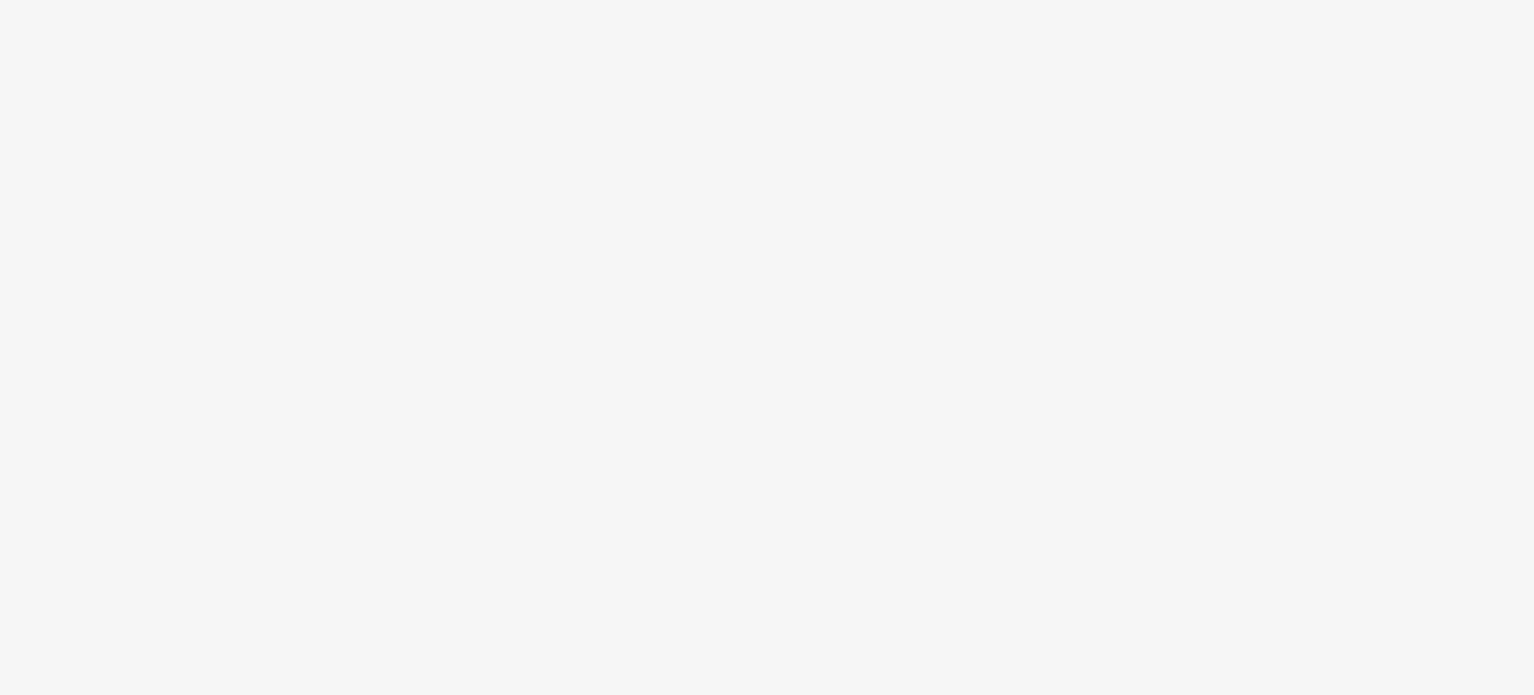 scroll, scrollTop: 0, scrollLeft: 0, axis: both 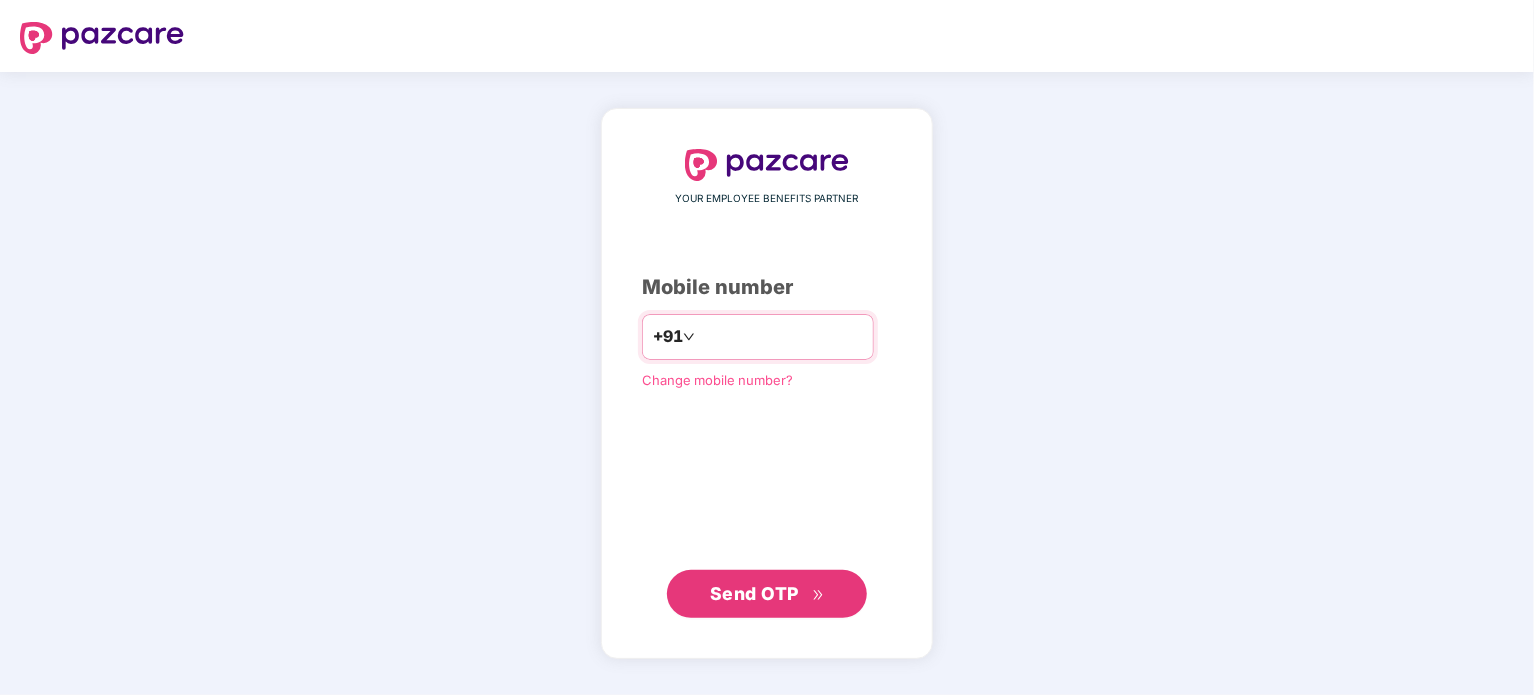 click at bounding box center [781, 337] 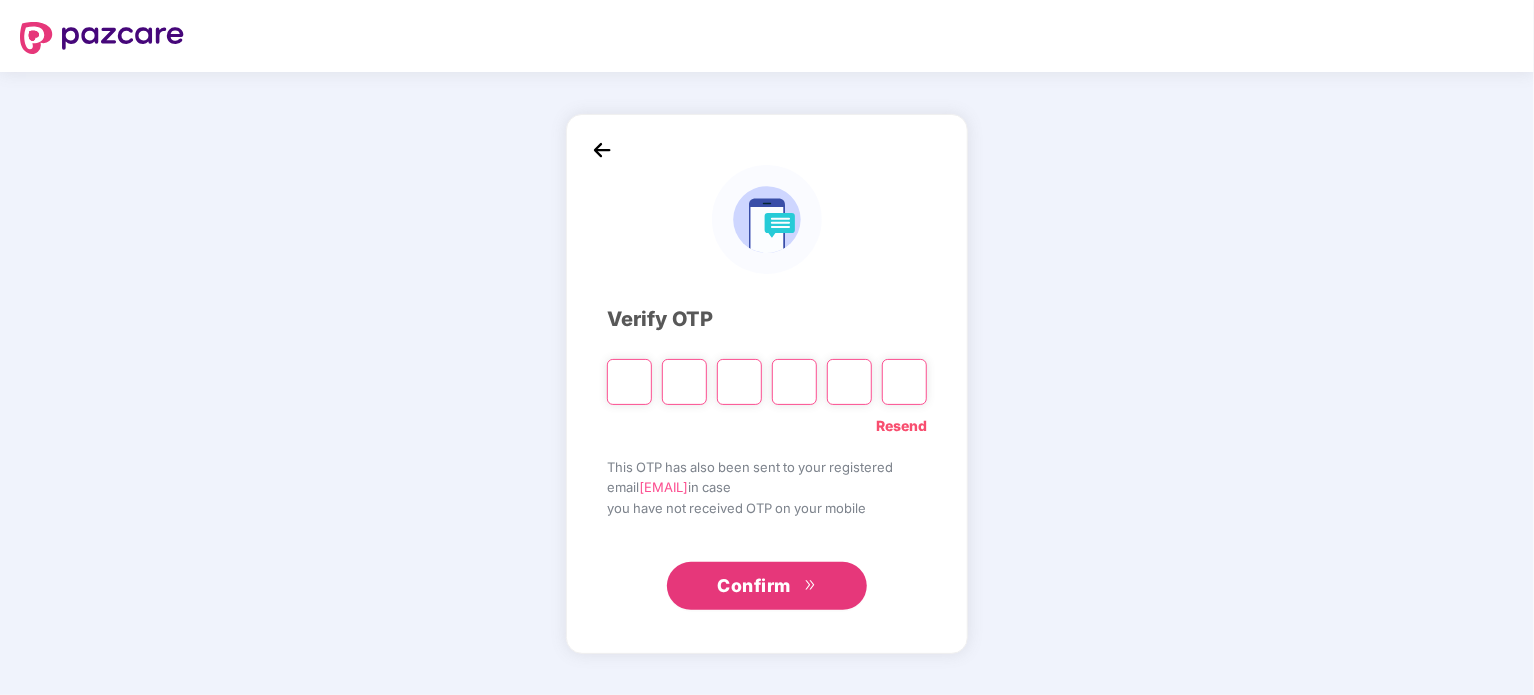 paste on "*" 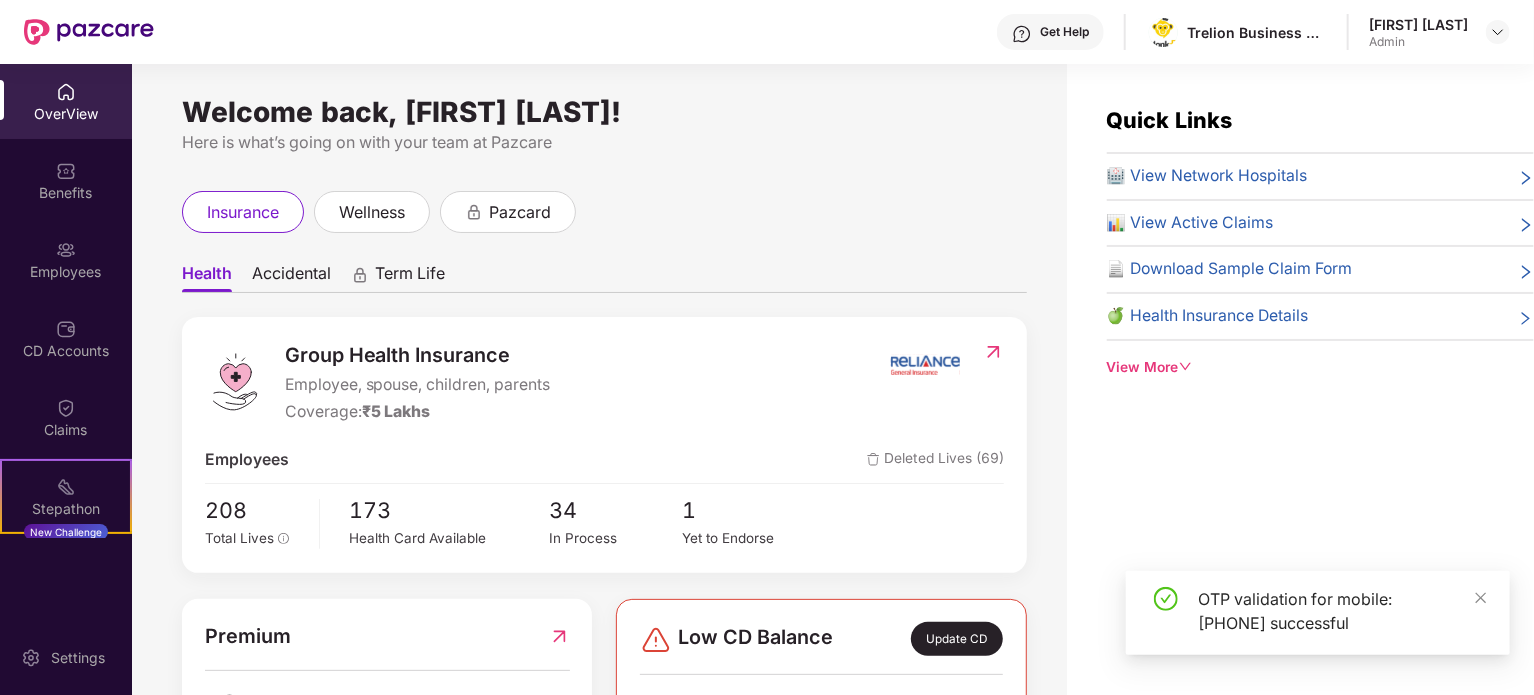 click on "View More" at bounding box center [1320, 368] 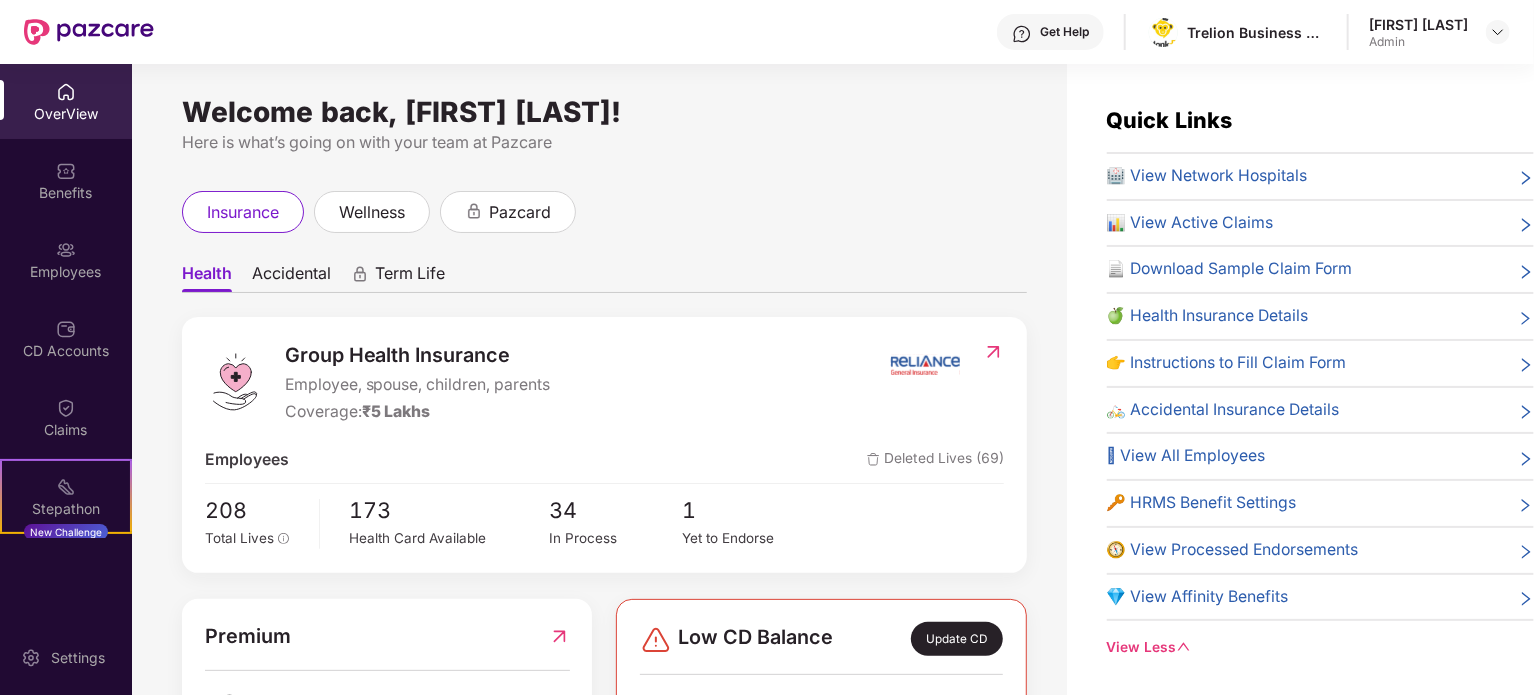 click on "Welcome back, Ravi Gupta!  Here is what’s going on with your team at Pazcare    insurance   wellness   pazcard   Health   Accidental   Term Life Group Health Insurance Employee, spouse, children, parents Coverage:  ₹5 Lakhs Employees   Deleted Lives (69) 208 Total Lives 173 Health Card Available 34 In Process 1 Yet to Endorse Premium ₹18,10,061 Total Paid Premium Low CD Balance Update CD ₹74,110 Available CD Balance Claim Update Total Claims Raised 6 Initiated Claims (2) In Process 0 Approved 0 IR Raised 0 Rejected 0 Settled 1 Closed 1 Uninitiated Claims (4)" at bounding box center (599, 391) 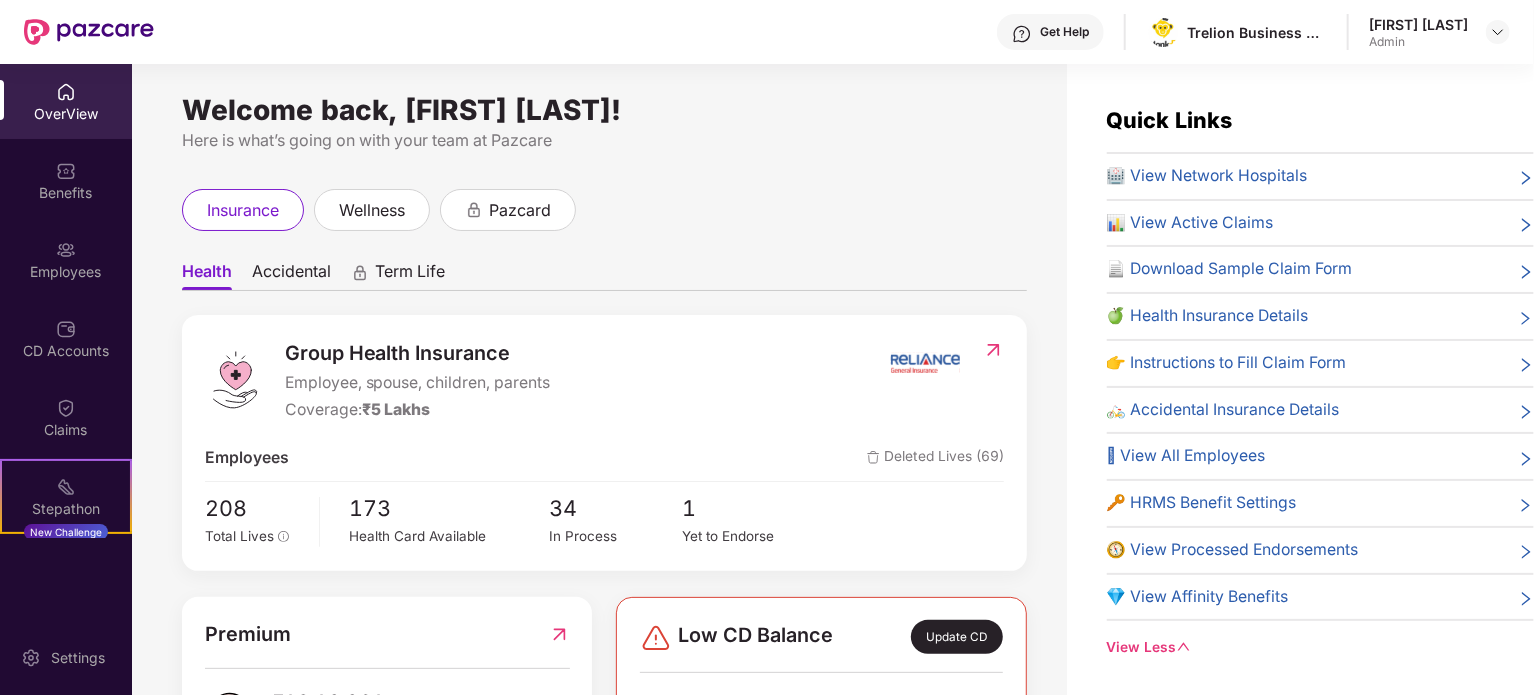 scroll, scrollTop: 0, scrollLeft: 0, axis: both 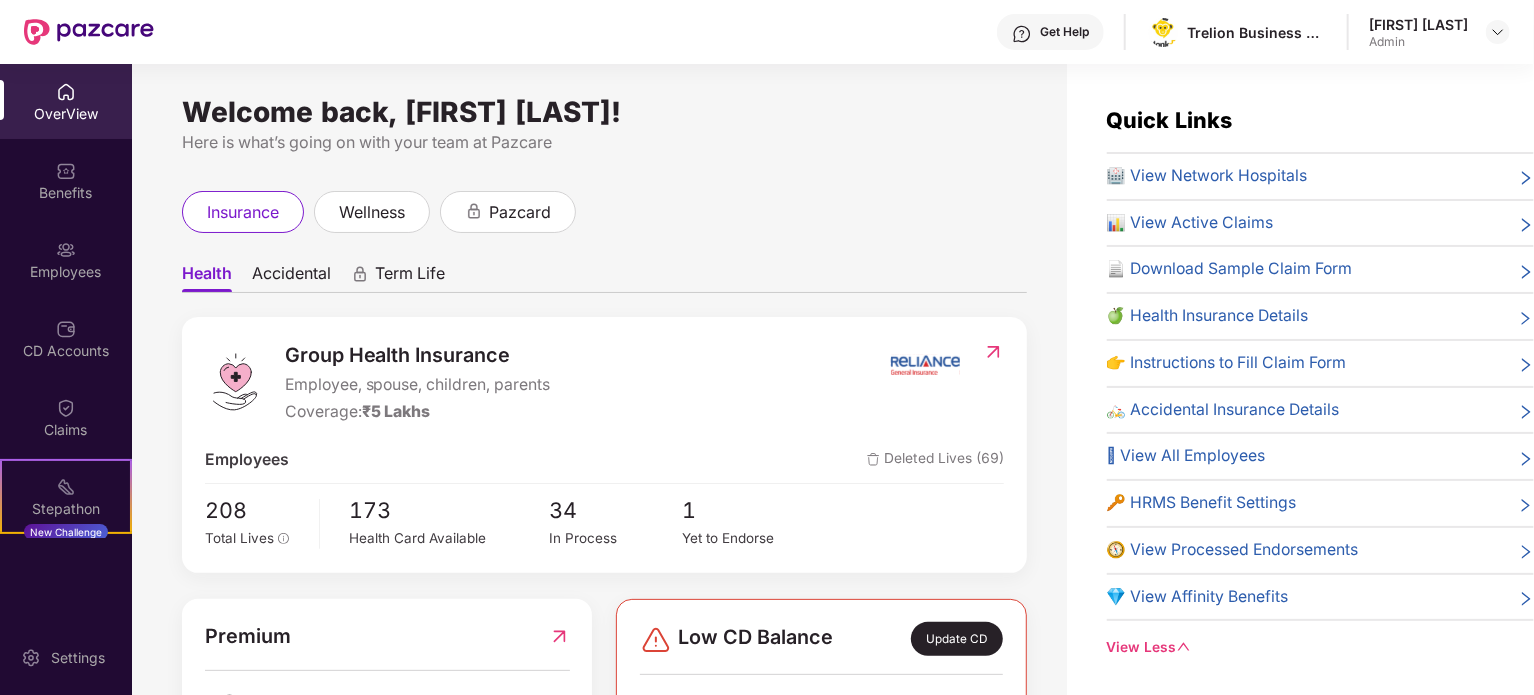 click on "OverView" at bounding box center (66, 101) 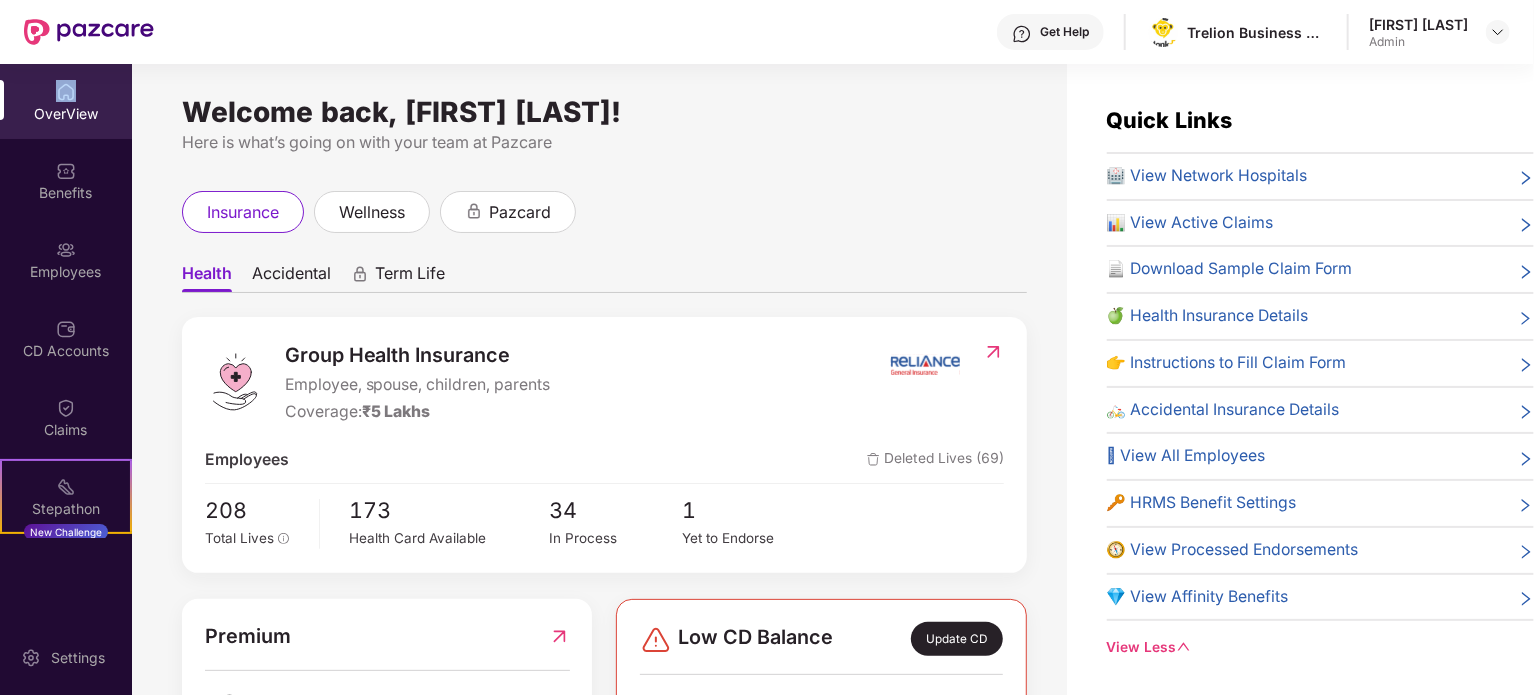 click on "OverView" at bounding box center [66, 101] 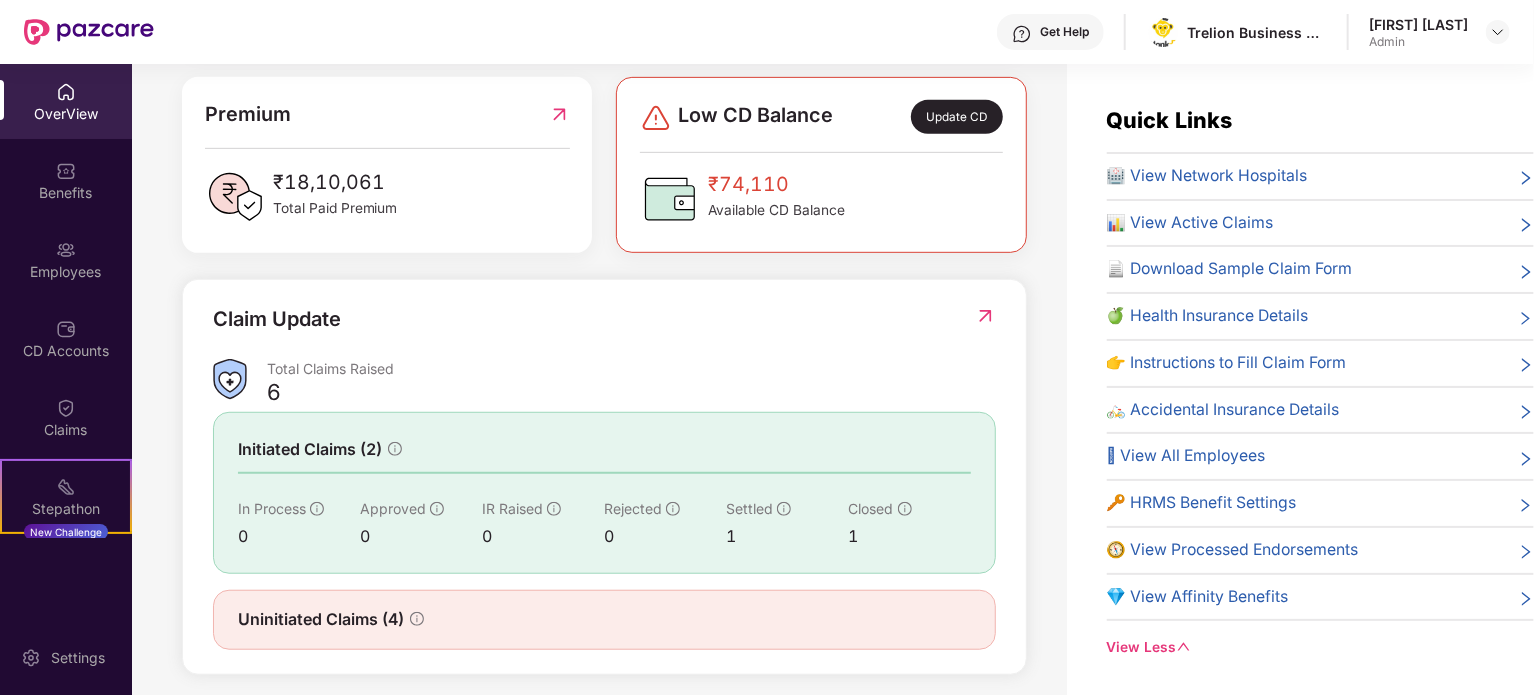 scroll, scrollTop: 535, scrollLeft: 0, axis: vertical 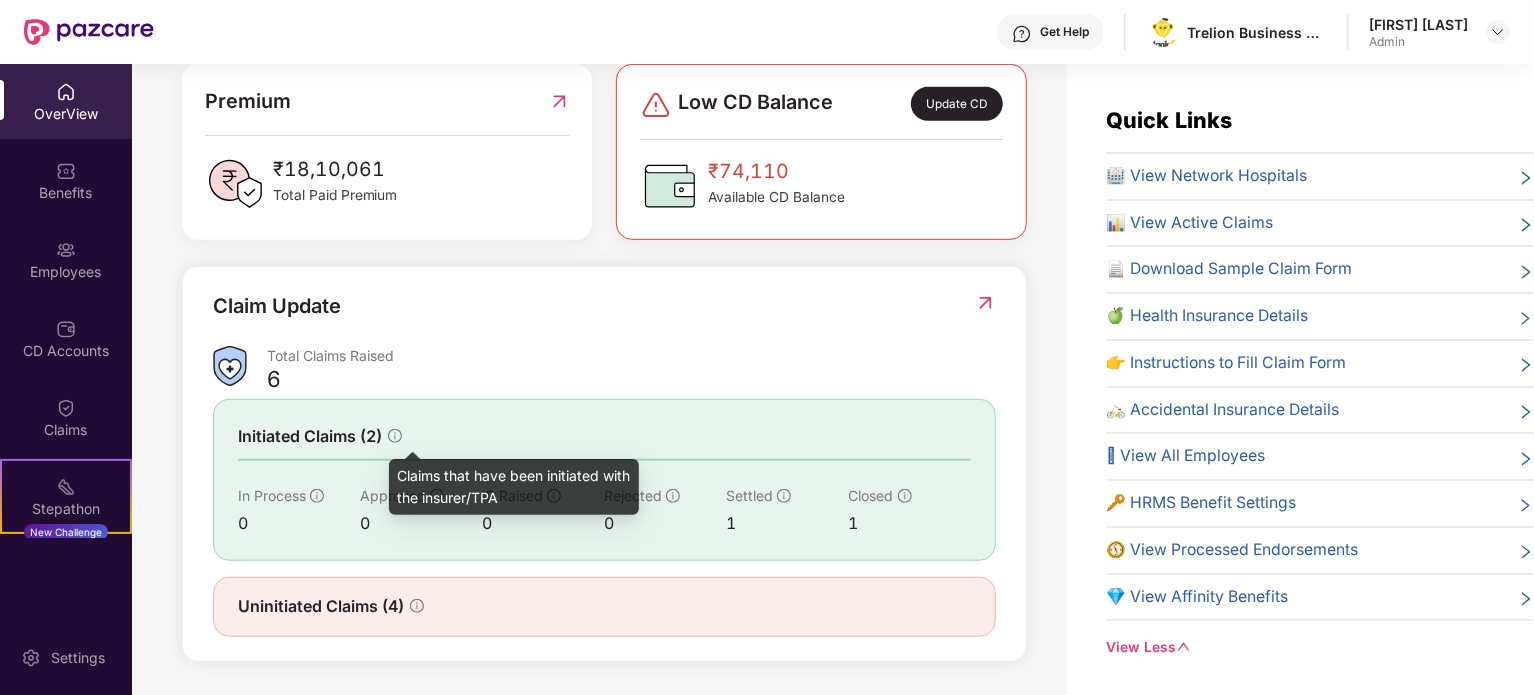 click 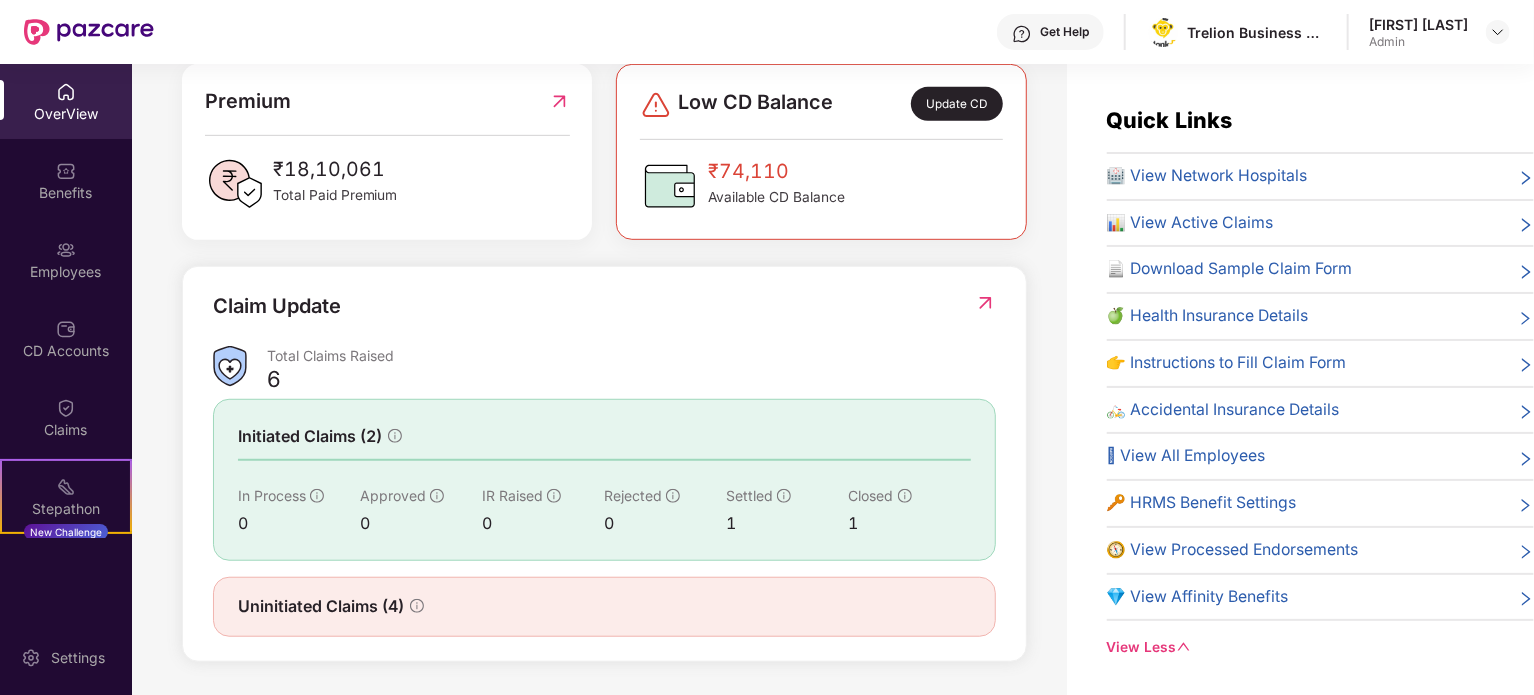 click on "6" at bounding box center (631, 383) 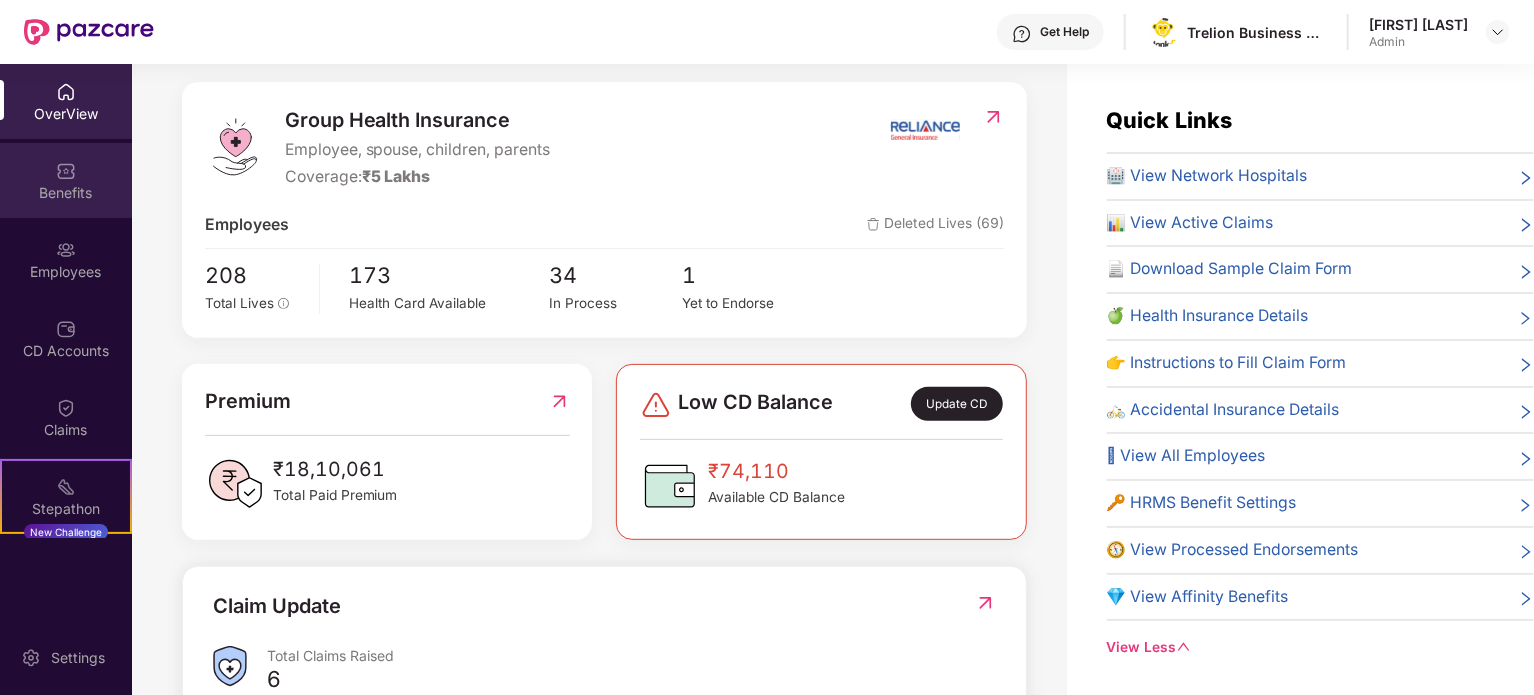 click on "Benefits" at bounding box center (66, 180) 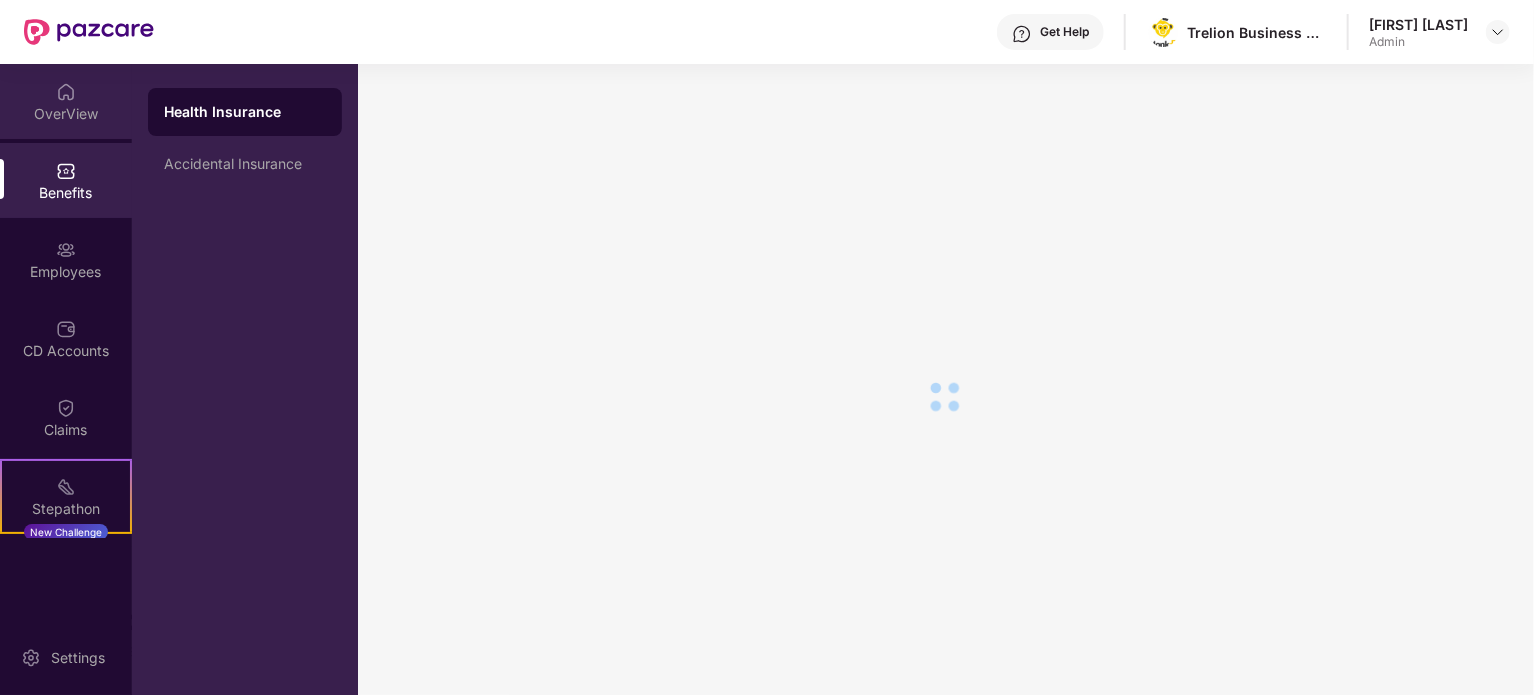 click on "OverView" at bounding box center (66, 101) 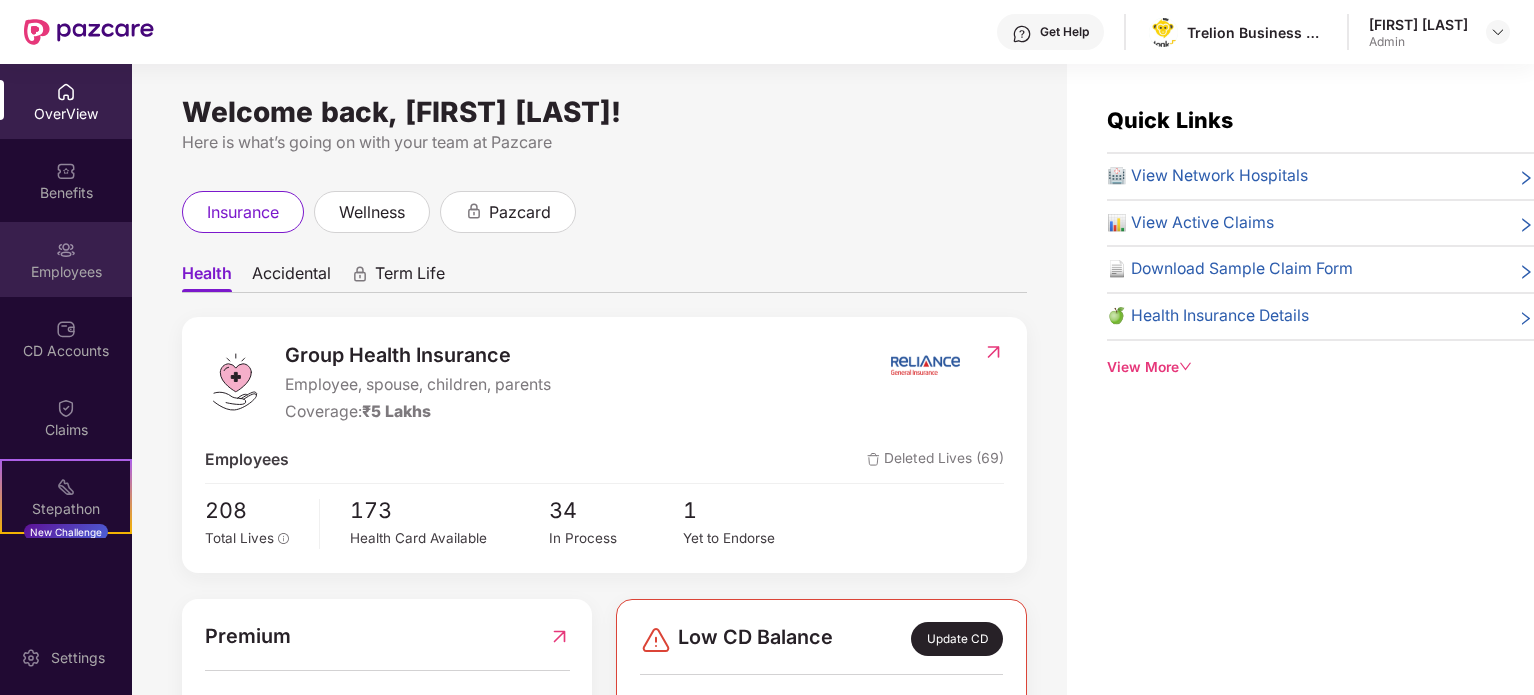scroll, scrollTop: 0, scrollLeft: 0, axis: both 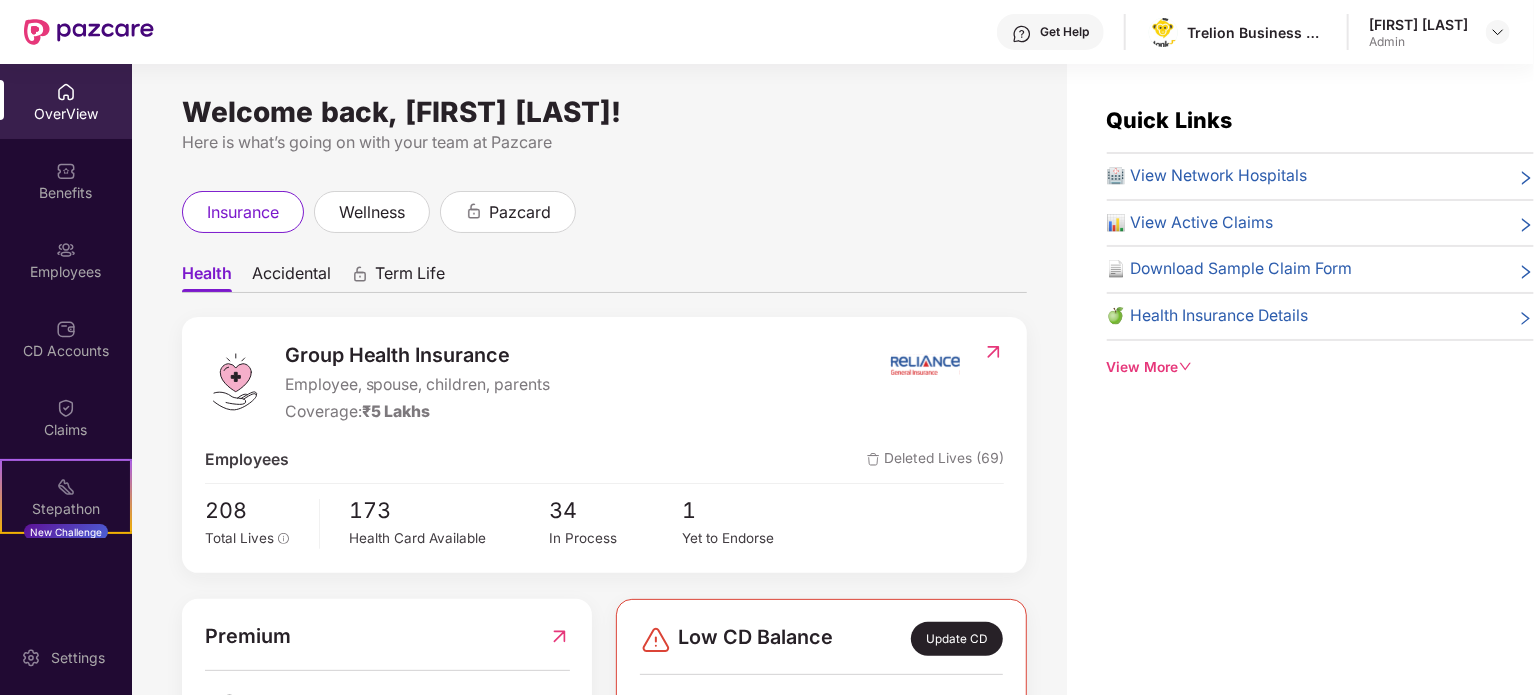 click on "OverView" at bounding box center [66, 114] 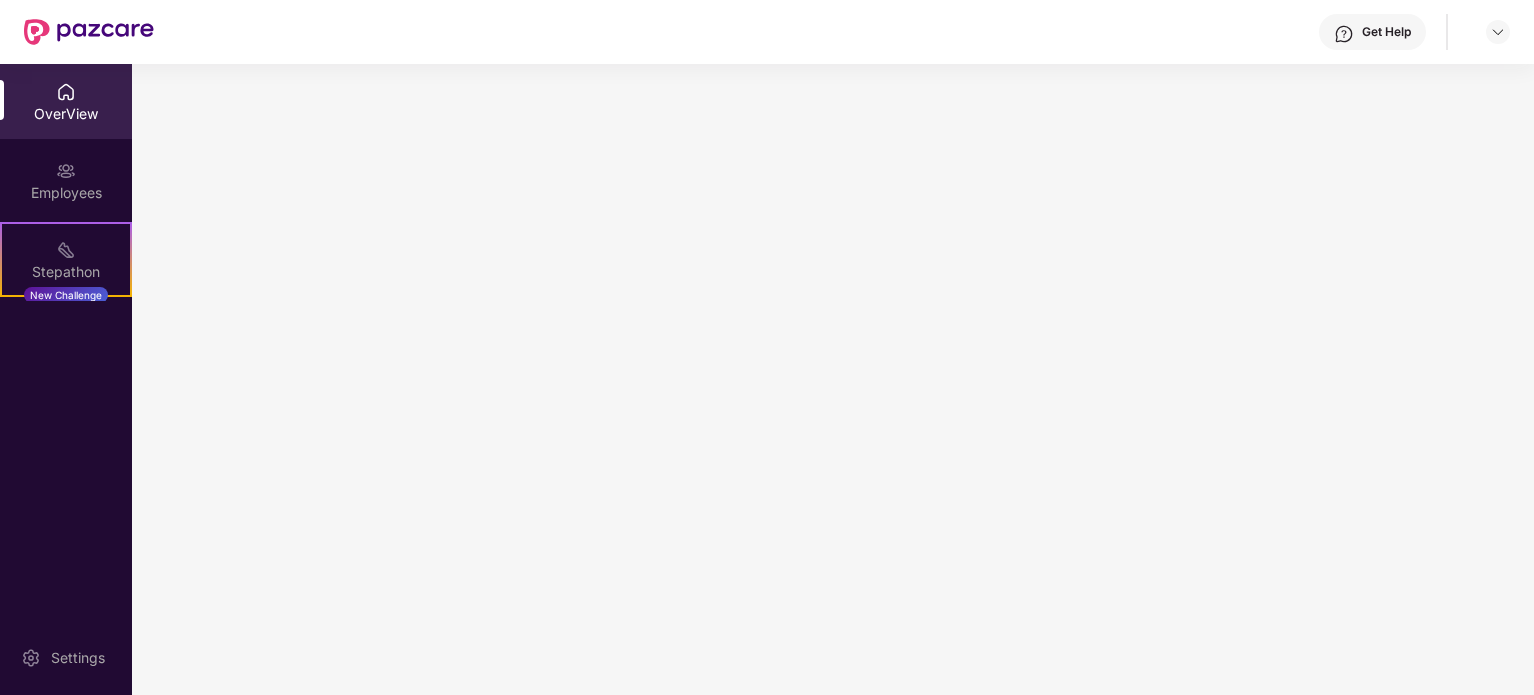 scroll, scrollTop: 0, scrollLeft: 0, axis: both 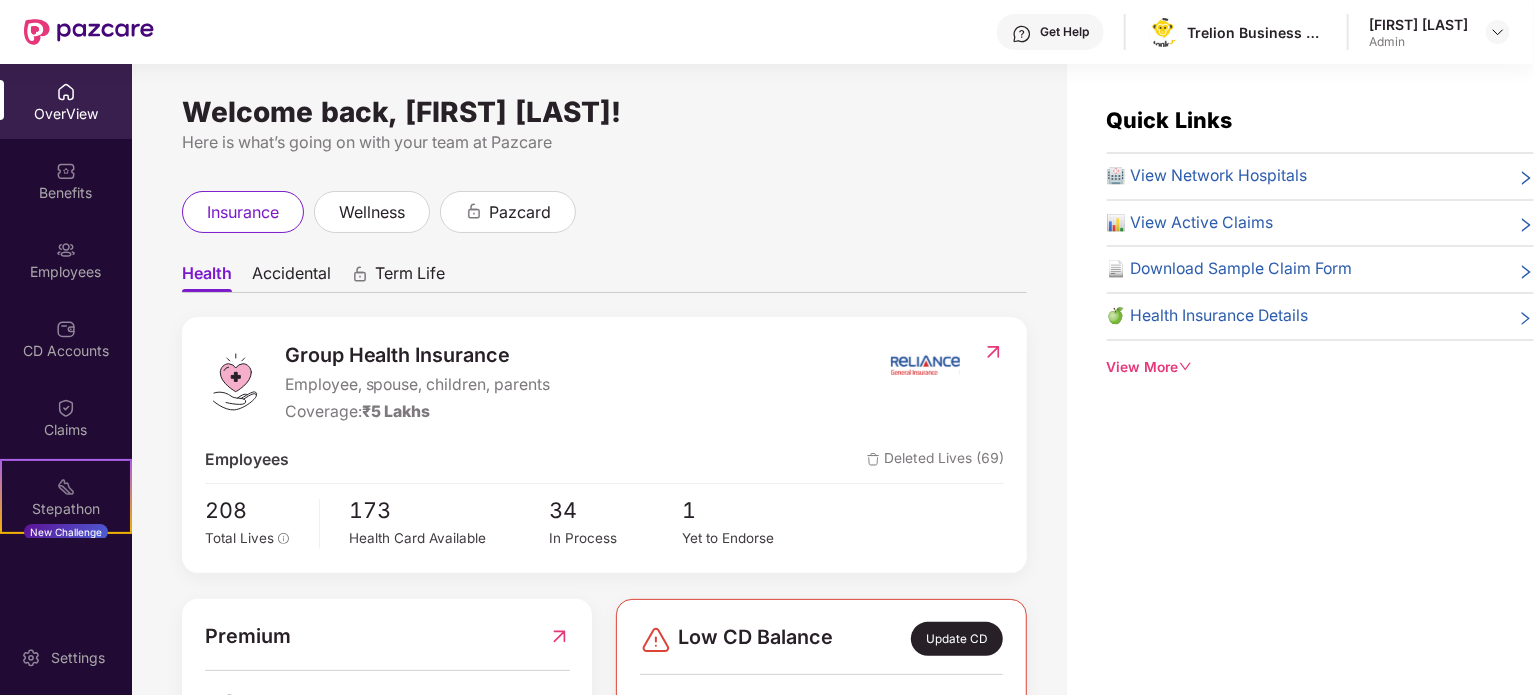 click on "OverView" at bounding box center [66, 114] 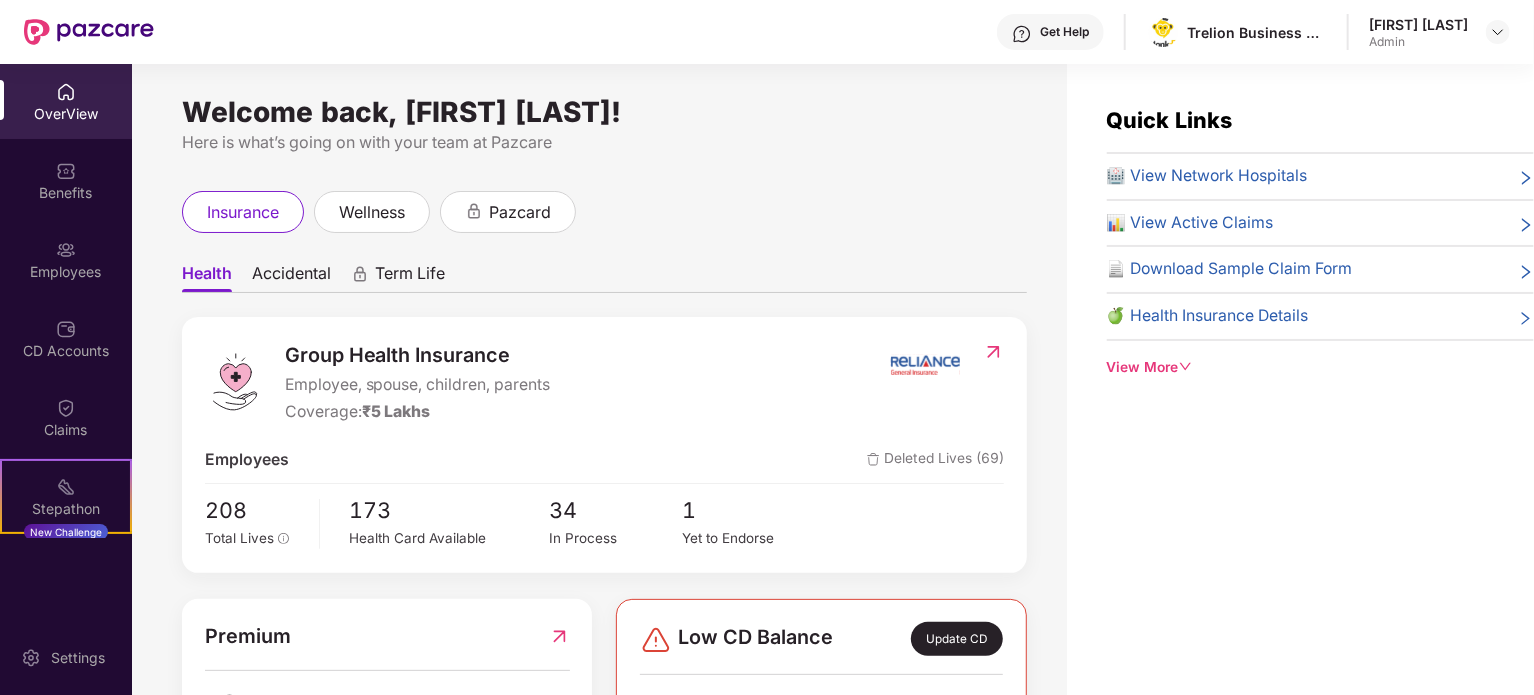 drag, startPoint x: 85, startPoint y: 107, endPoint x: 132, endPoint y: 119, distance: 48.507732 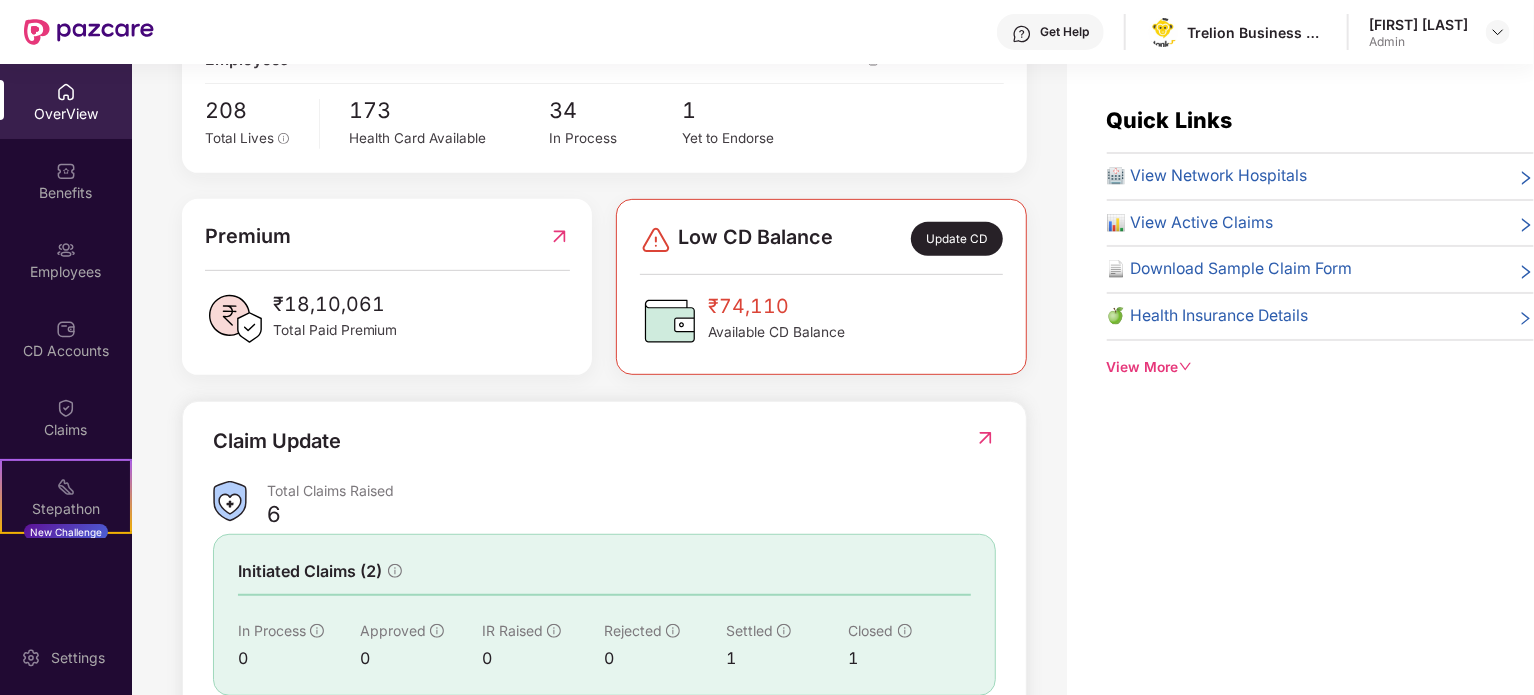 scroll, scrollTop: 100, scrollLeft: 0, axis: vertical 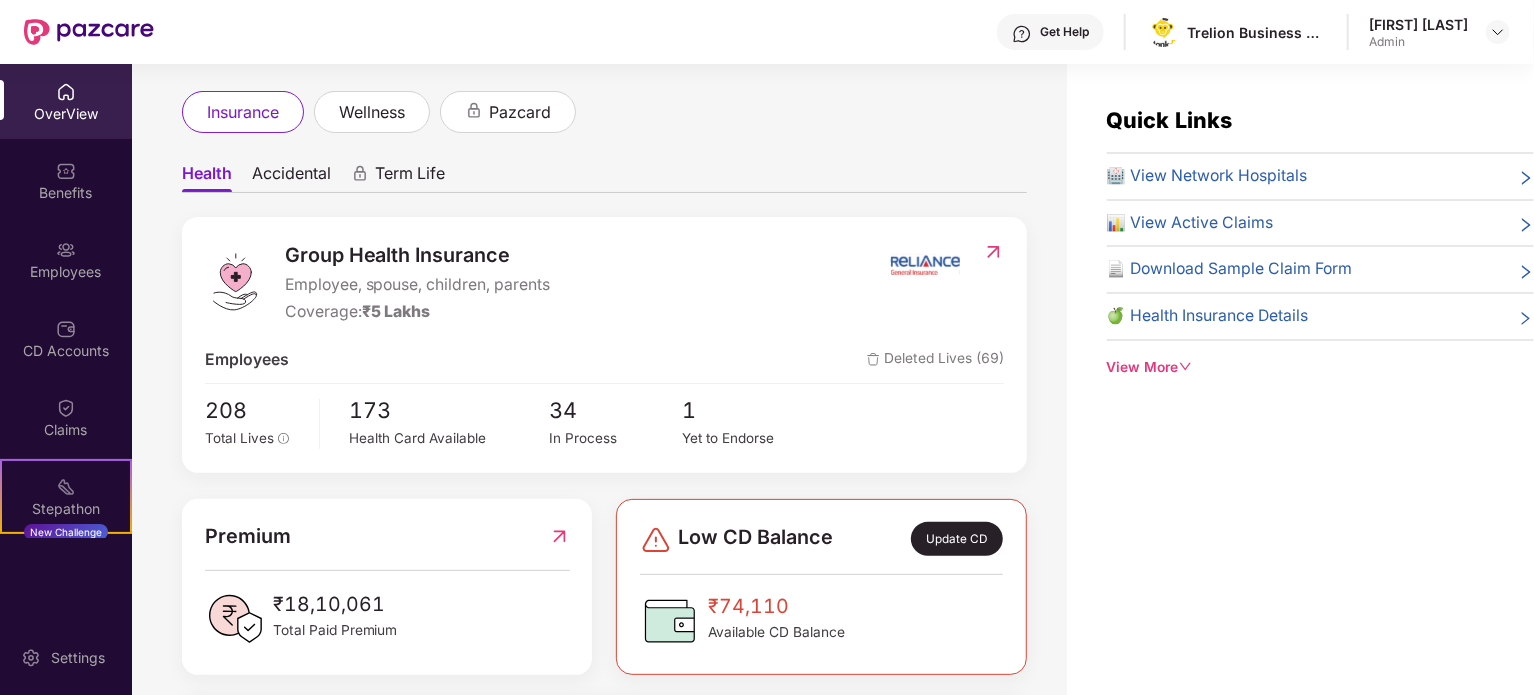 click on "OverView" at bounding box center [66, 114] 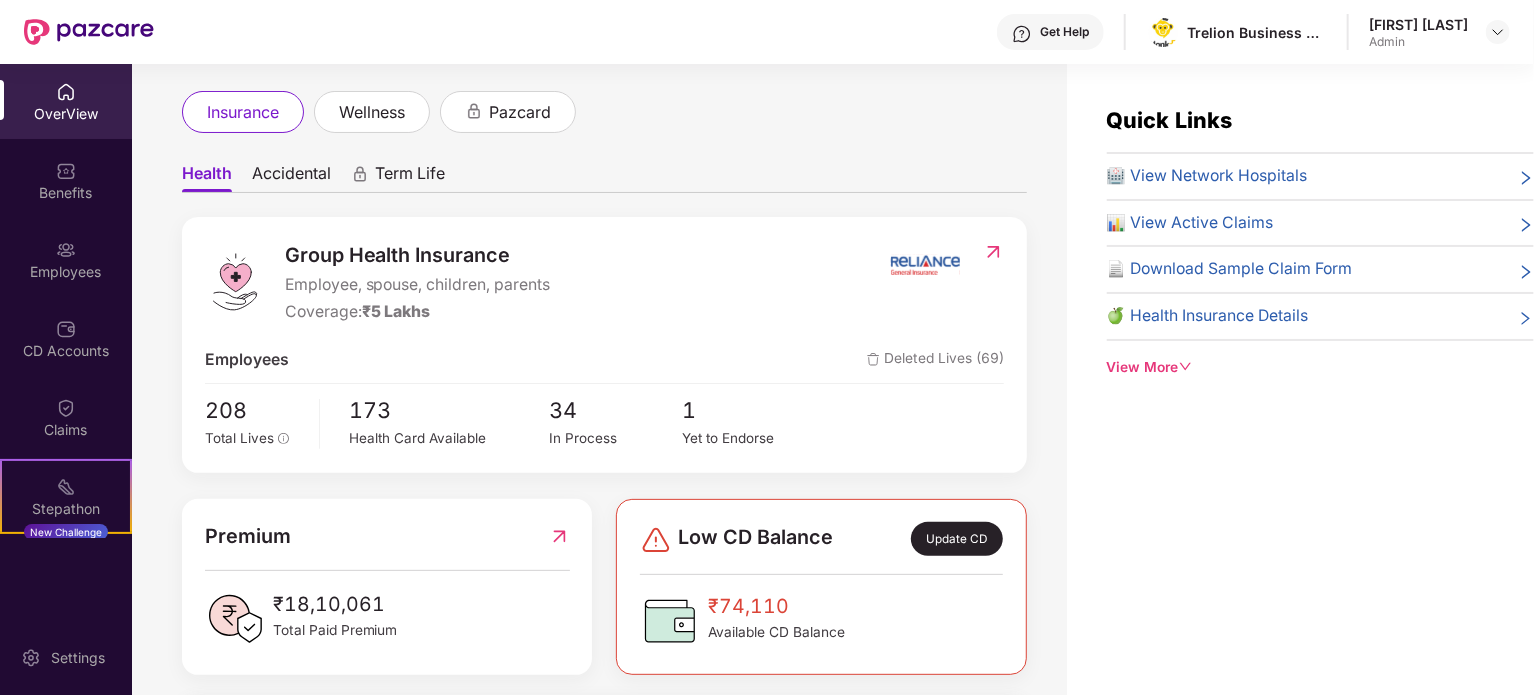 click on "Quick Links 🏥 View Network Hospitals 📊 View Active Claims 📄 Download Sample Claim Form 🍏 Health Insurance Details View More" at bounding box center [1300, 411] 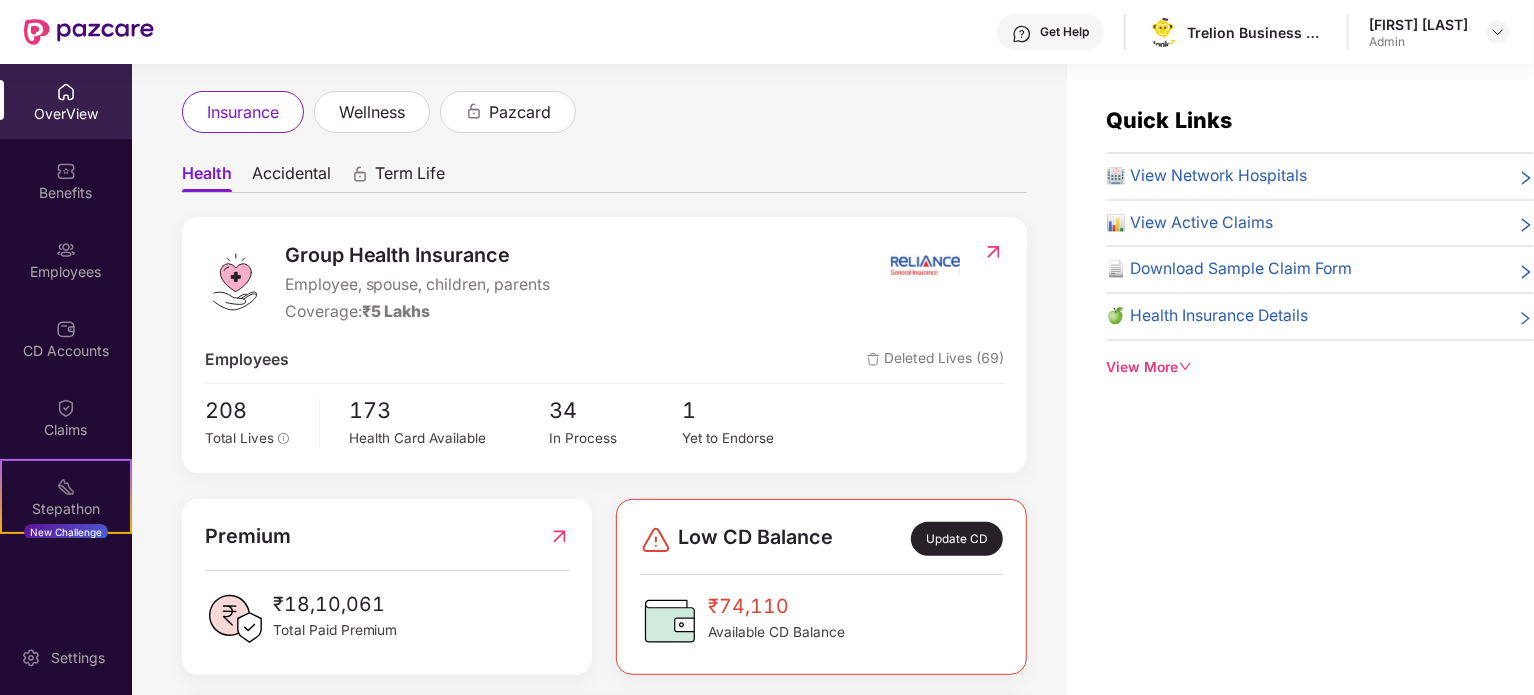 drag, startPoint x: 80, startPoint y: 111, endPoint x: 101, endPoint y: 1, distance: 111.9866 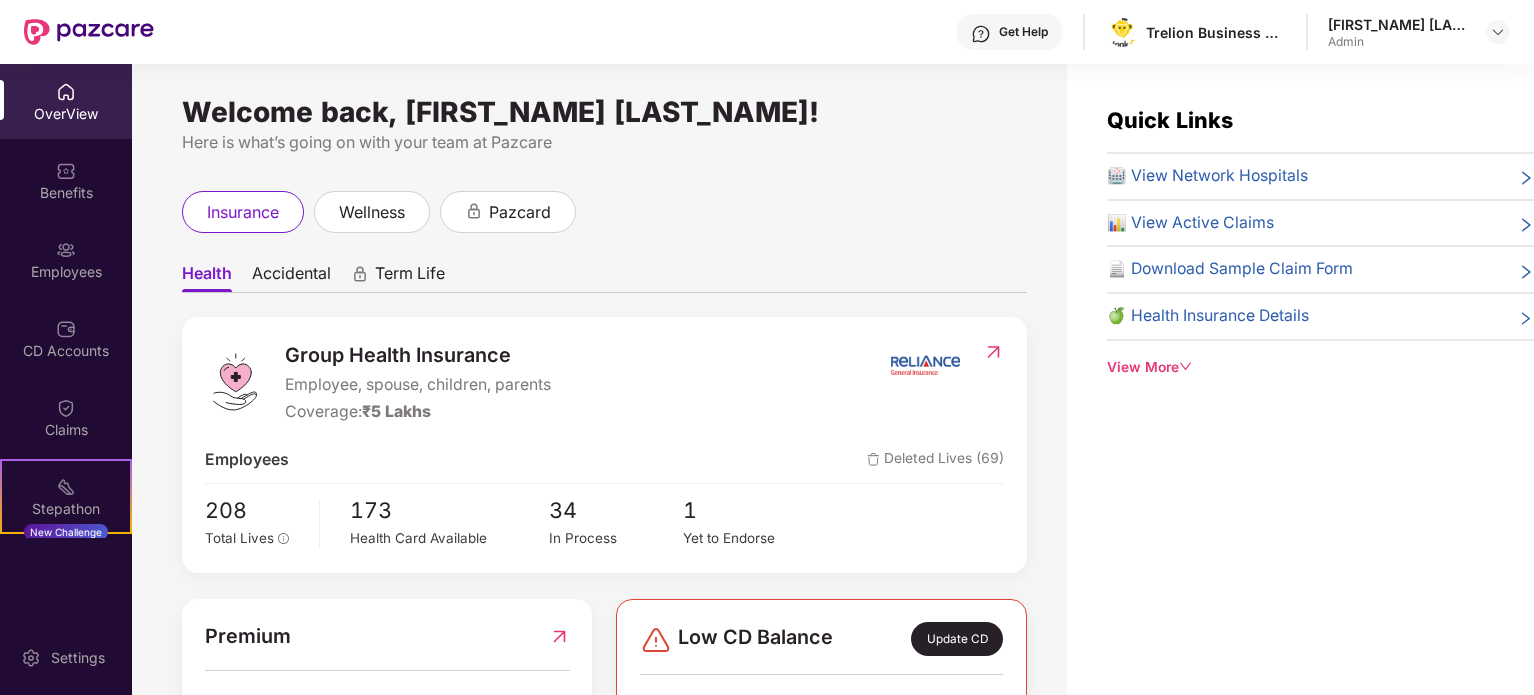 scroll, scrollTop: 0, scrollLeft: 0, axis: both 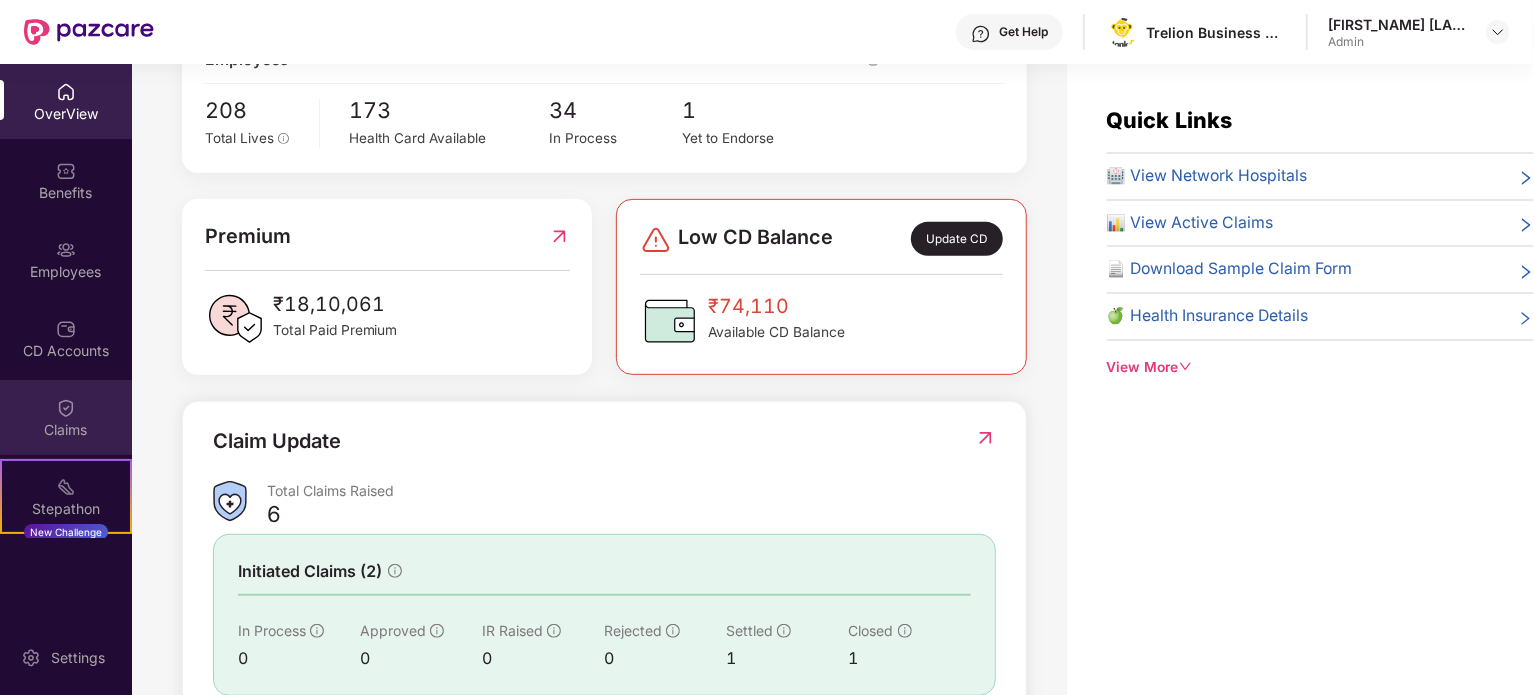 click on "Claims" at bounding box center [66, 417] 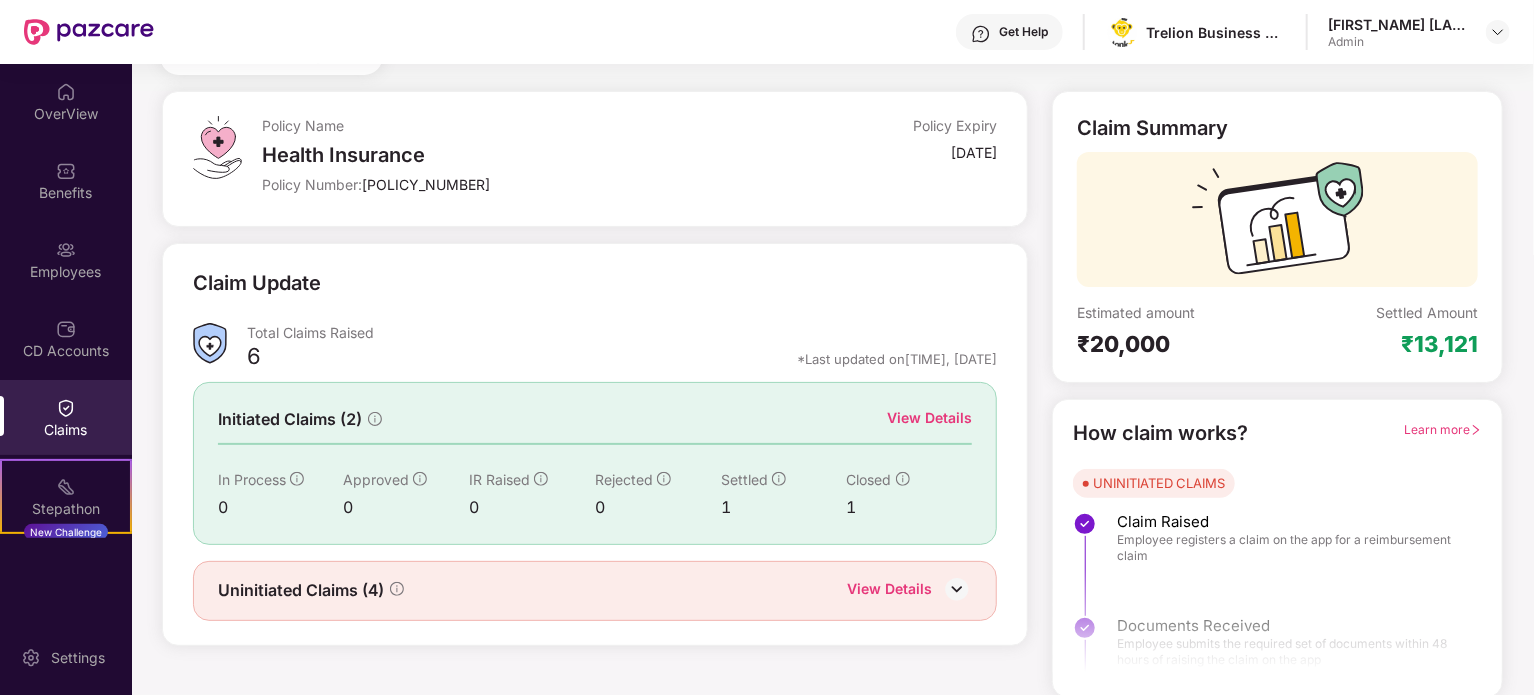 scroll, scrollTop: 87, scrollLeft: 0, axis: vertical 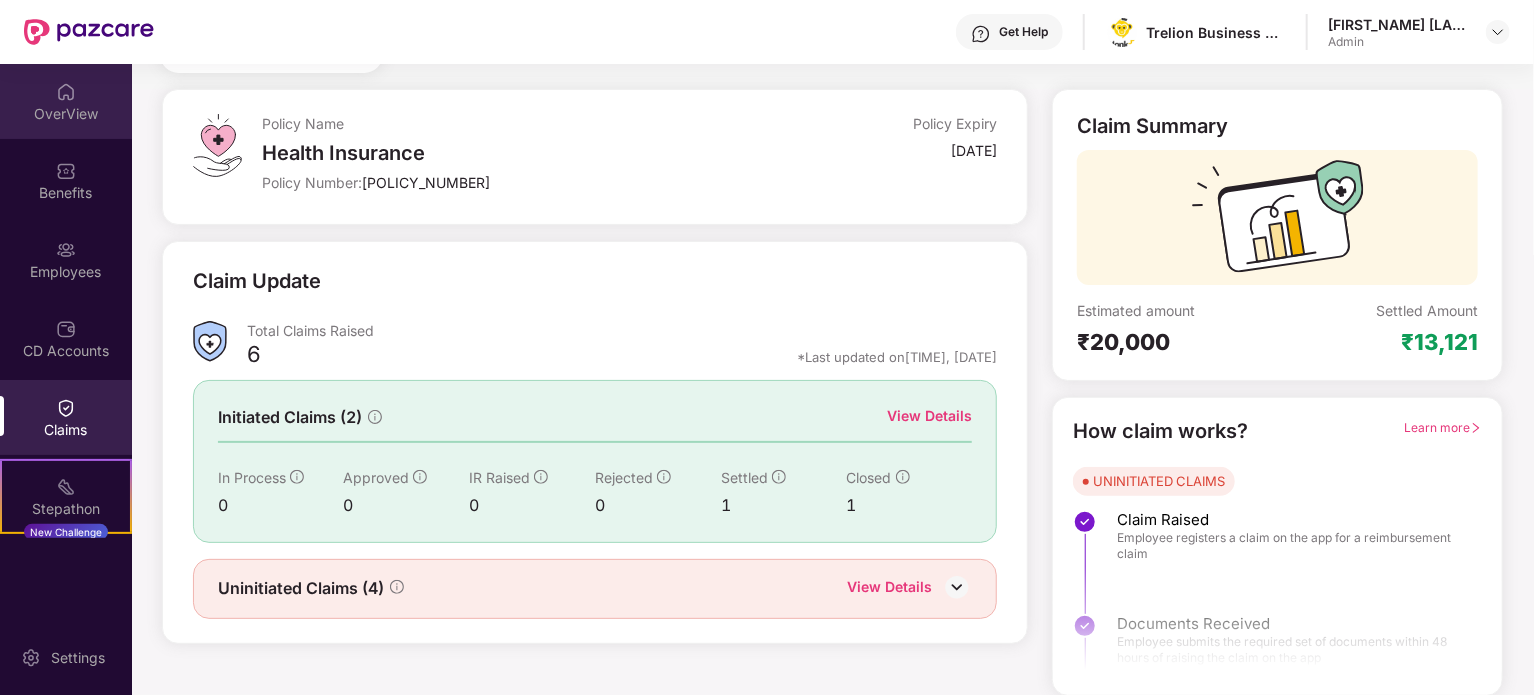 click on "OverView" at bounding box center [66, 101] 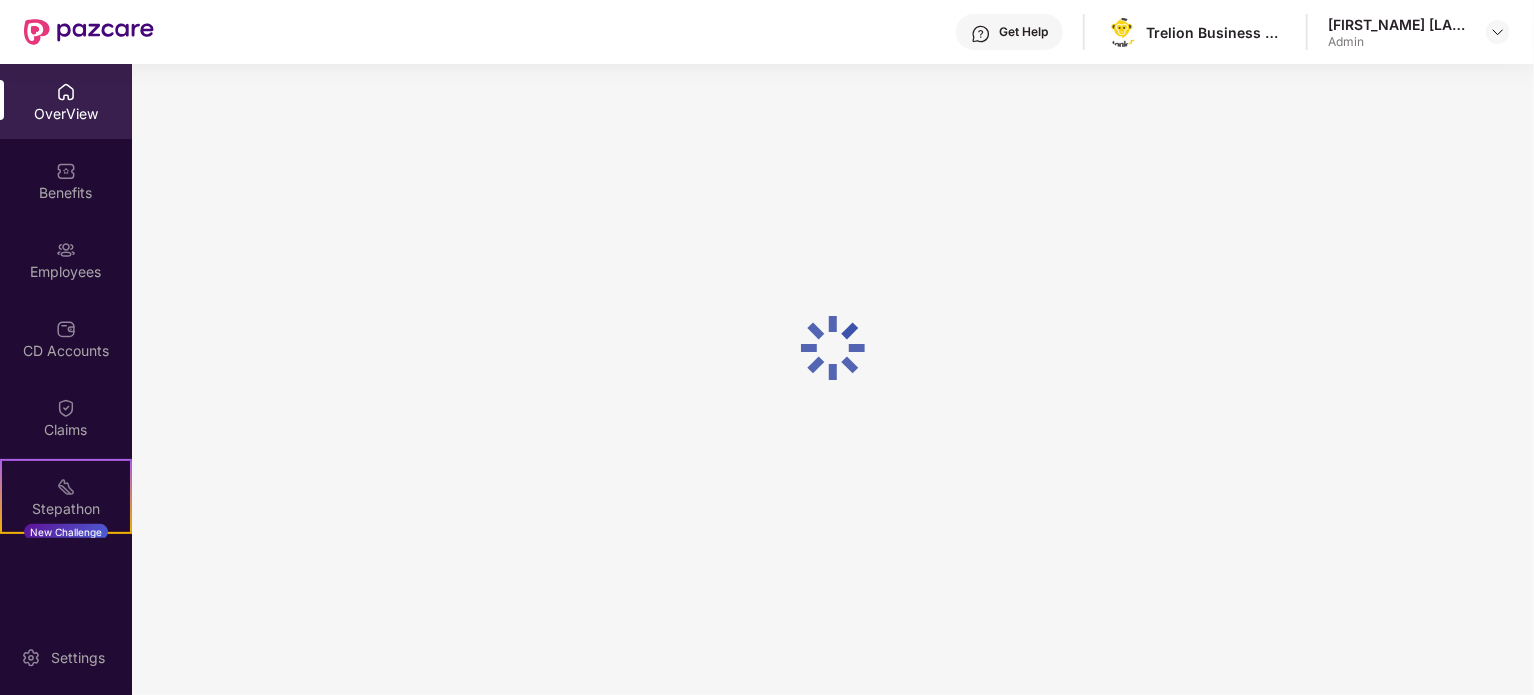 scroll, scrollTop: 64, scrollLeft: 0, axis: vertical 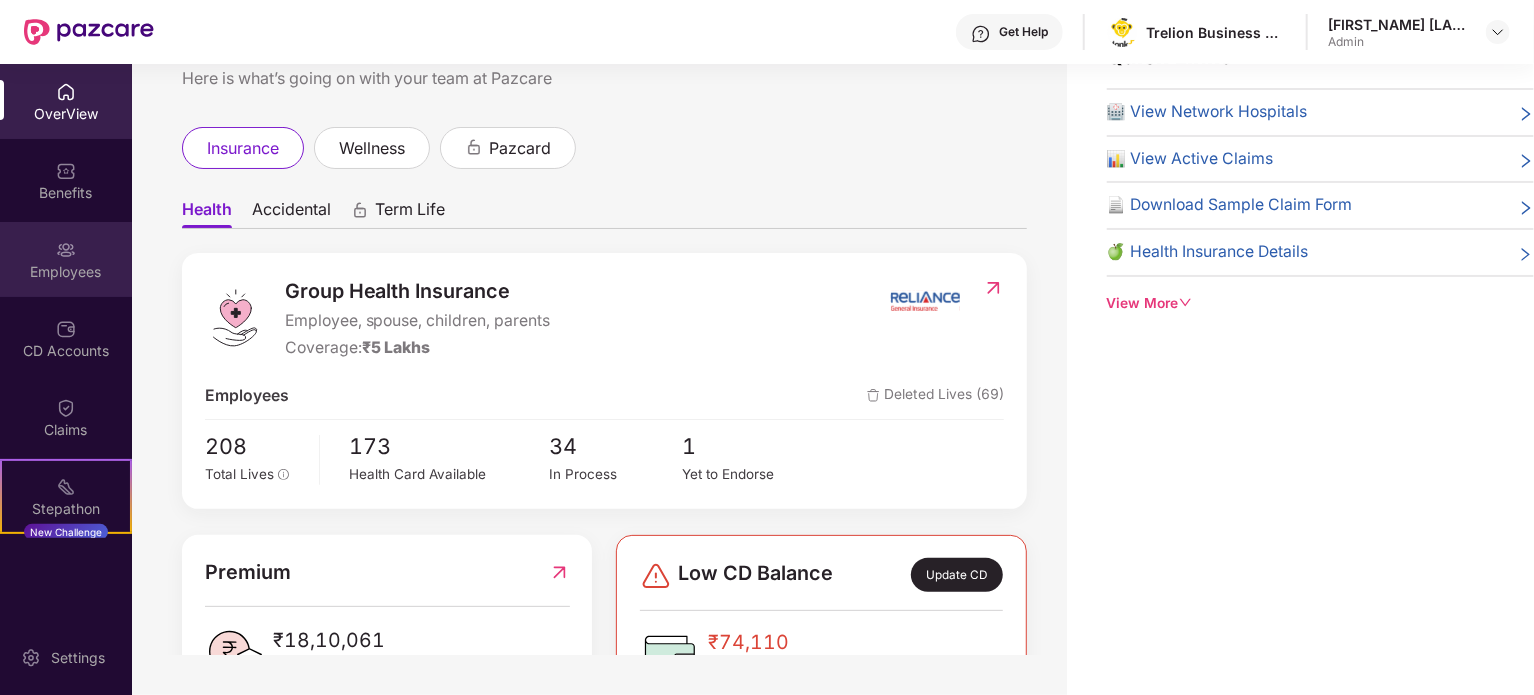 click on "Employees" at bounding box center [66, 272] 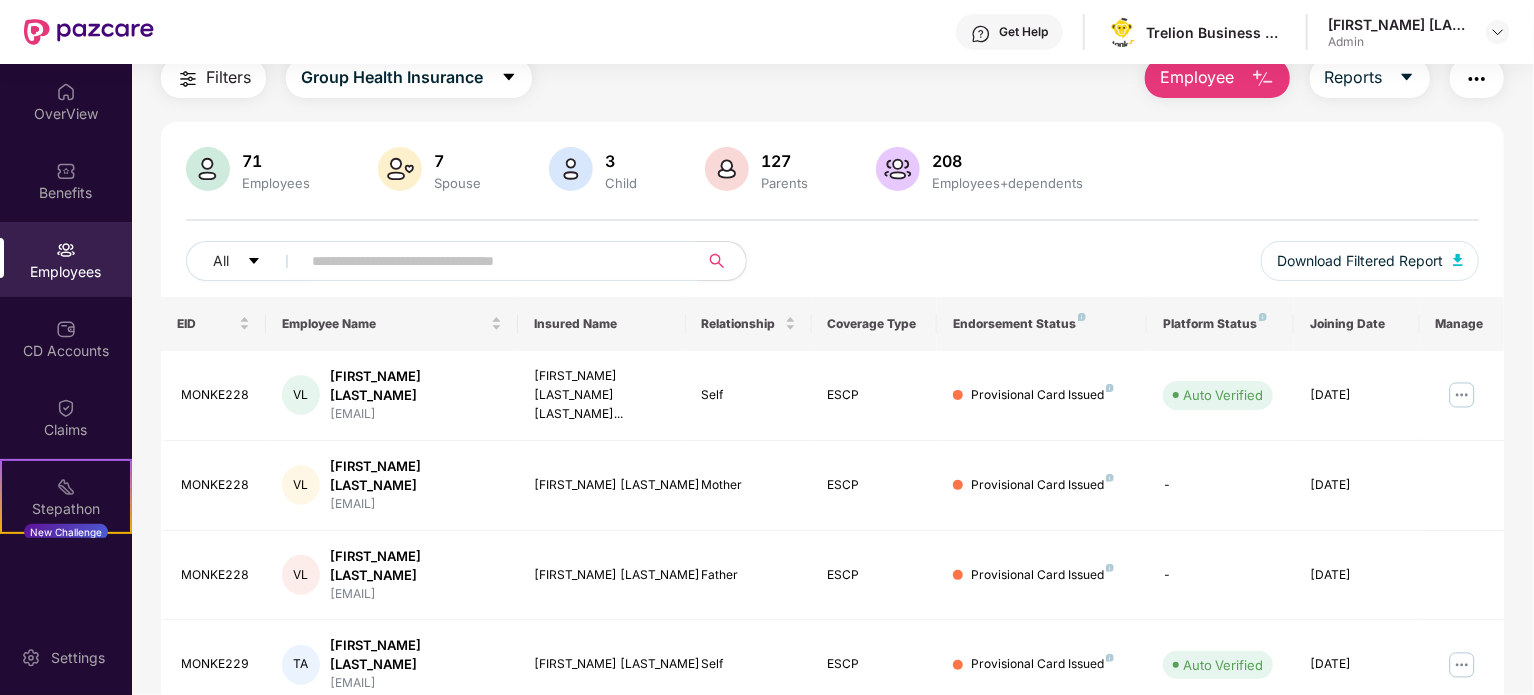 scroll, scrollTop: 0, scrollLeft: 0, axis: both 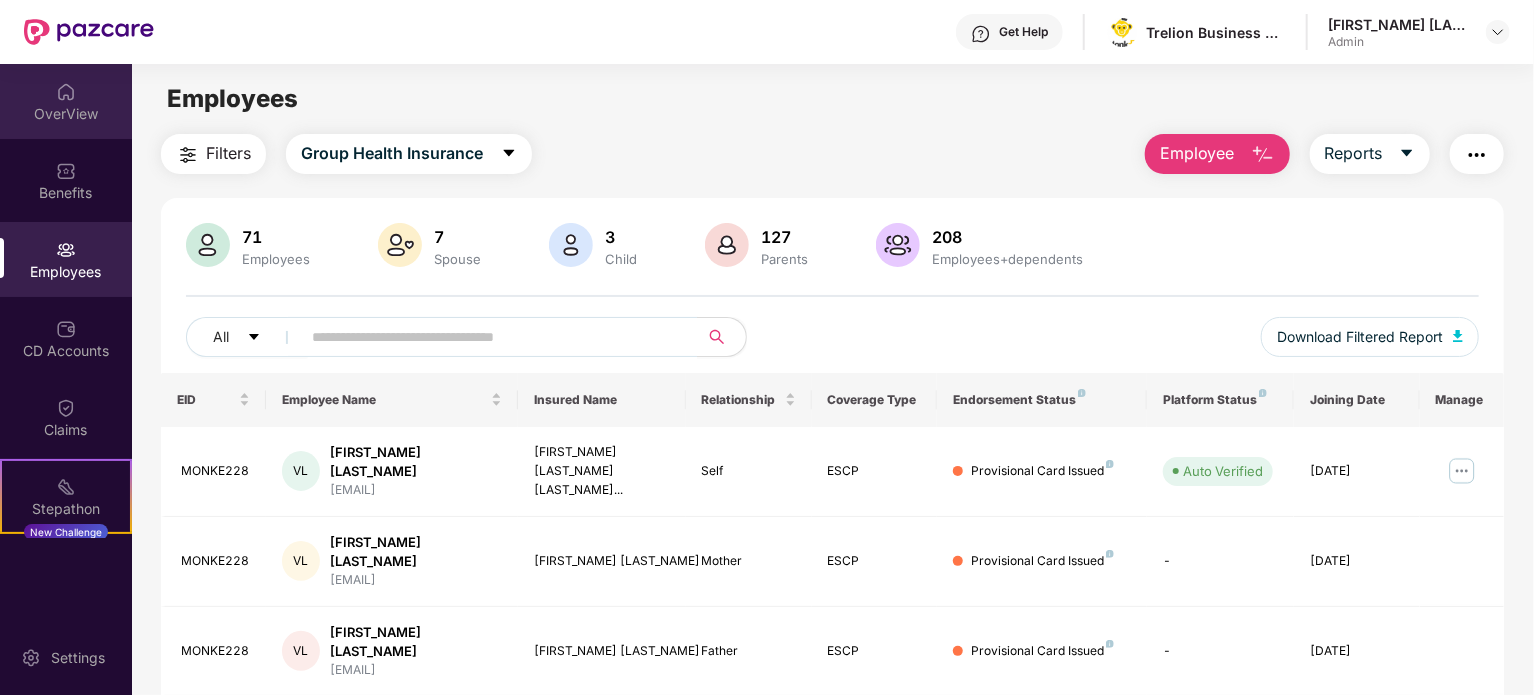 click on "OverView" at bounding box center (66, 101) 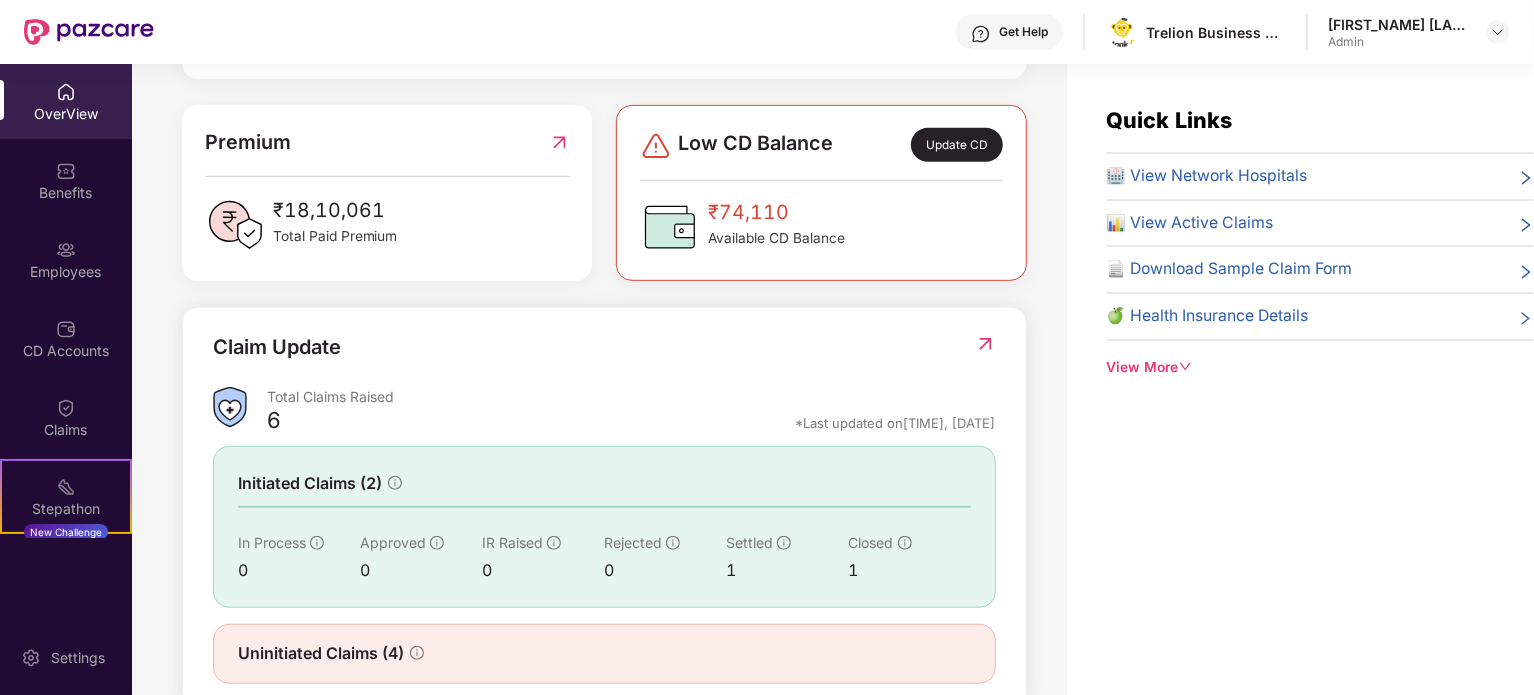 scroll, scrollTop: 540, scrollLeft: 0, axis: vertical 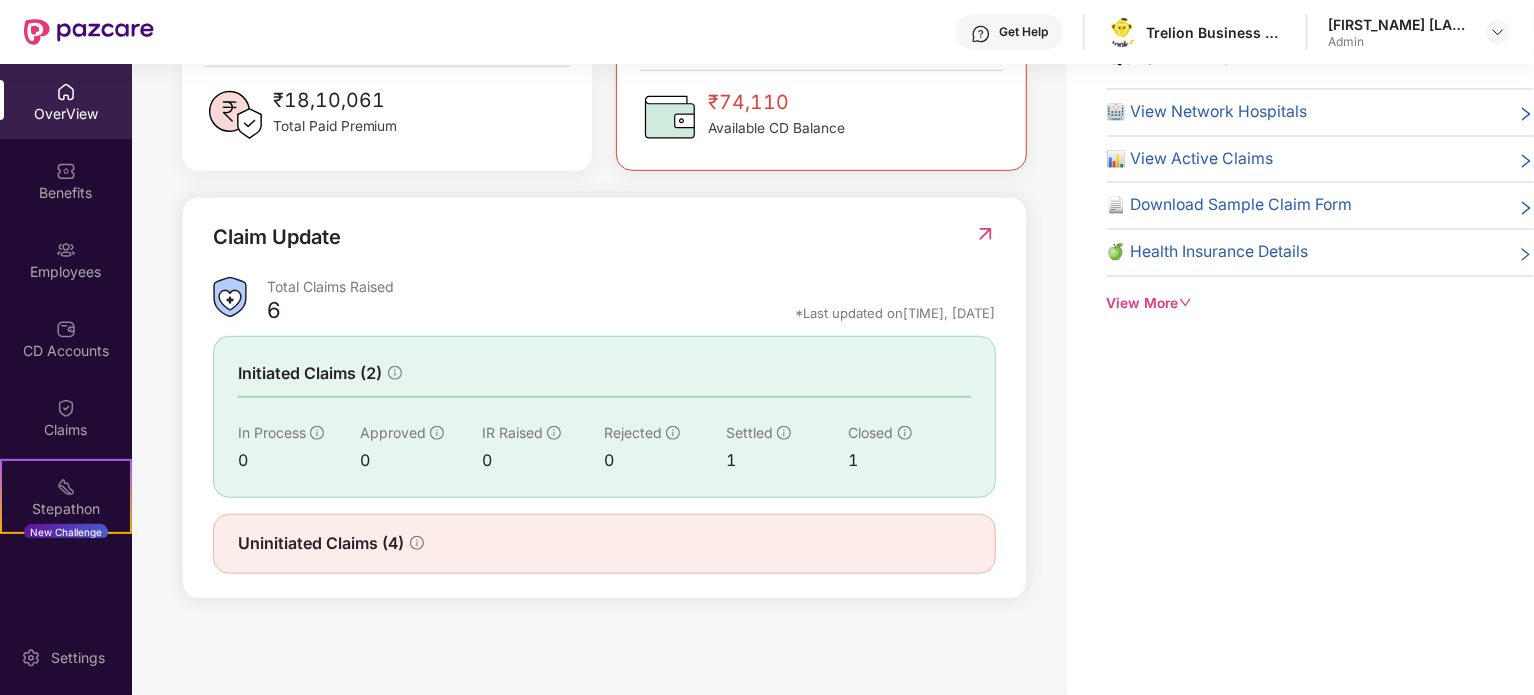 click 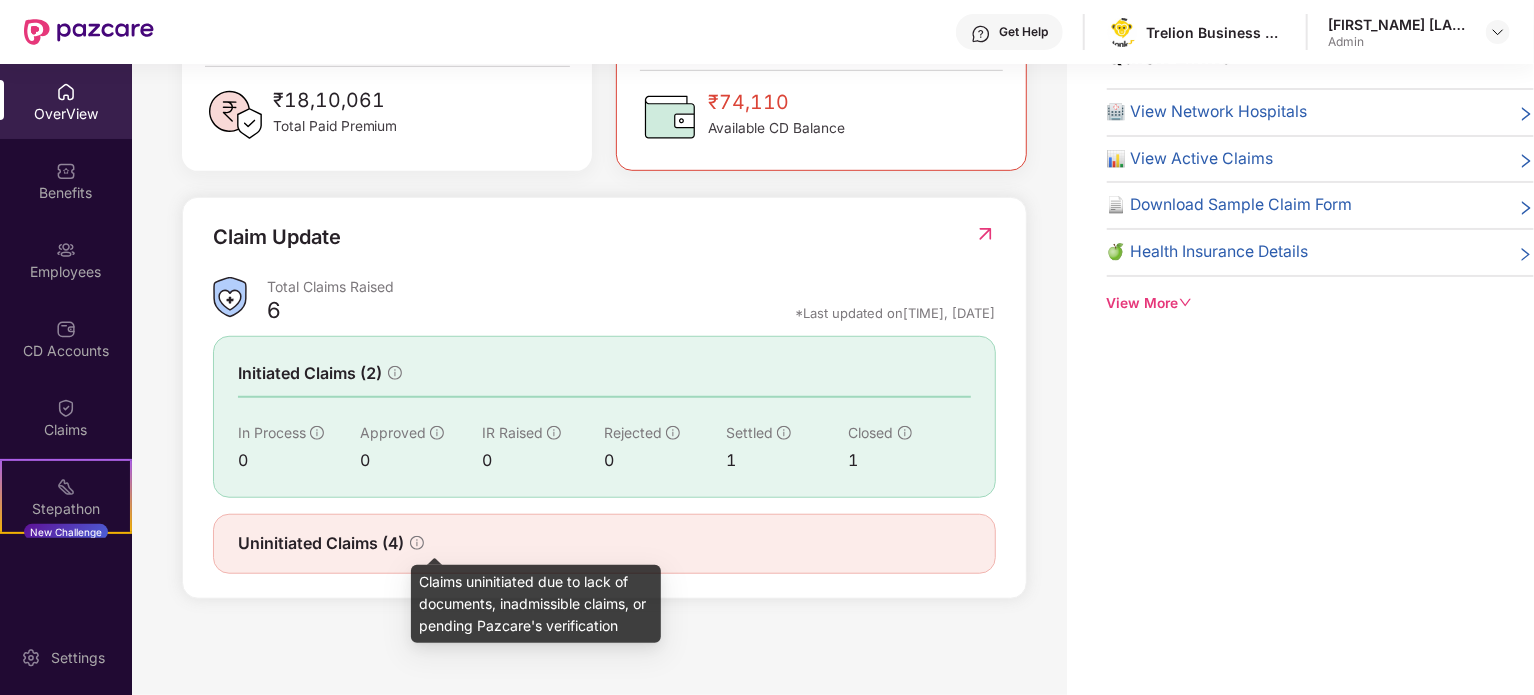 click on "Uninitiated Claims (4)" at bounding box center (604, 543) 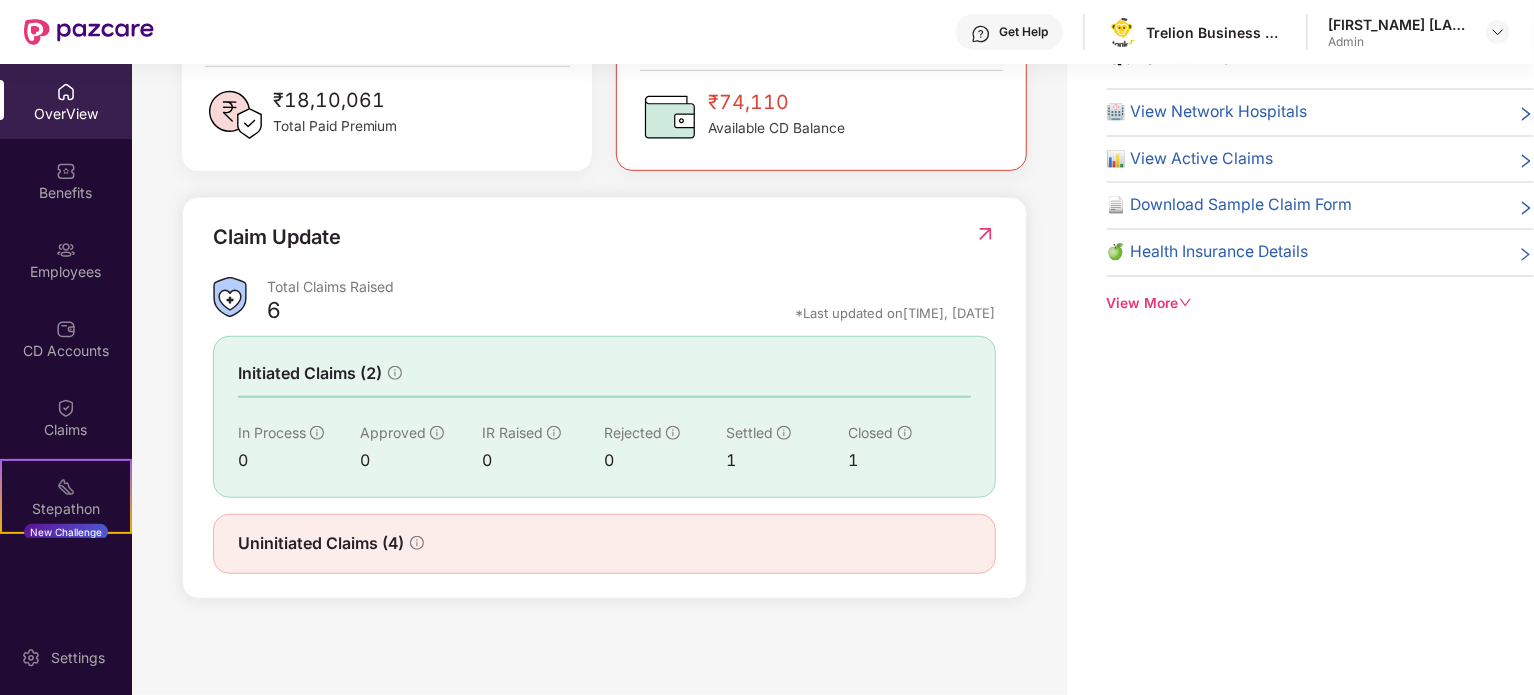 click on "View More" at bounding box center [1320, 304] 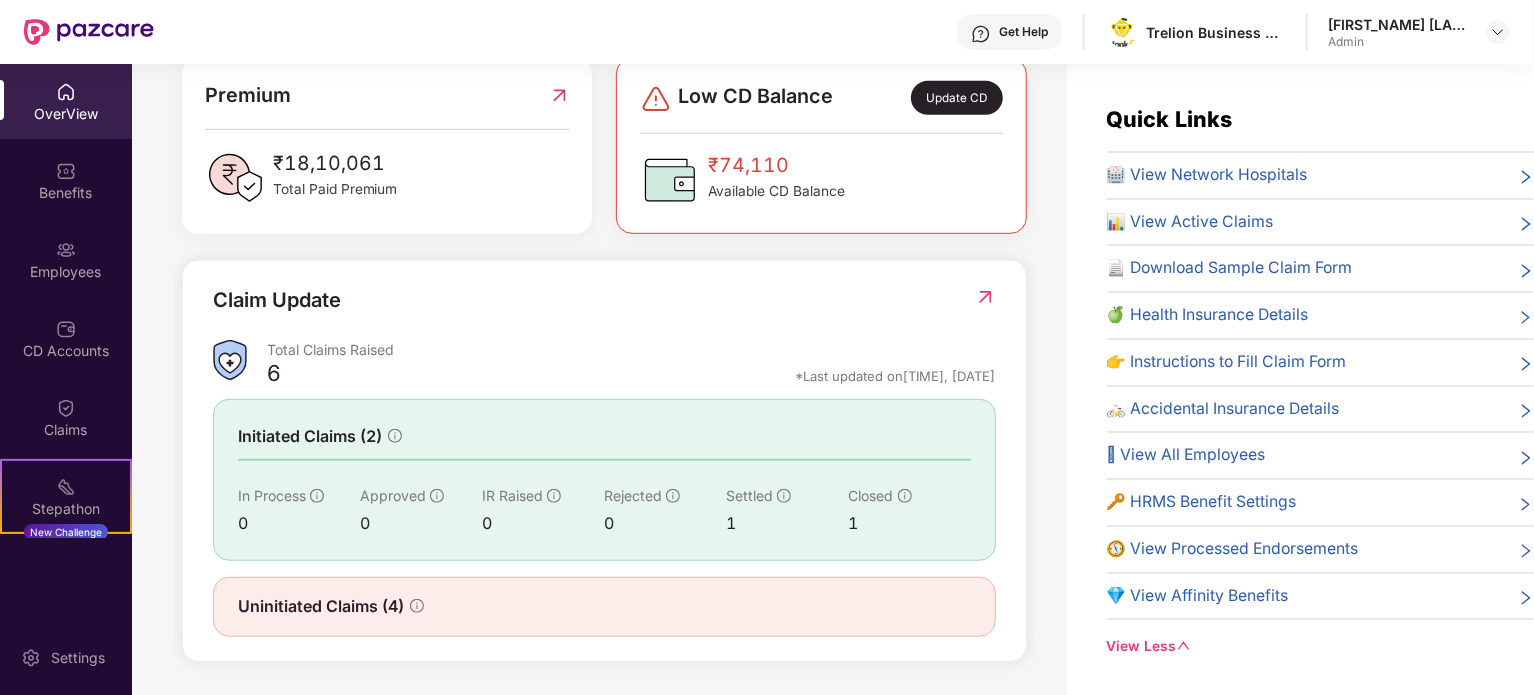 scroll, scrollTop: 0, scrollLeft: 0, axis: both 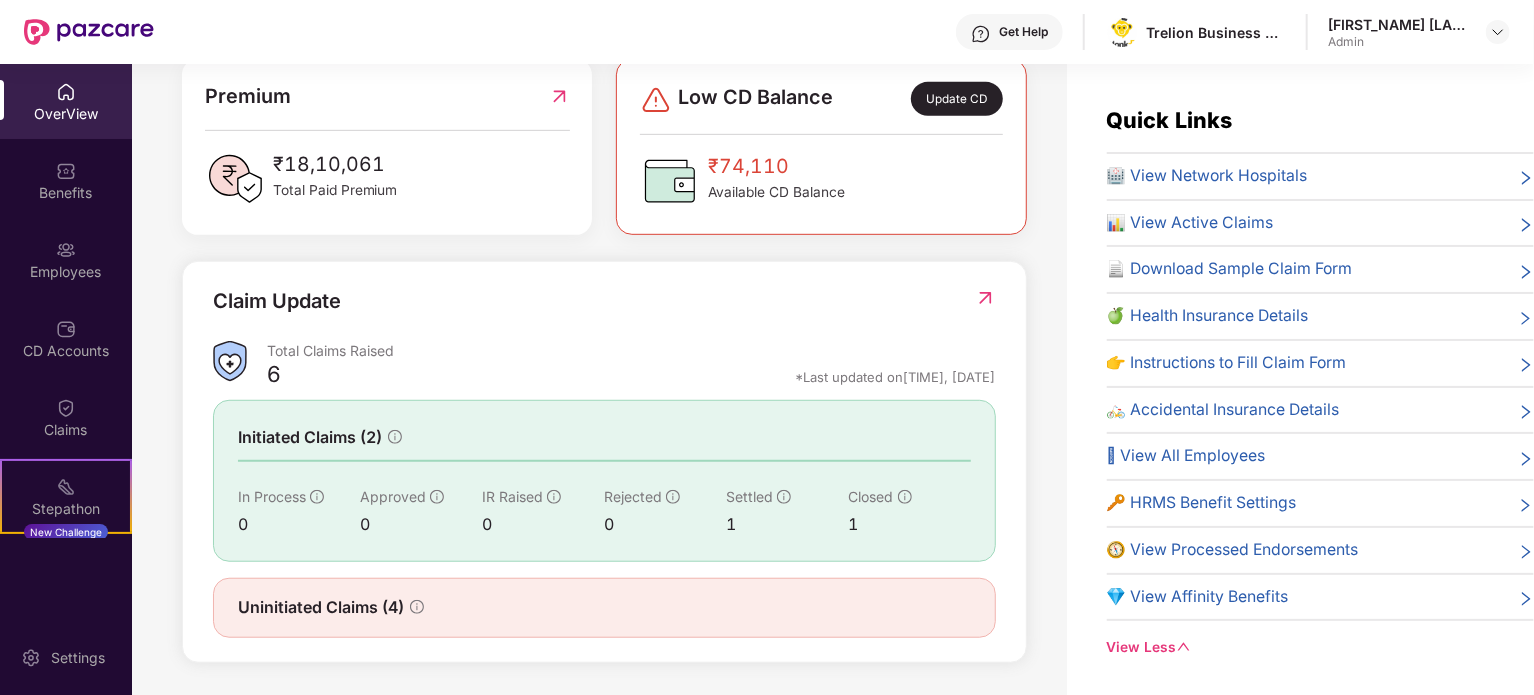 click on "📊 View Active Claims" at bounding box center (1190, 223) 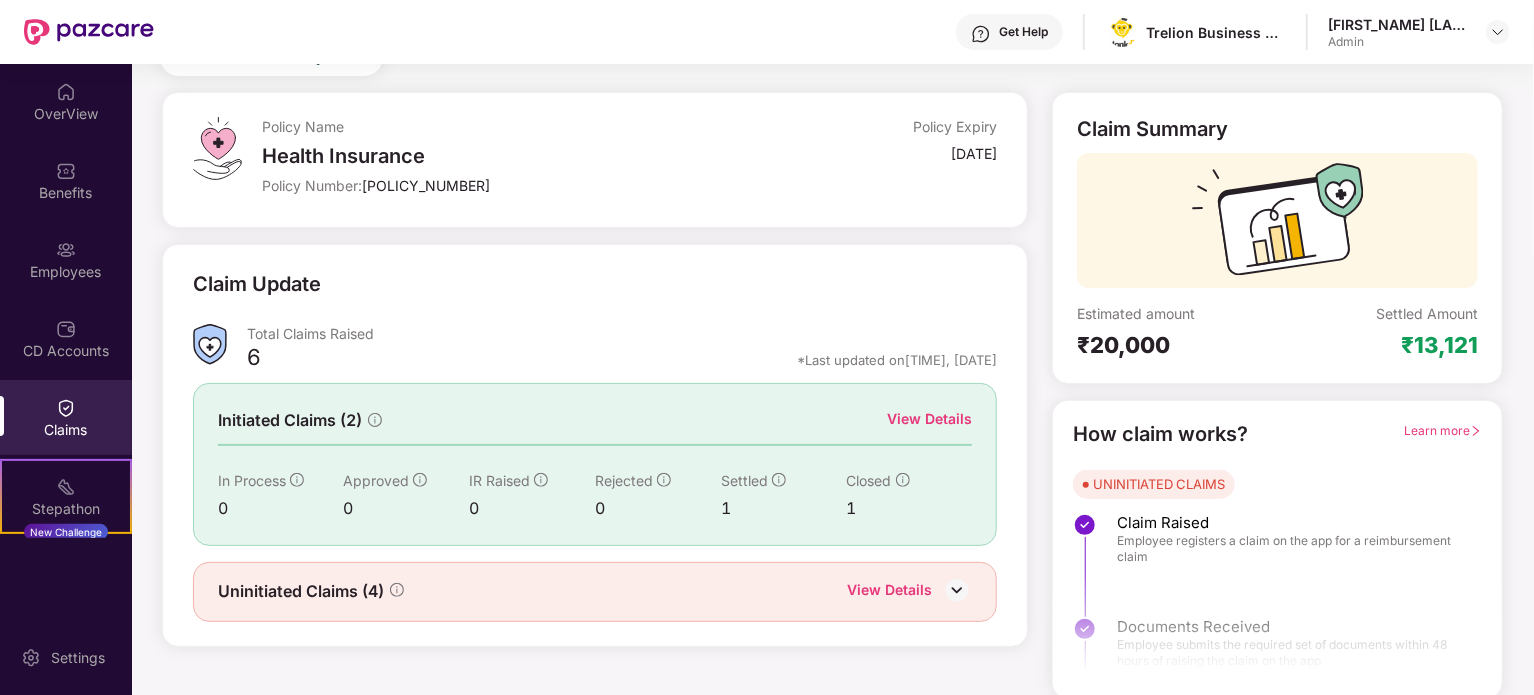 scroll, scrollTop: 87, scrollLeft: 0, axis: vertical 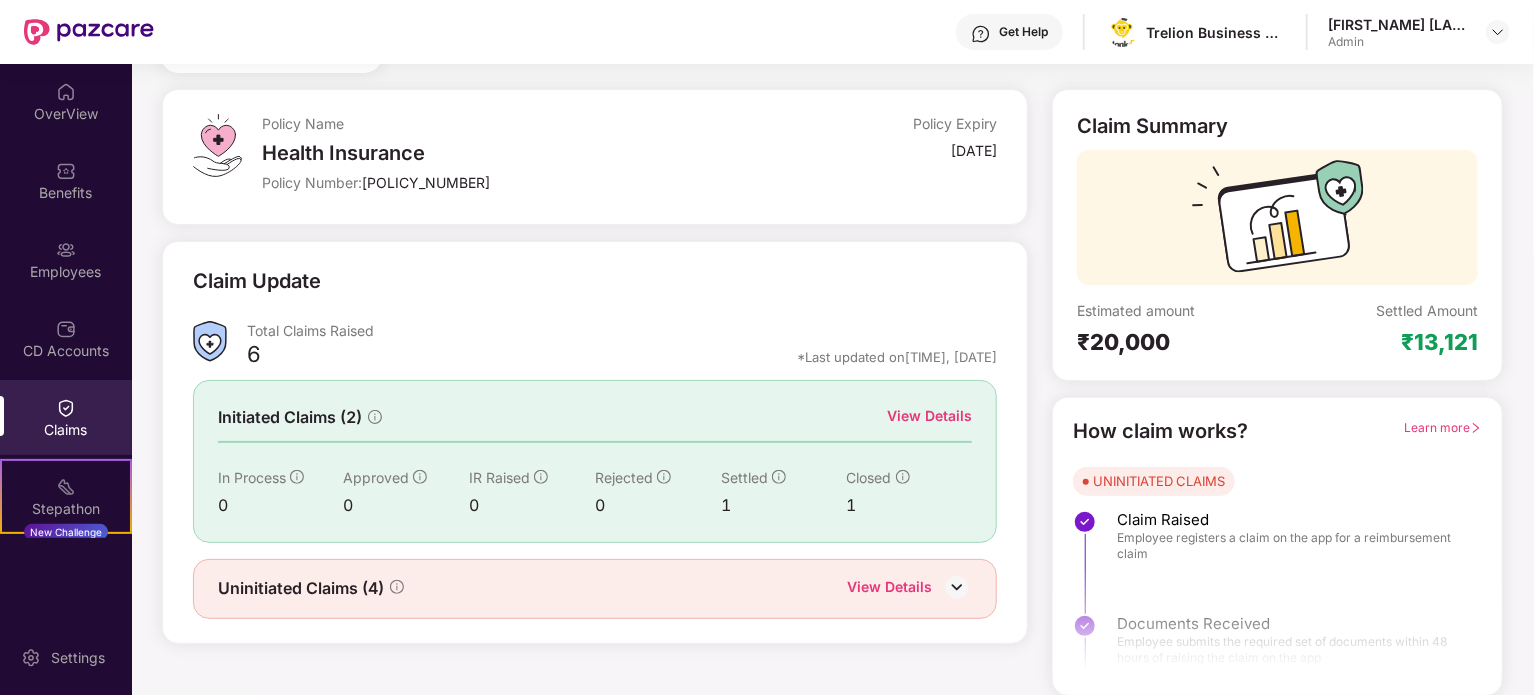 click on "View Details" at bounding box center (929, 416) 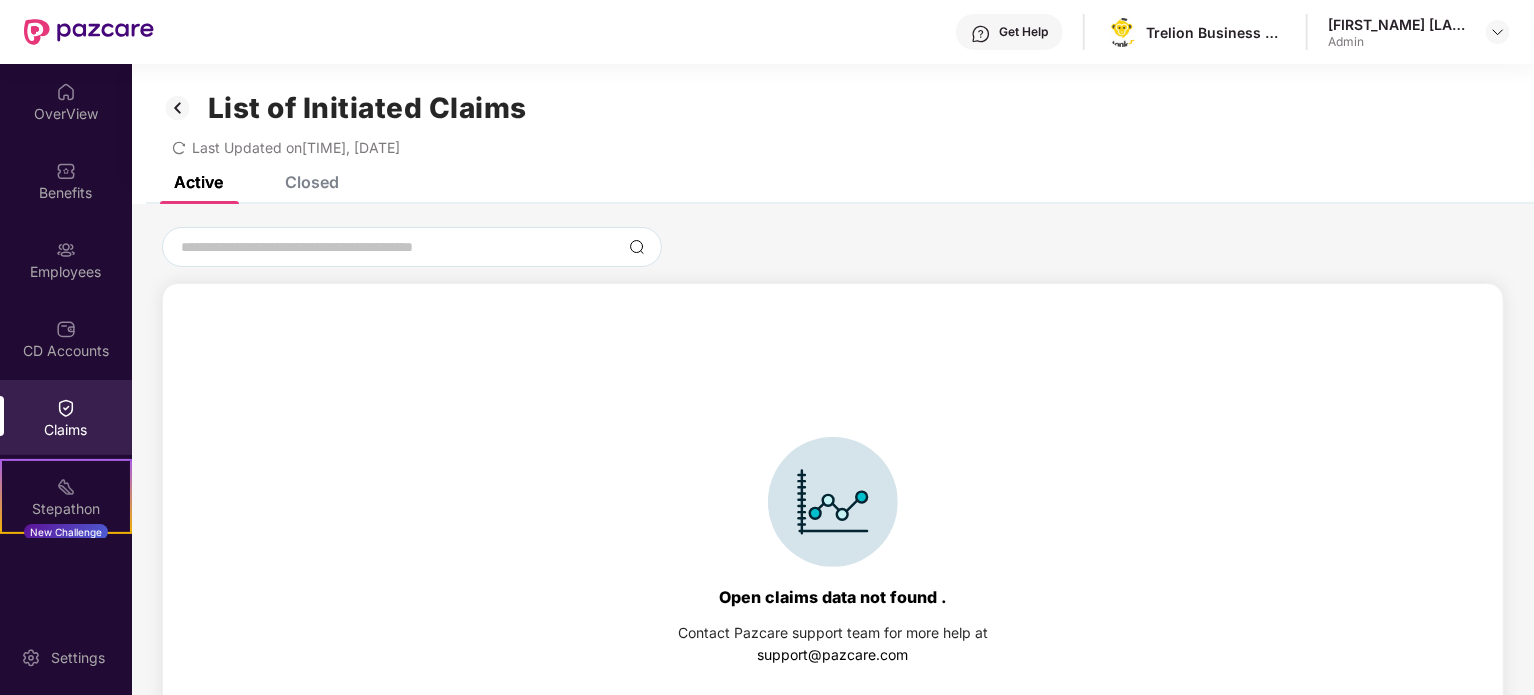 scroll, scrollTop: 0, scrollLeft: 0, axis: both 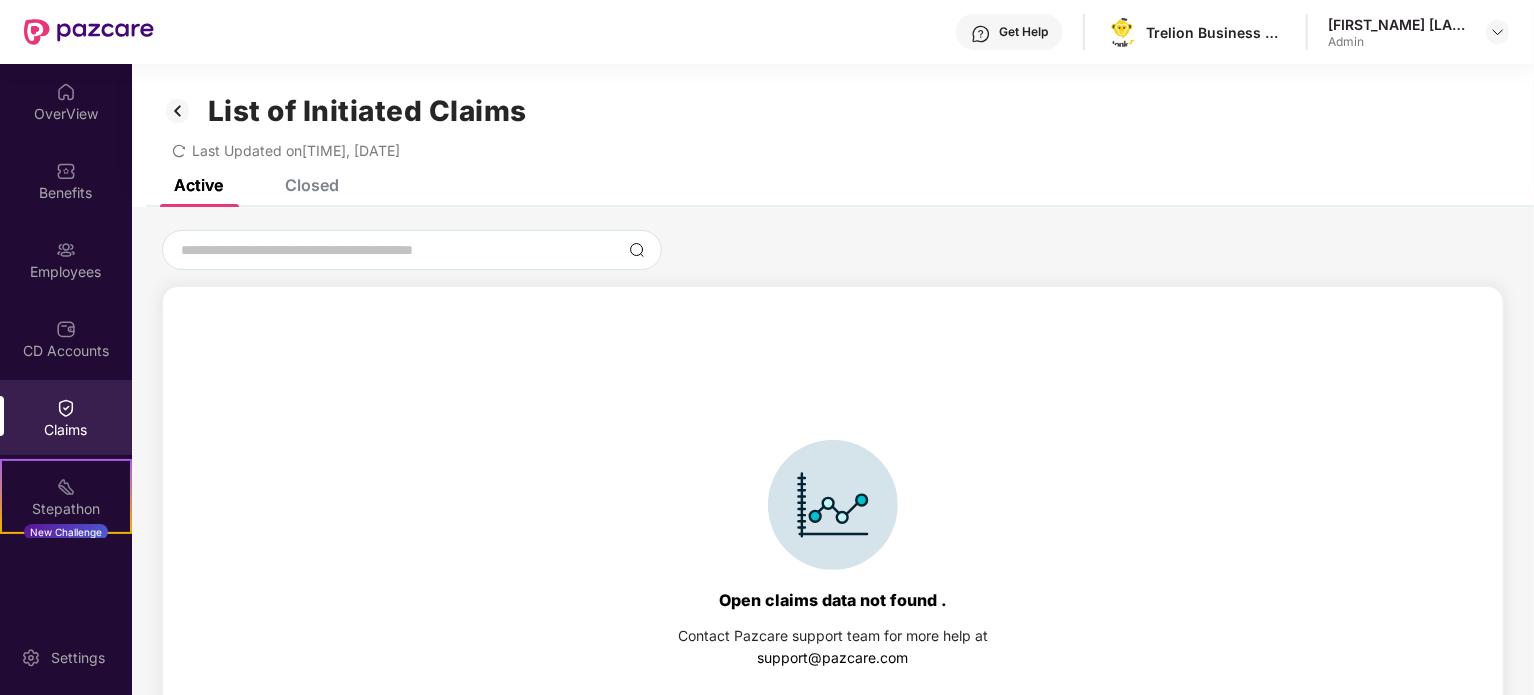 click on "Closed" at bounding box center (312, 185) 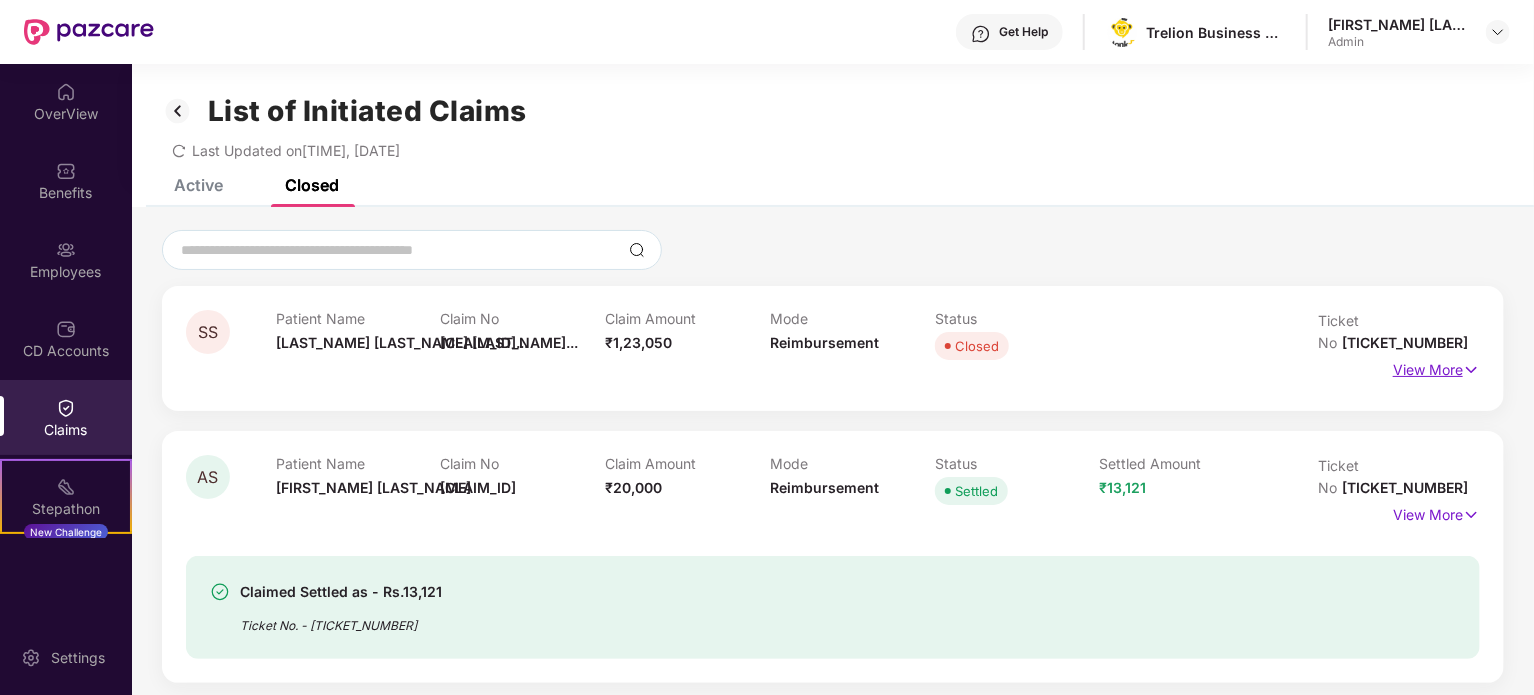 click on "View More" at bounding box center [1436, 367] 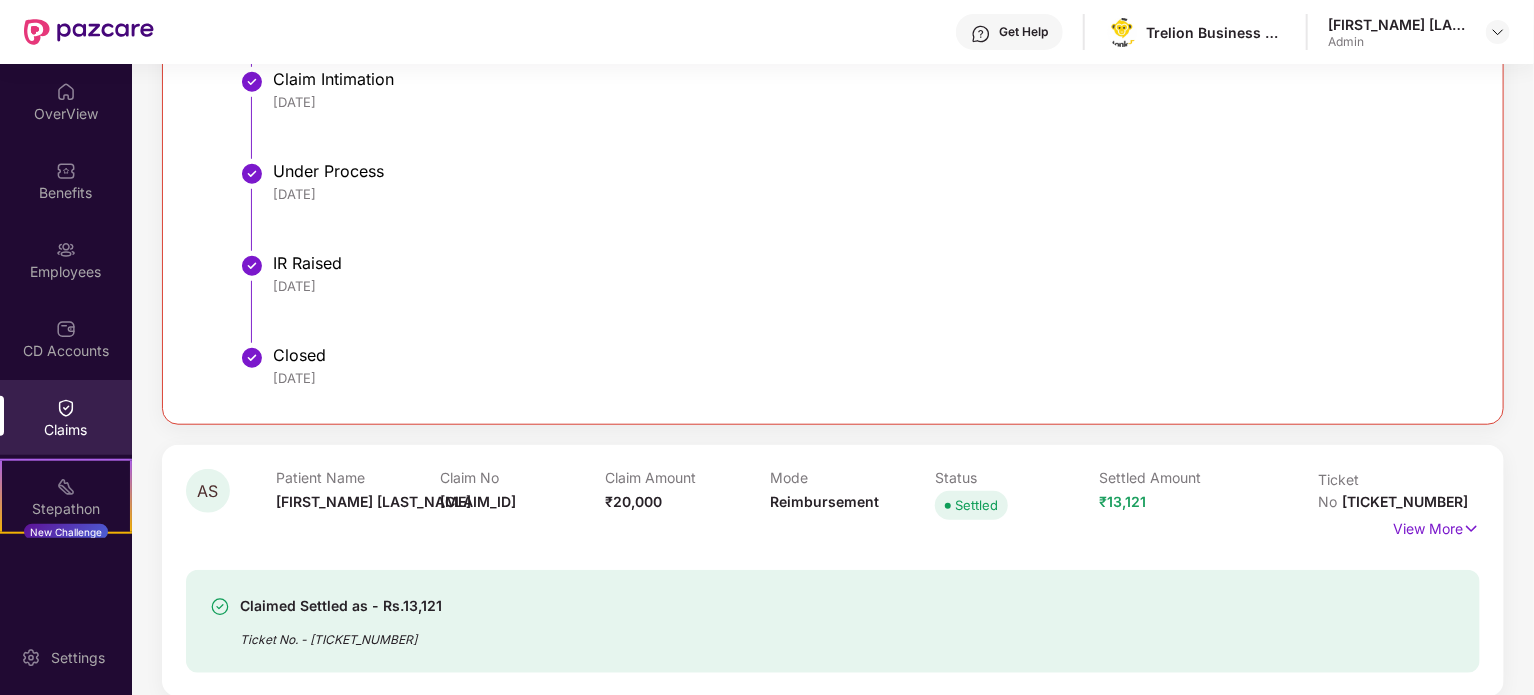 scroll, scrollTop: 739, scrollLeft: 0, axis: vertical 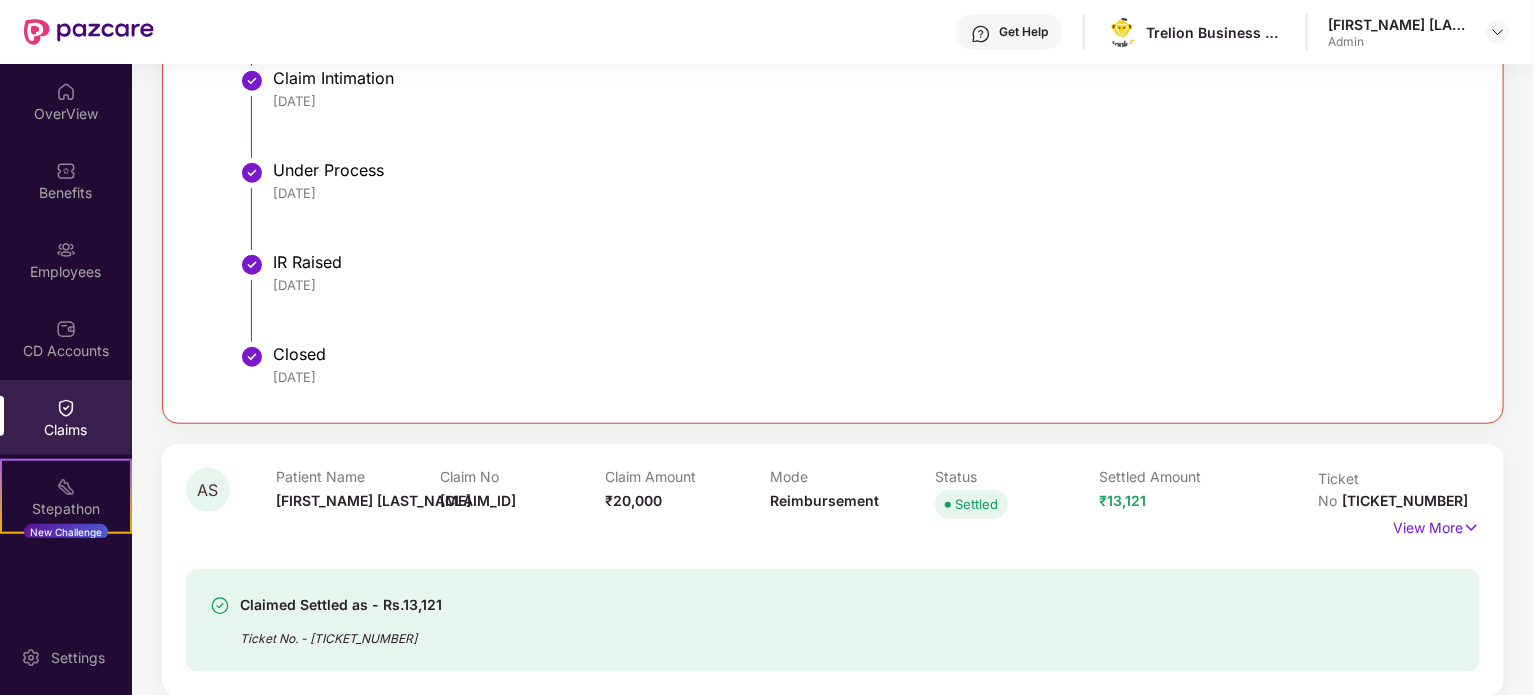 click on "Claim Amount ₹20,000" at bounding box center [687, 495] 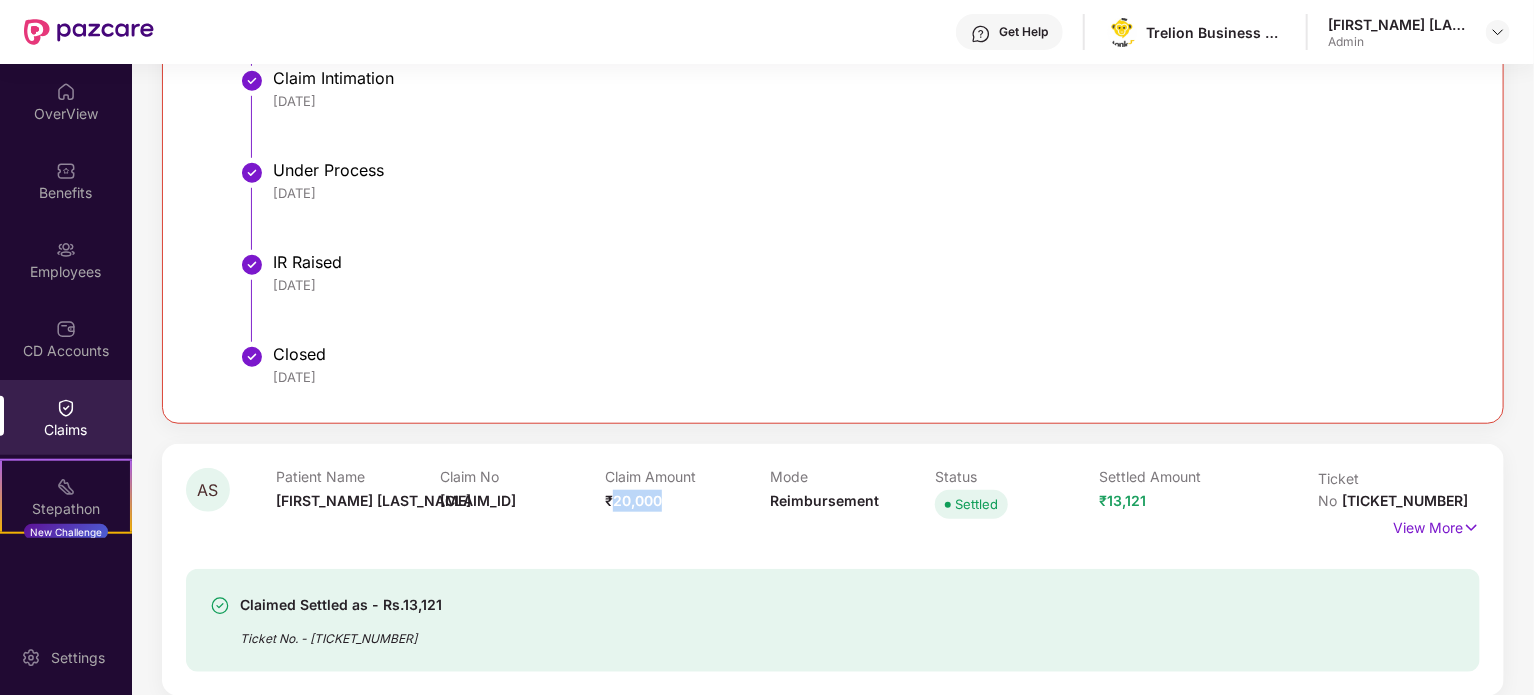 click on "Claim Amount ₹20,000" at bounding box center (687, 495) 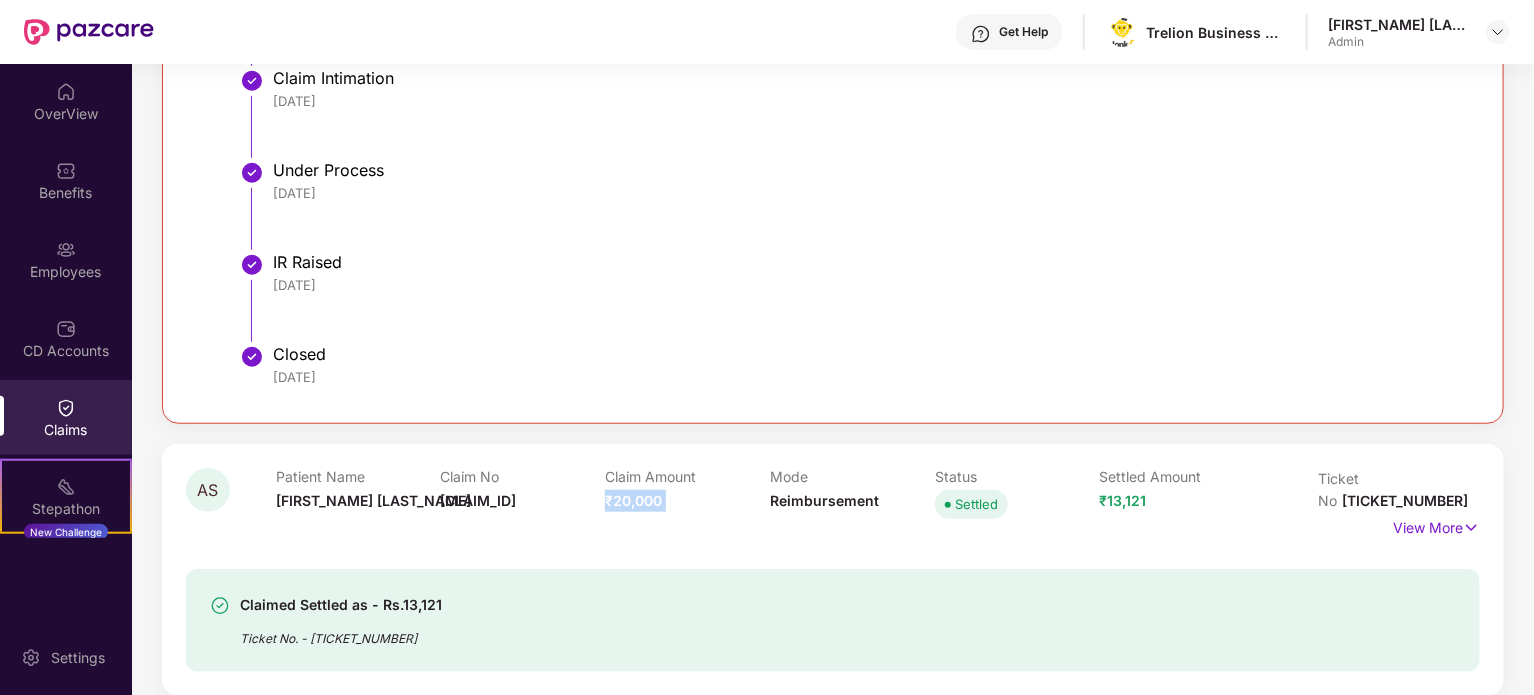 click on "Claim Amount ₹20,000" at bounding box center (687, 495) 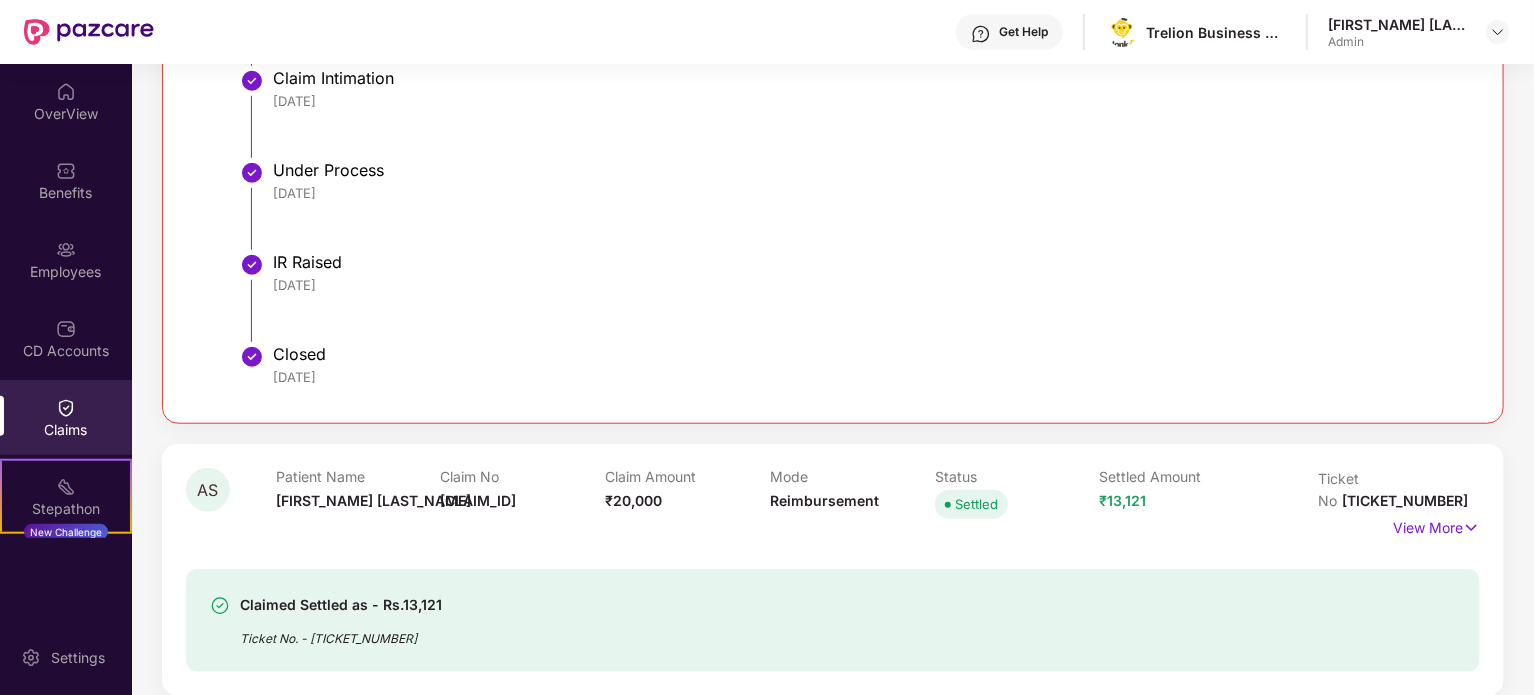 click on "Claimed Settled as - Rs.13,121  Ticket No. - 133628" at bounding box center (833, 608) 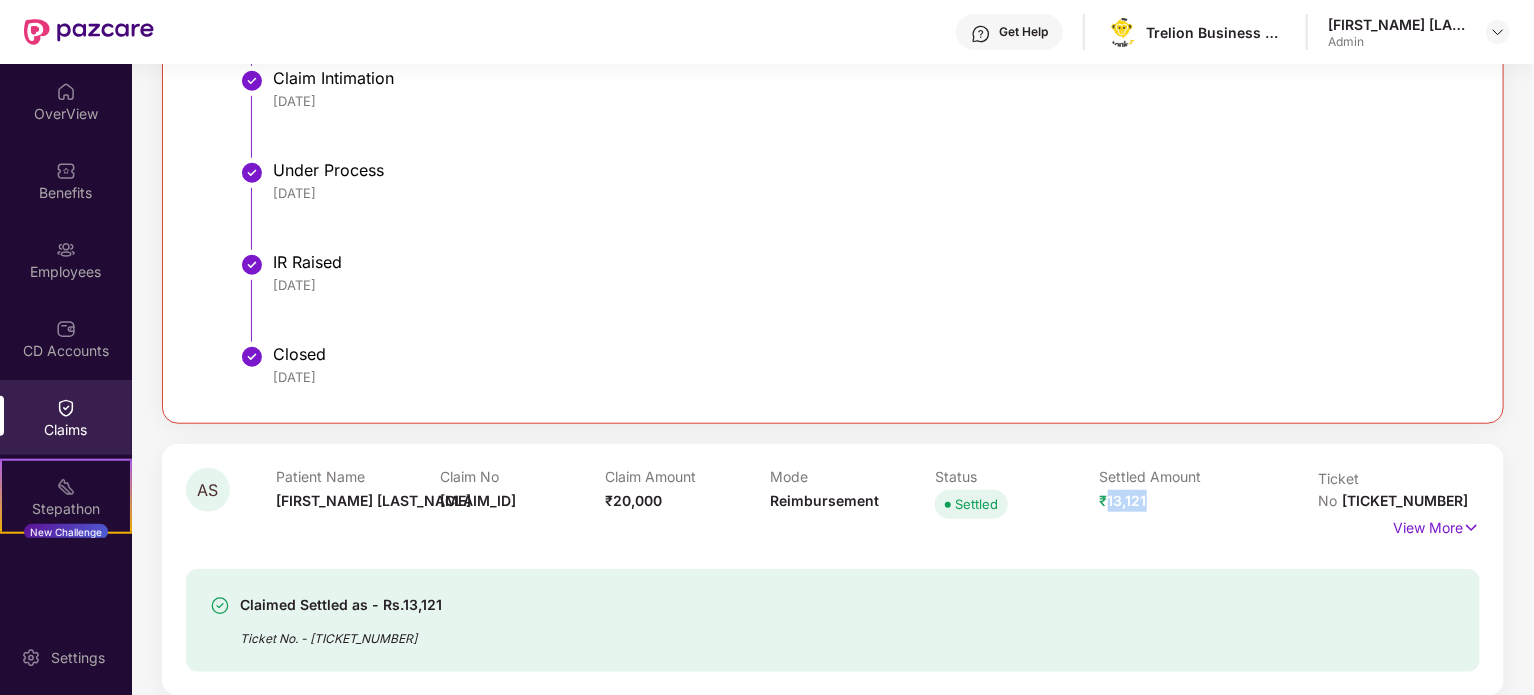 click on "₹13,121" at bounding box center (1123, 500) 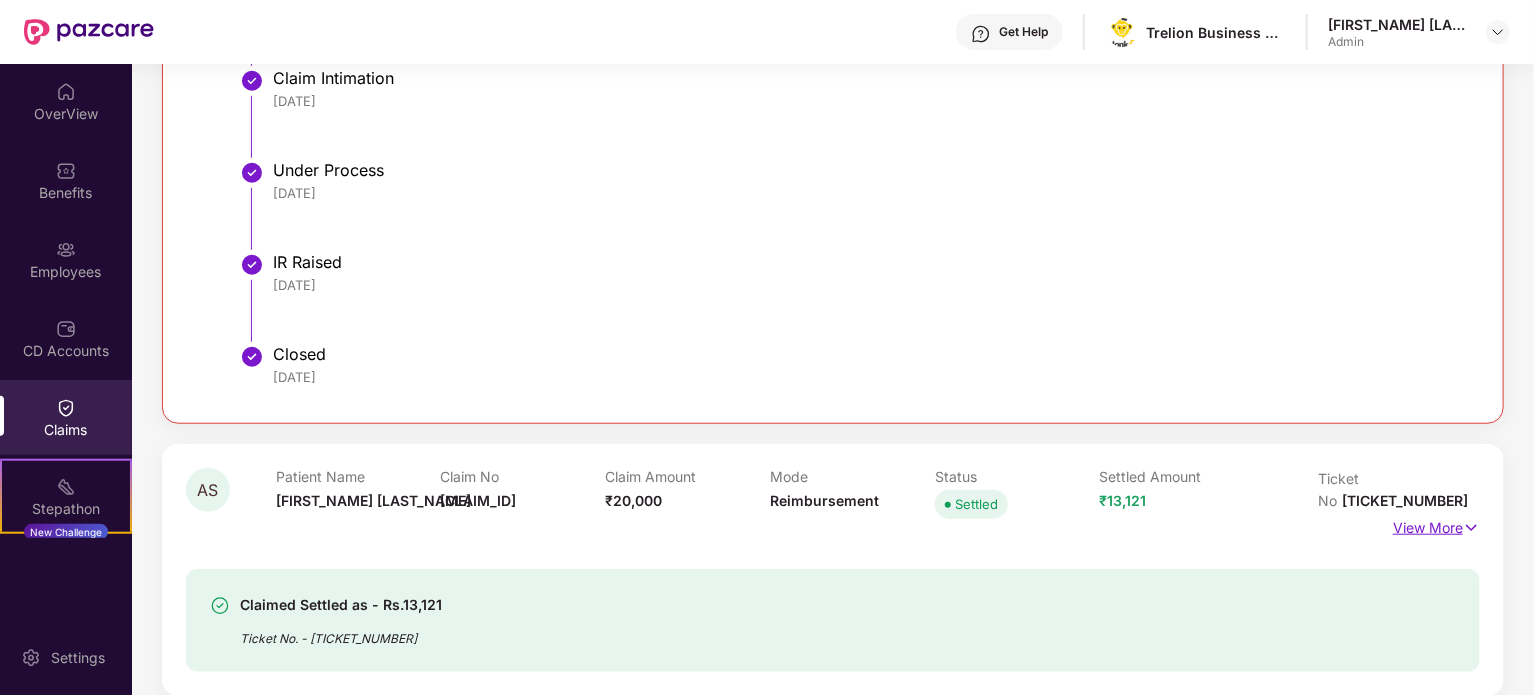 click on "View More" at bounding box center (1436, 525) 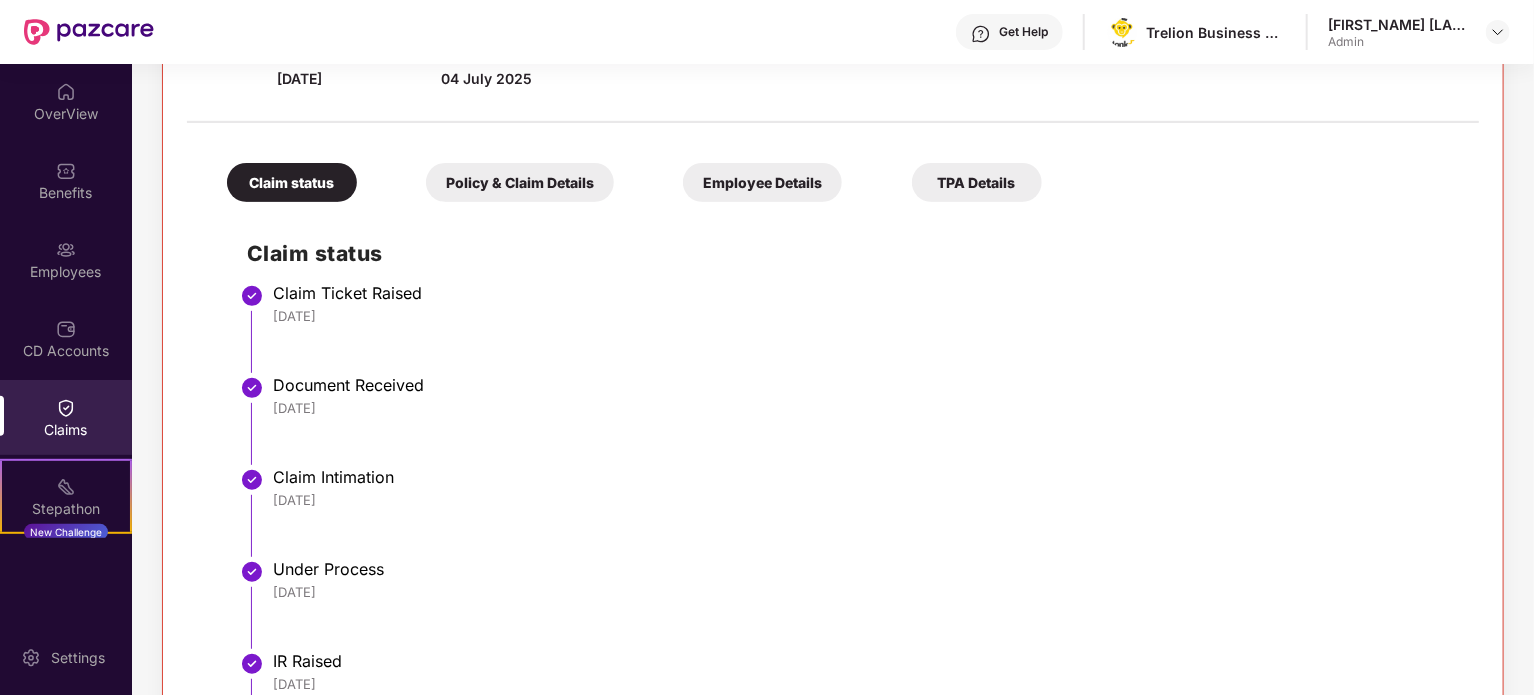 scroll, scrollTop: 339, scrollLeft: 0, axis: vertical 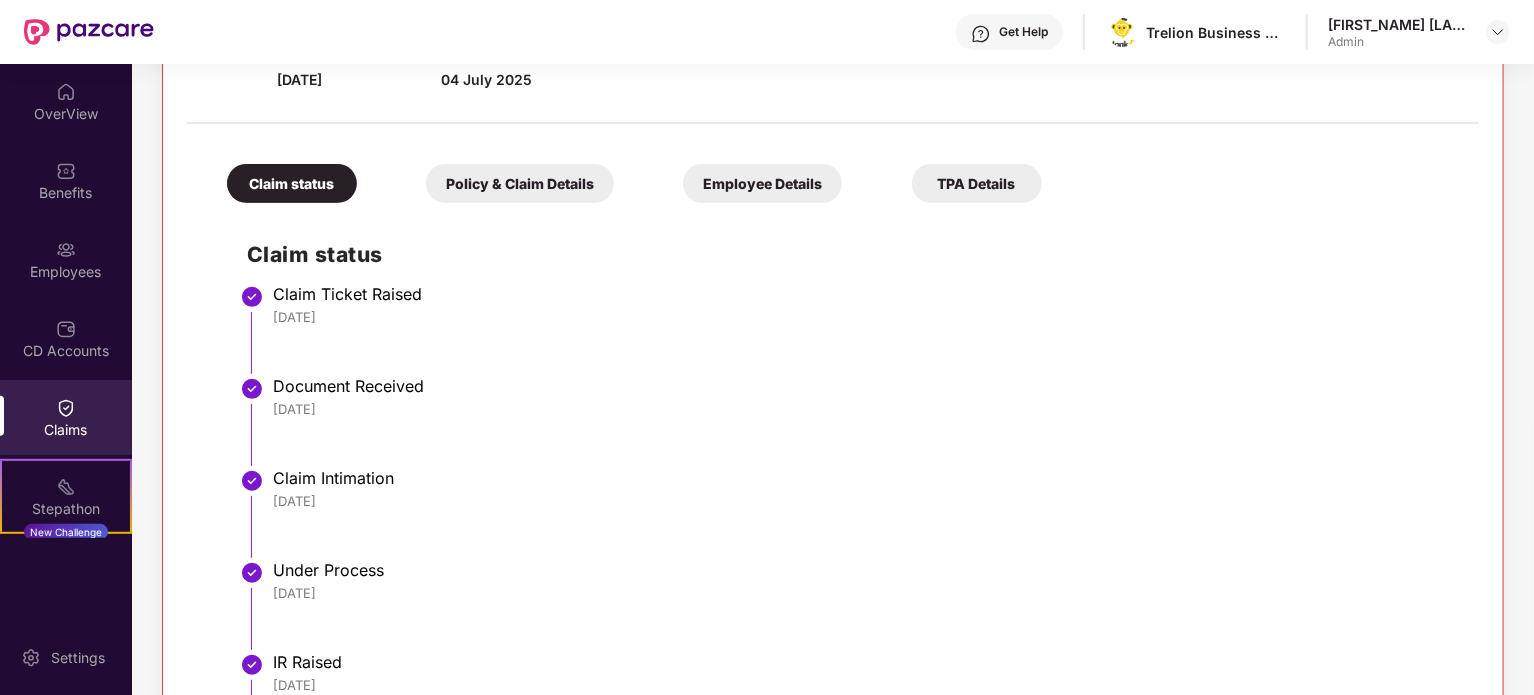 click on "Policy & Claim Details" at bounding box center [520, 183] 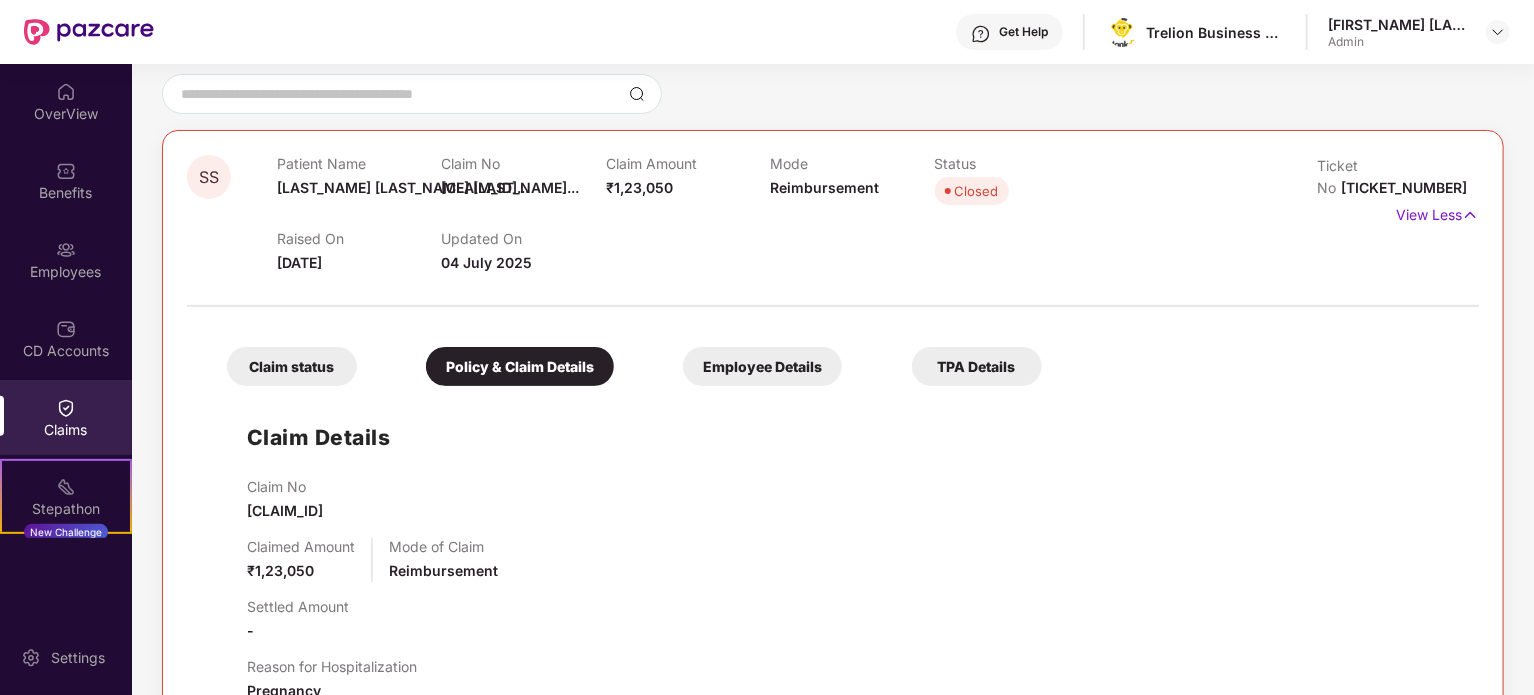 scroll, scrollTop: 139, scrollLeft: 0, axis: vertical 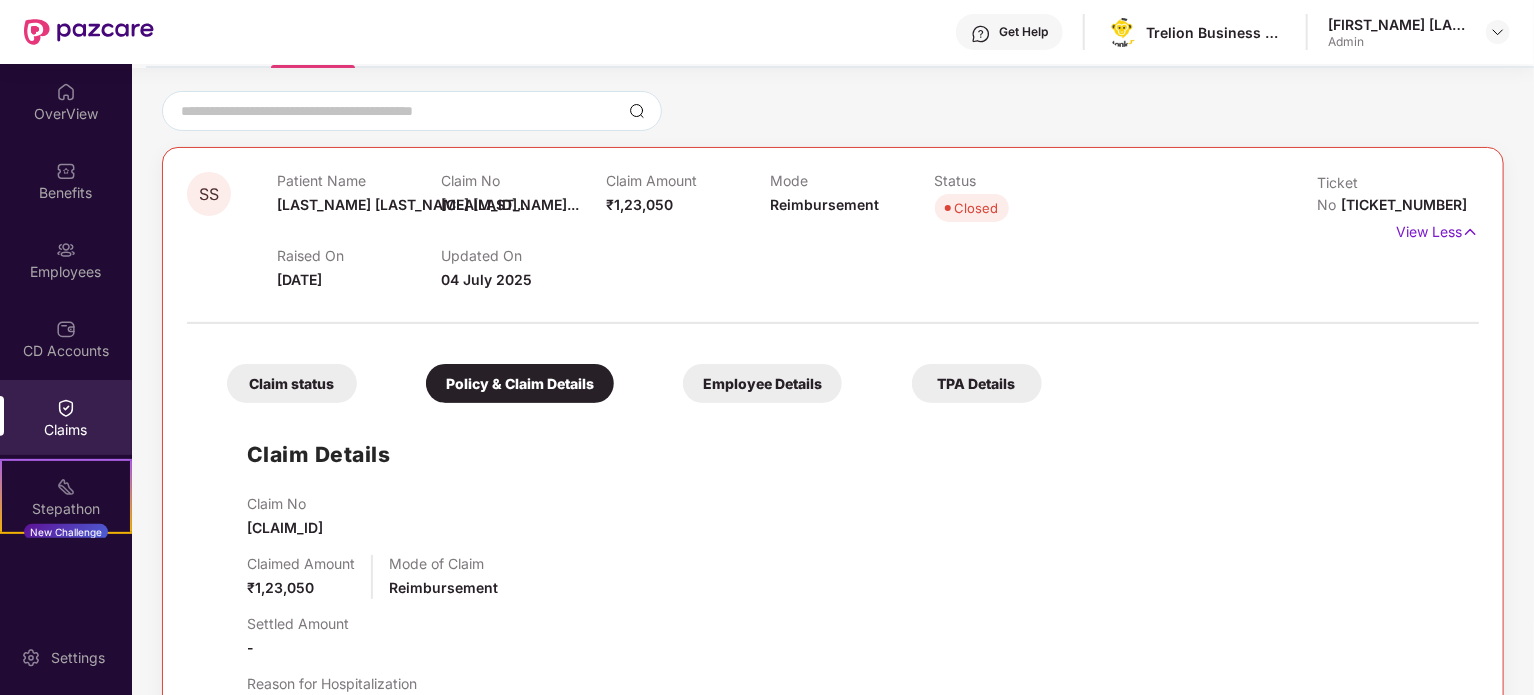 click on "TPA Details" at bounding box center [977, 383] 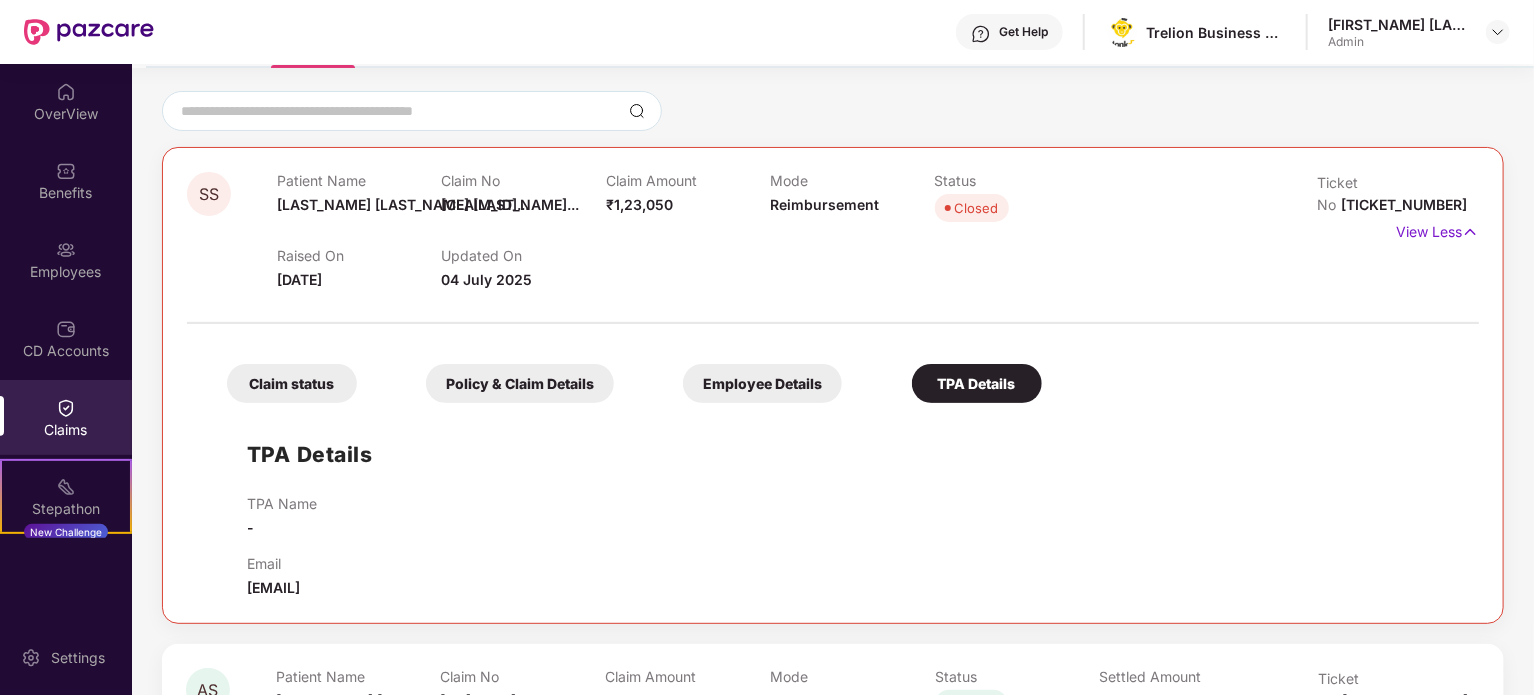 click on "Employee Details" at bounding box center (762, 383) 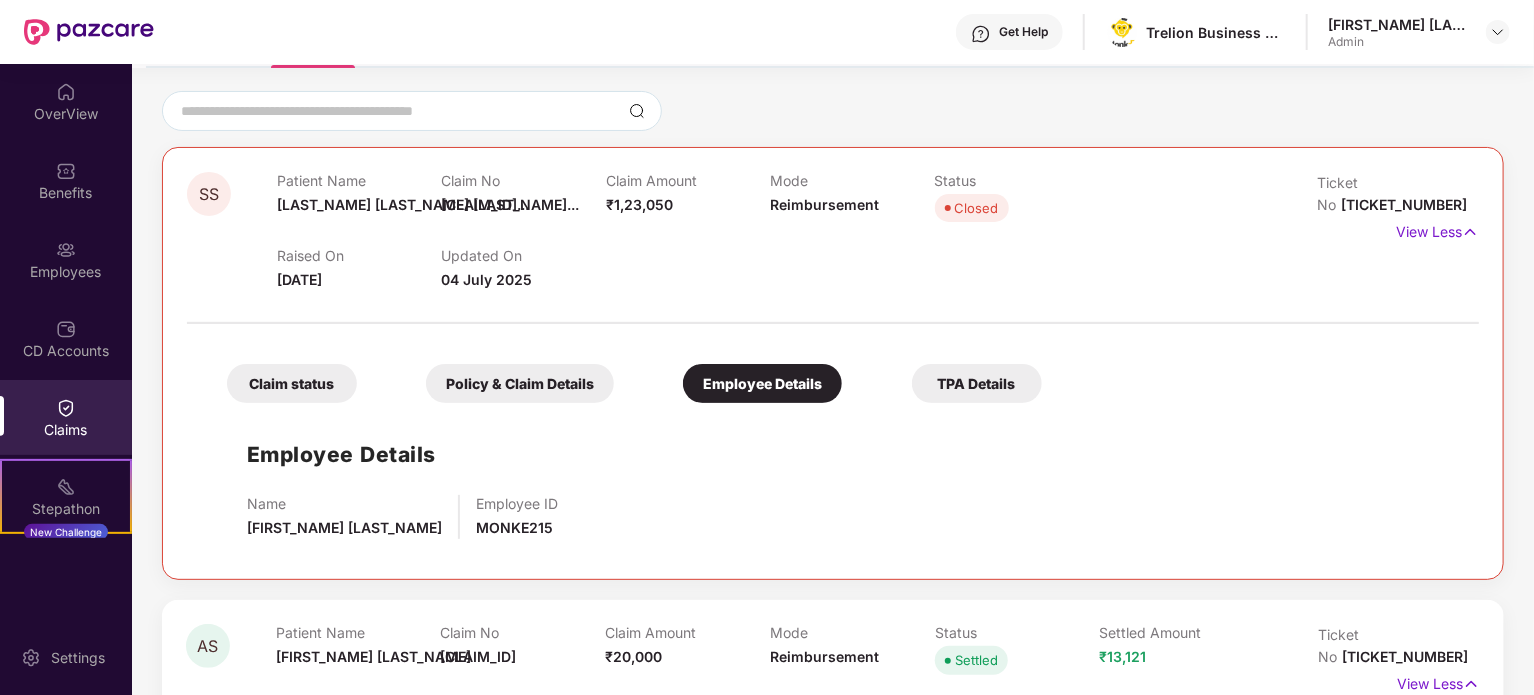 click on "Claim status Policy & Claim Details Employee Details TPA Details" at bounding box center (624, 373) 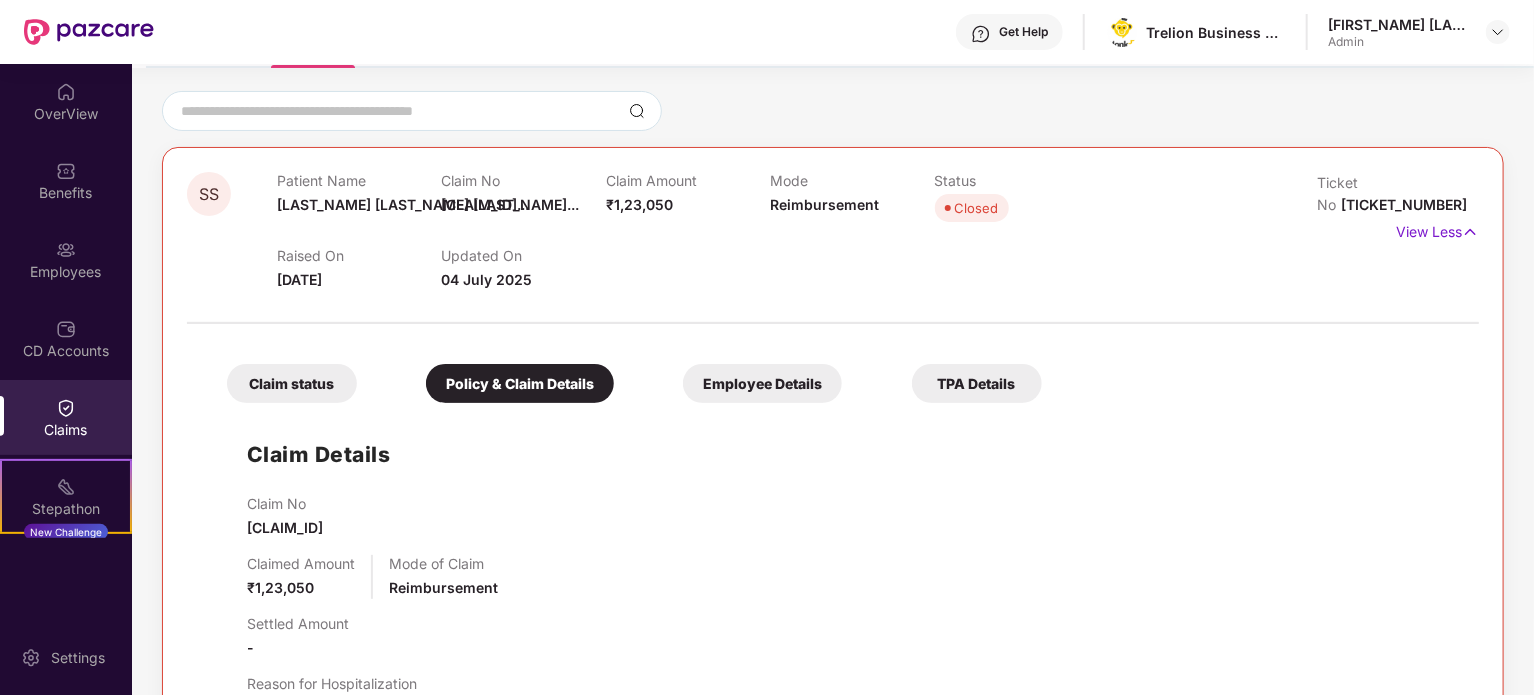 drag, startPoint x: 289, startPoint y: 411, endPoint x: 307, endPoint y: 393, distance: 25.455845 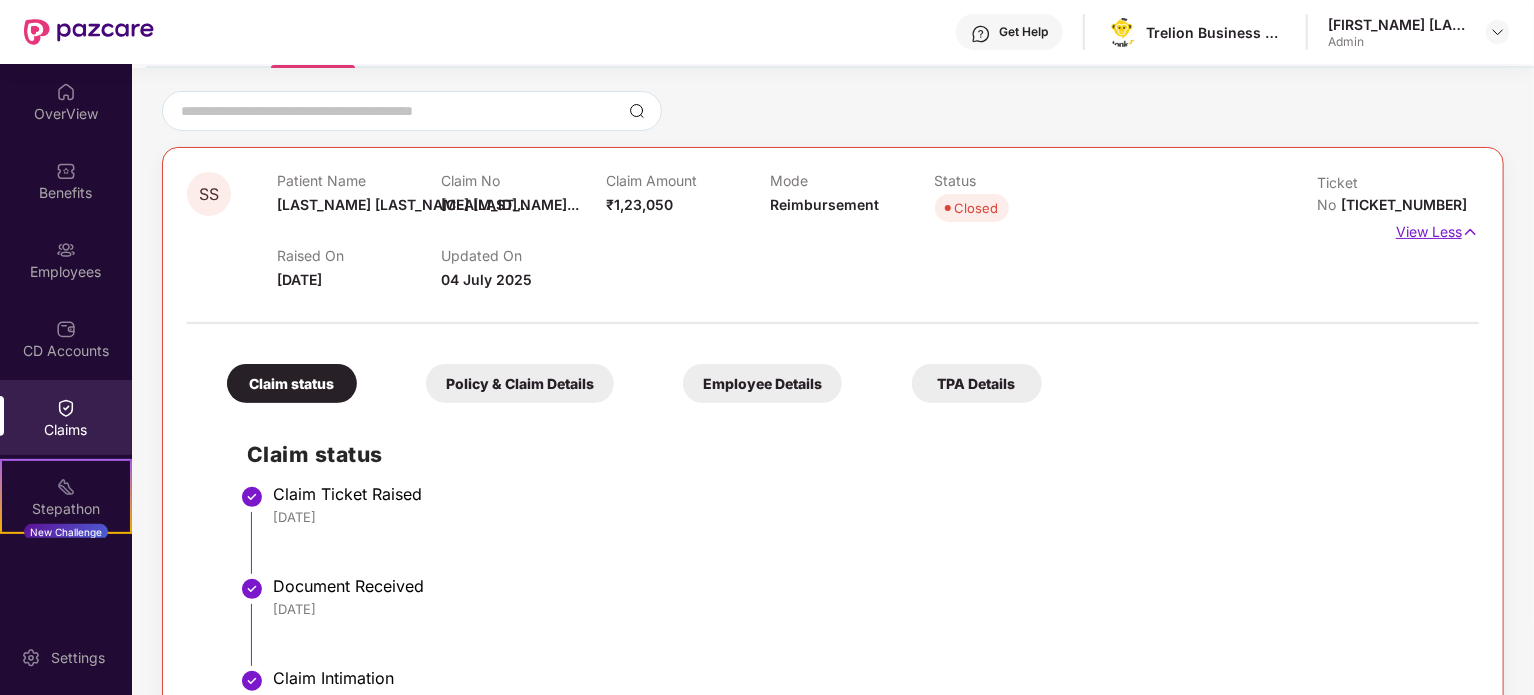 click at bounding box center [1470, 232] 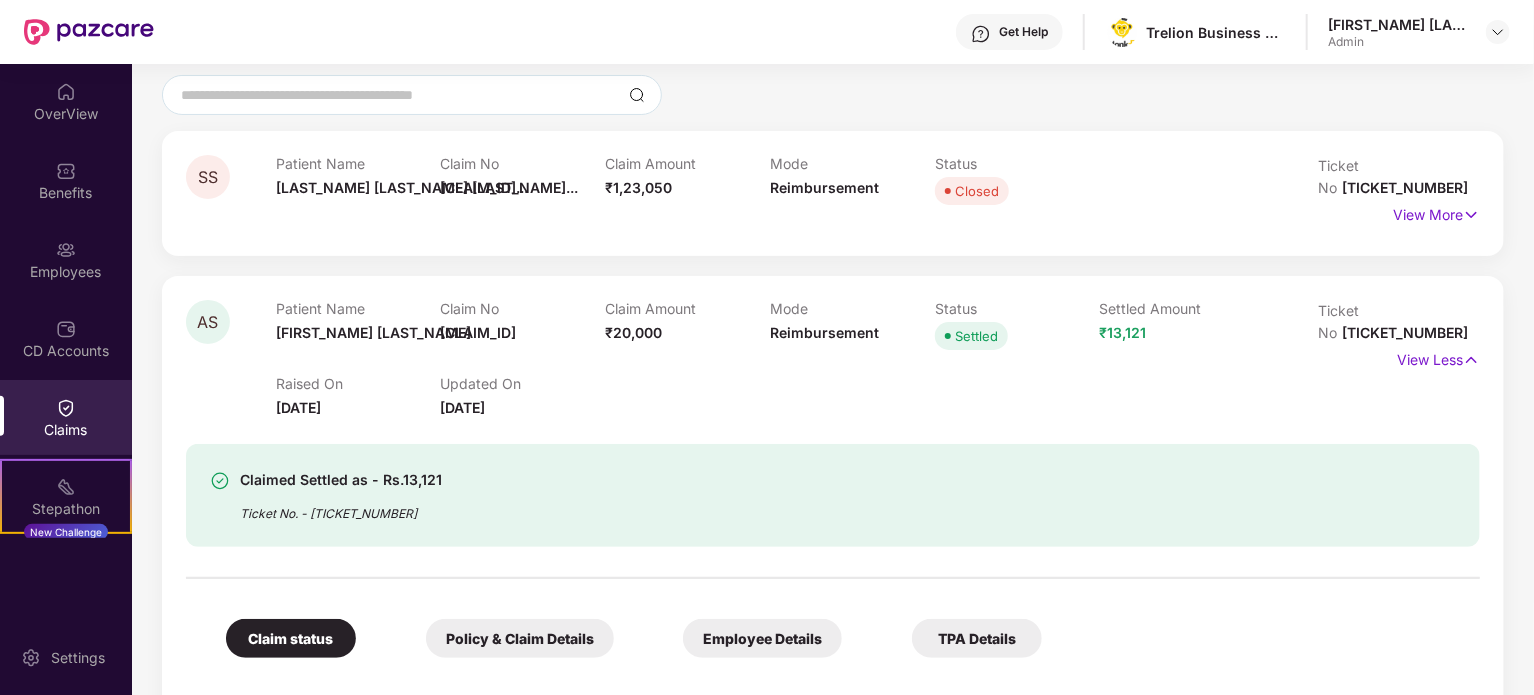 scroll, scrollTop: 139, scrollLeft: 0, axis: vertical 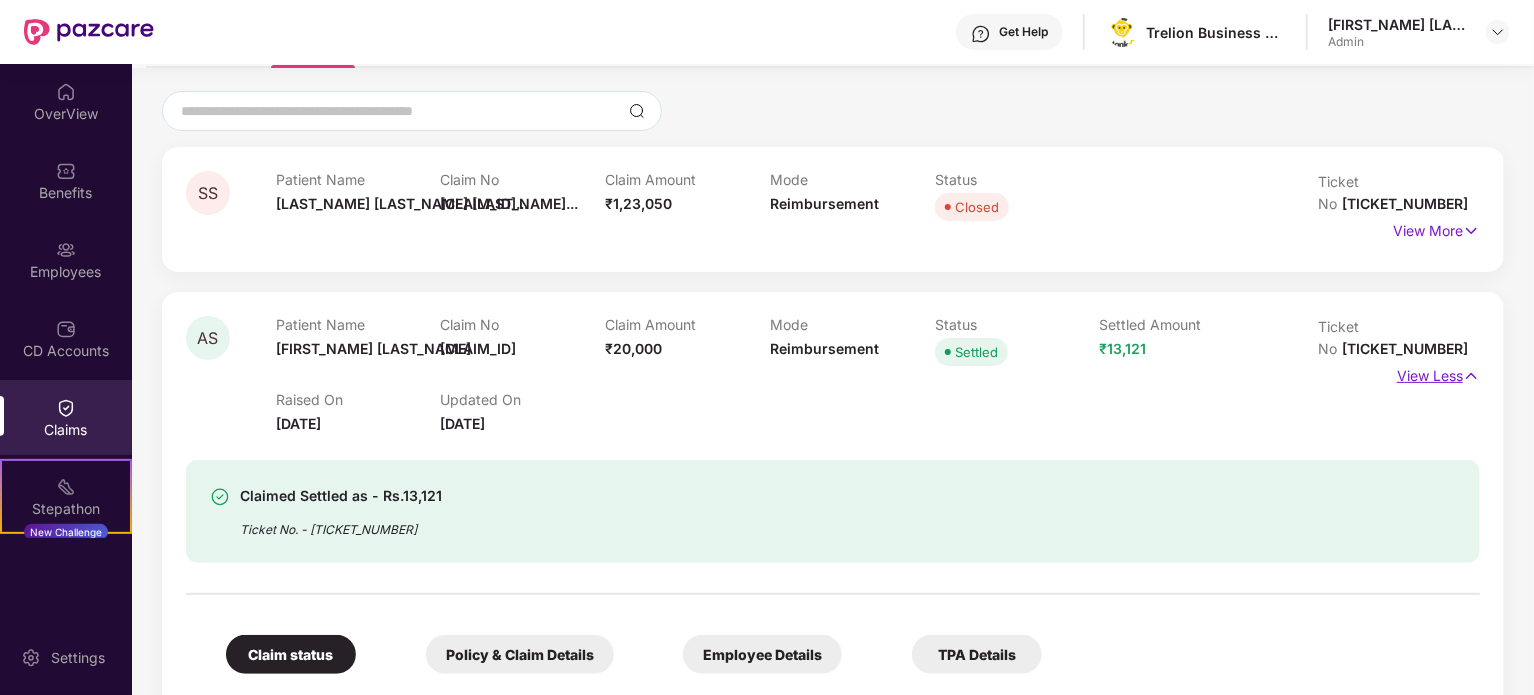 click on "View Less" at bounding box center [1438, 373] 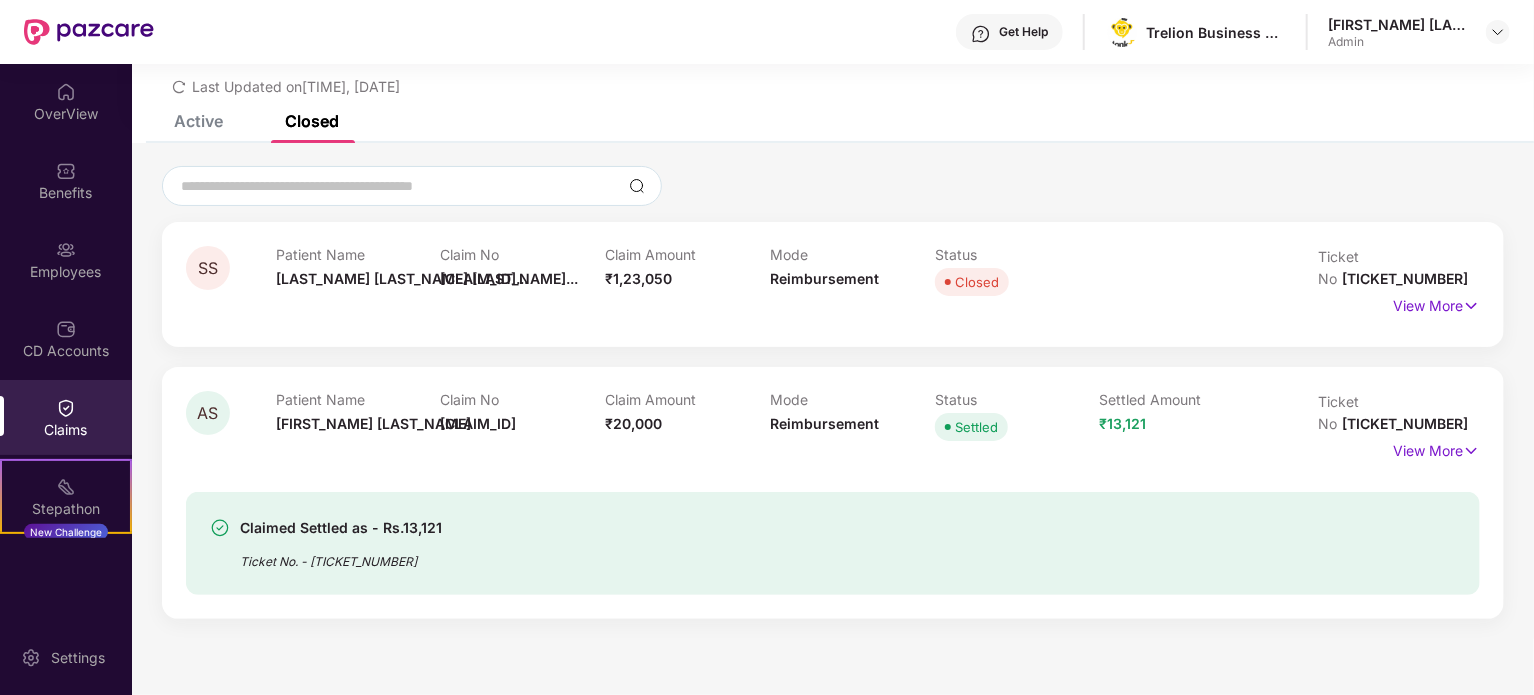 scroll, scrollTop: 64, scrollLeft: 0, axis: vertical 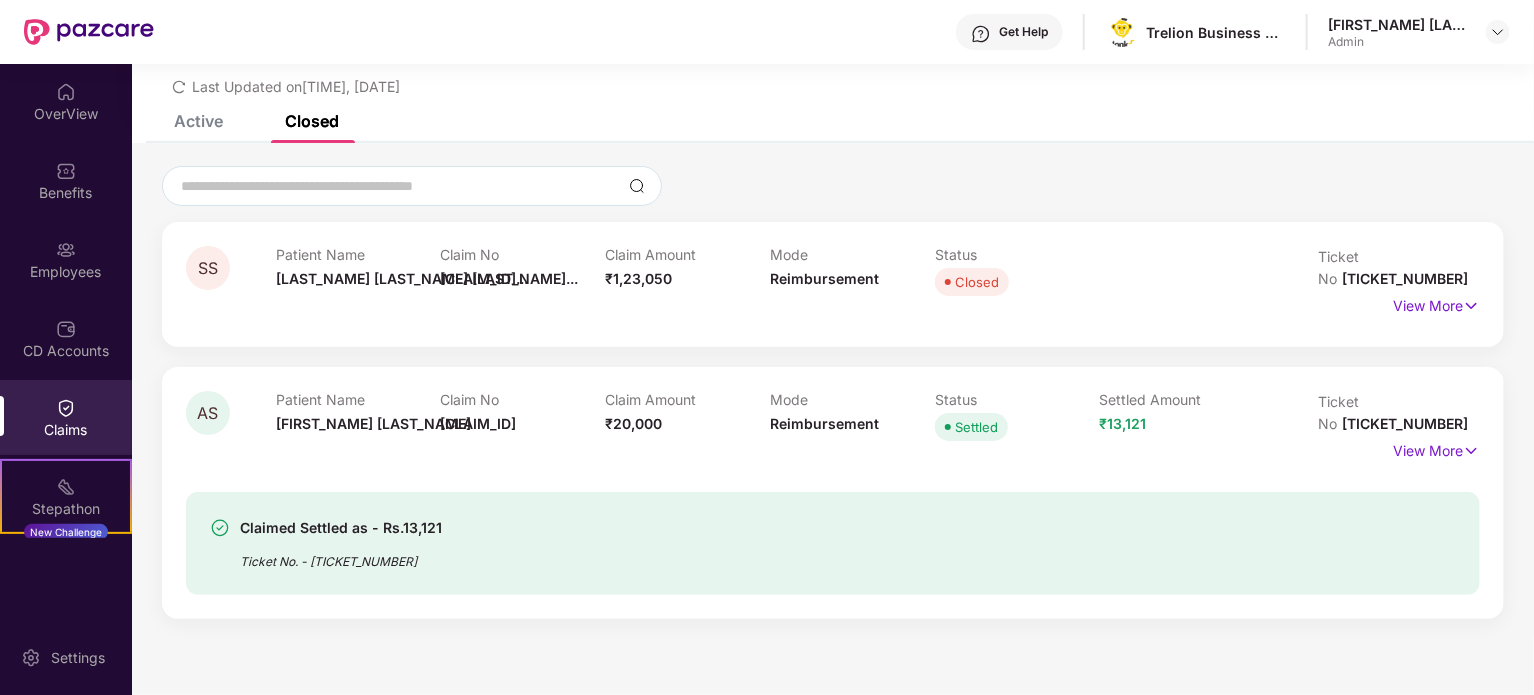 click on "Active" at bounding box center (198, 121) 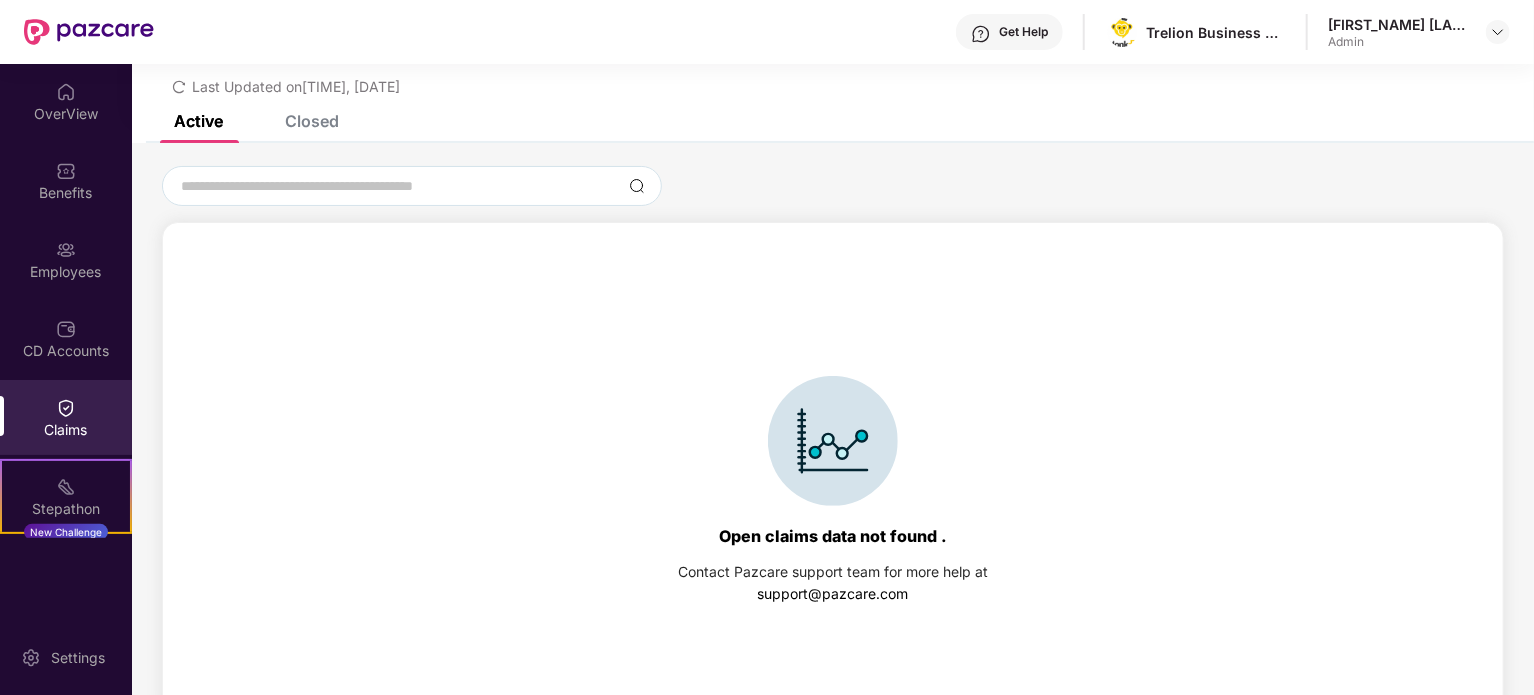 scroll, scrollTop: 0, scrollLeft: 0, axis: both 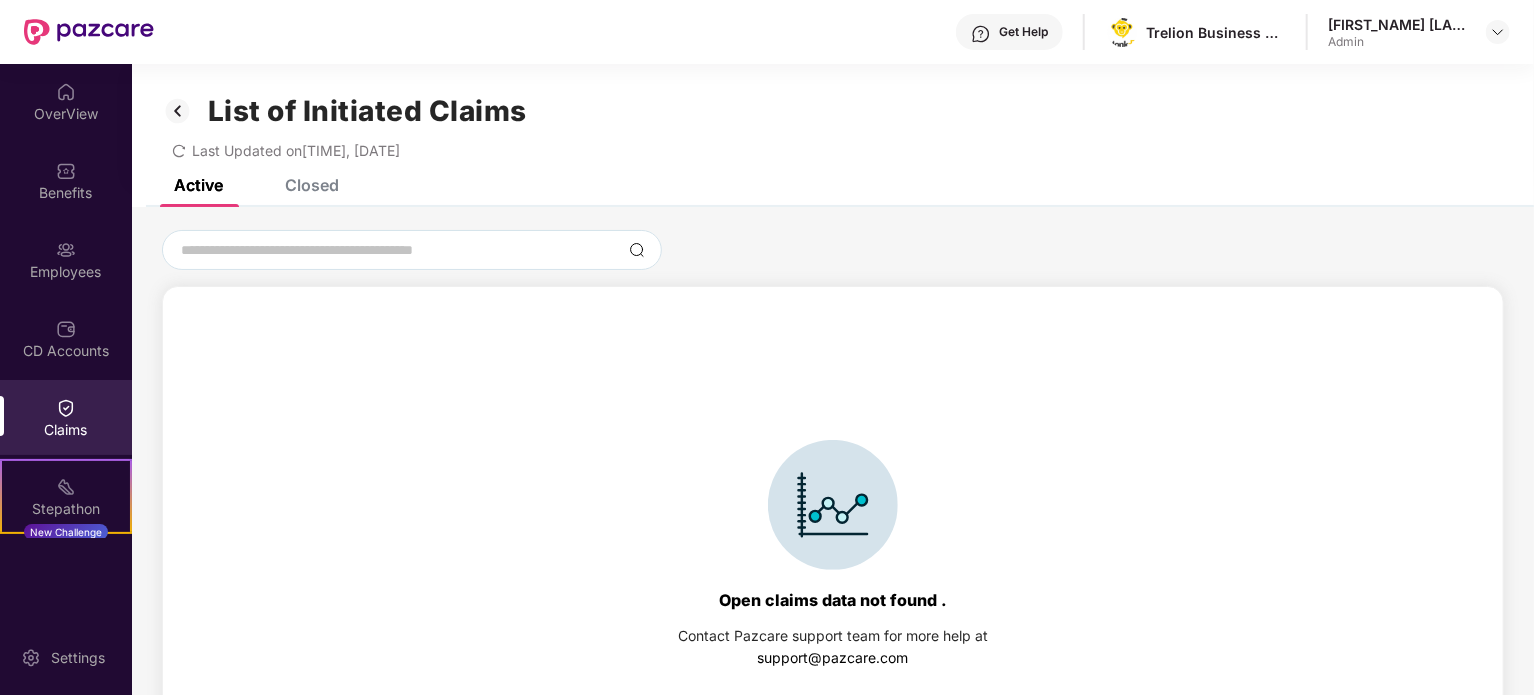 click at bounding box center (178, 111) 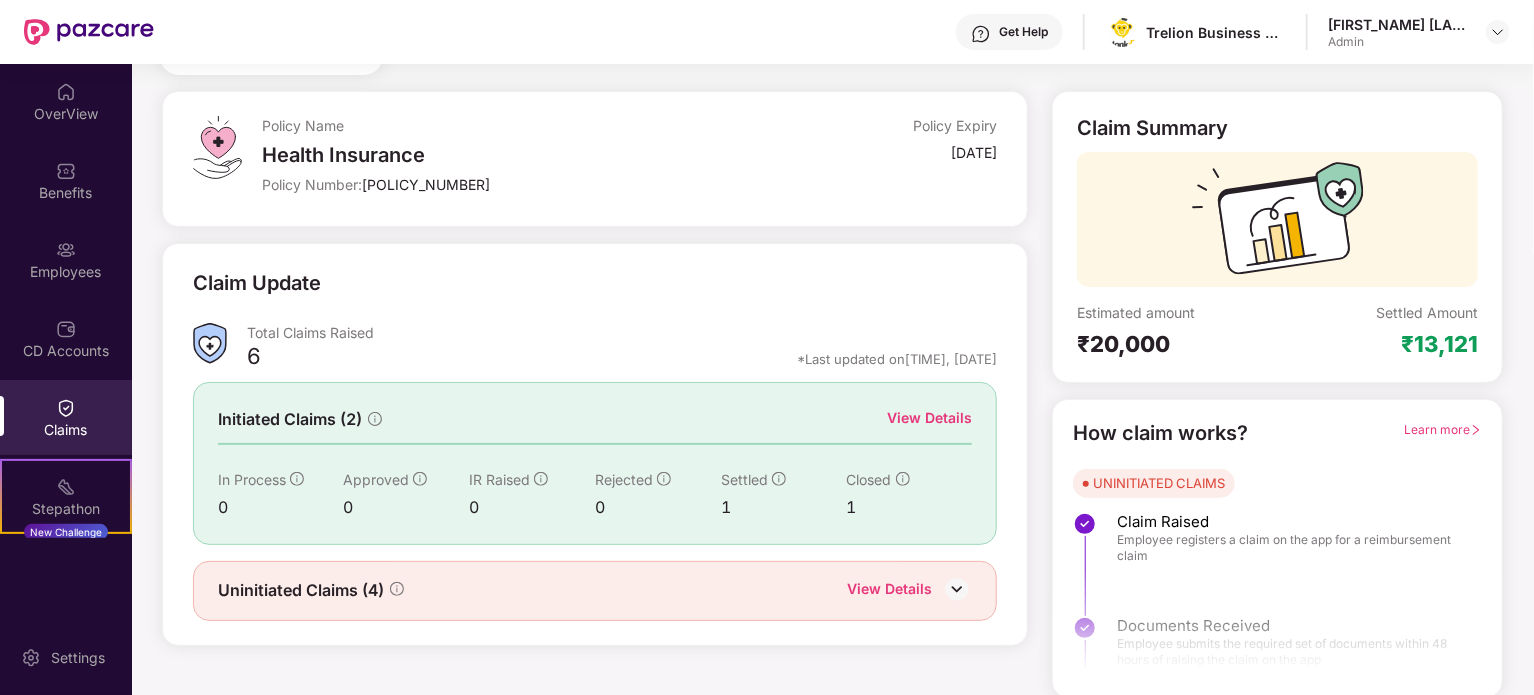 scroll, scrollTop: 87, scrollLeft: 0, axis: vertical 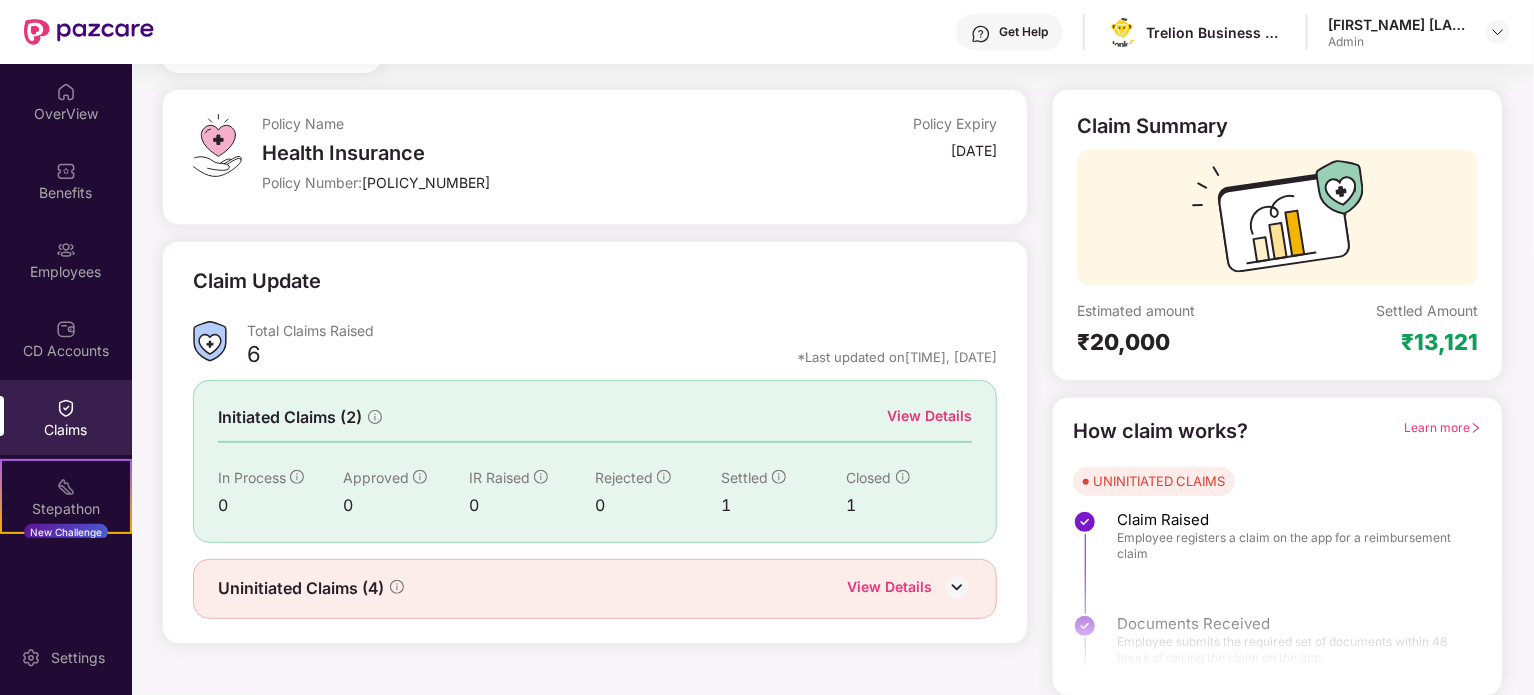 click at bounding box center [957, 587] 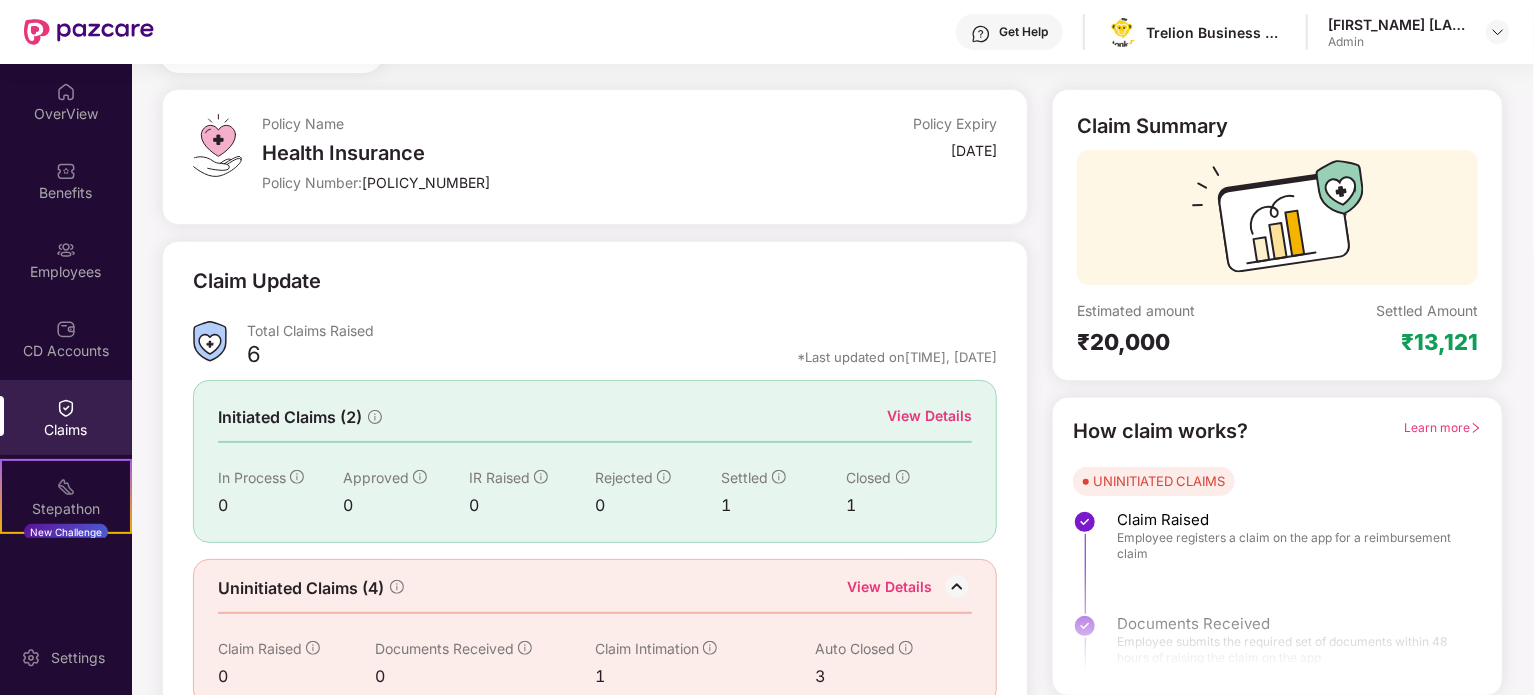 click on "View Details" at bounding box center (889, 589) 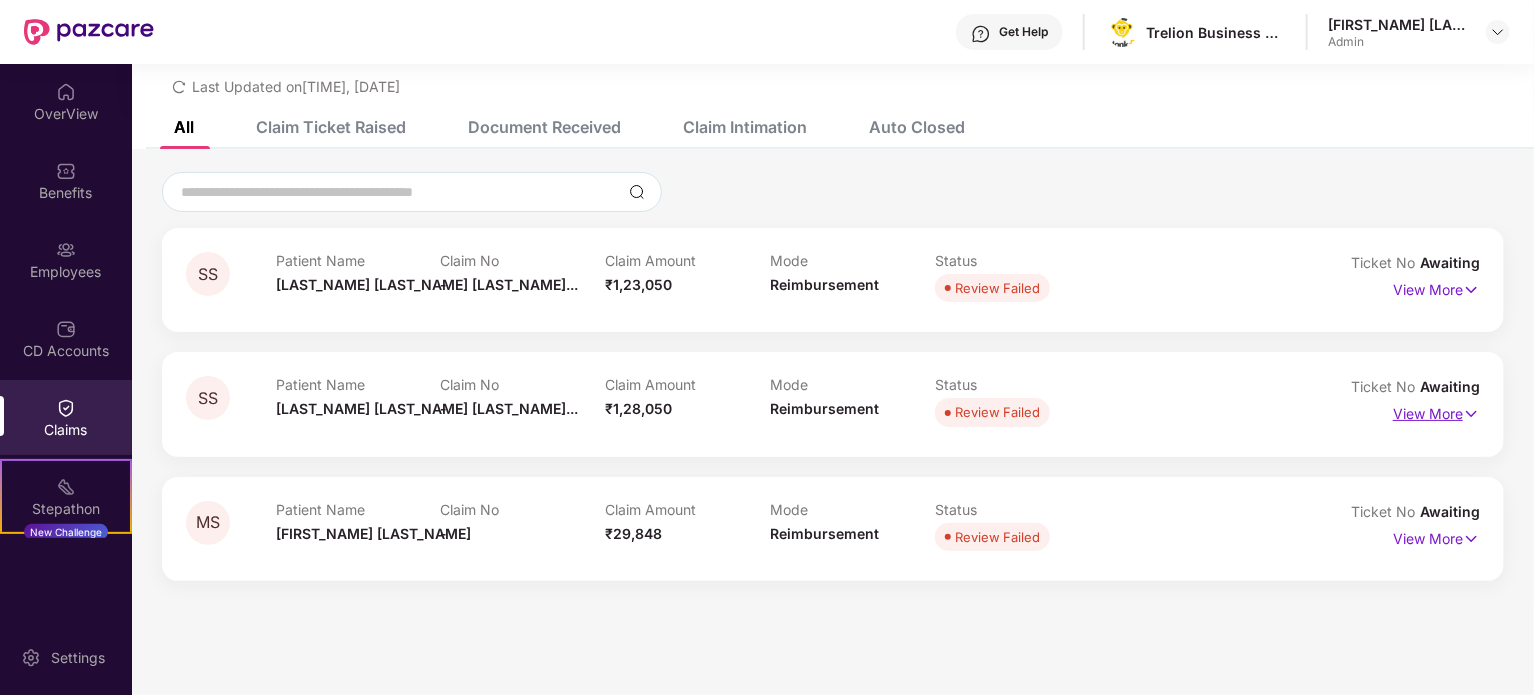 click on "View More" at bounding box center [1436, 411] 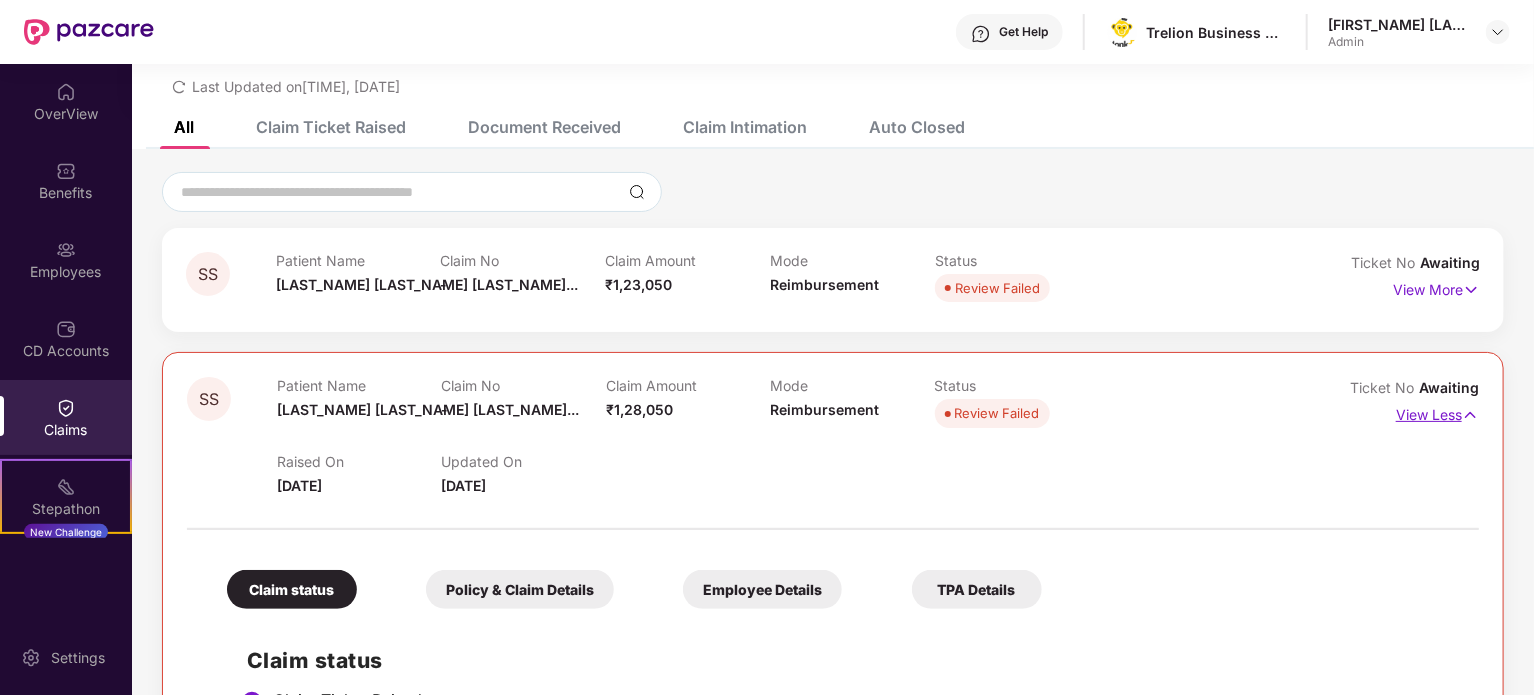 click on "View Less" at bounding box center [1437, 412] 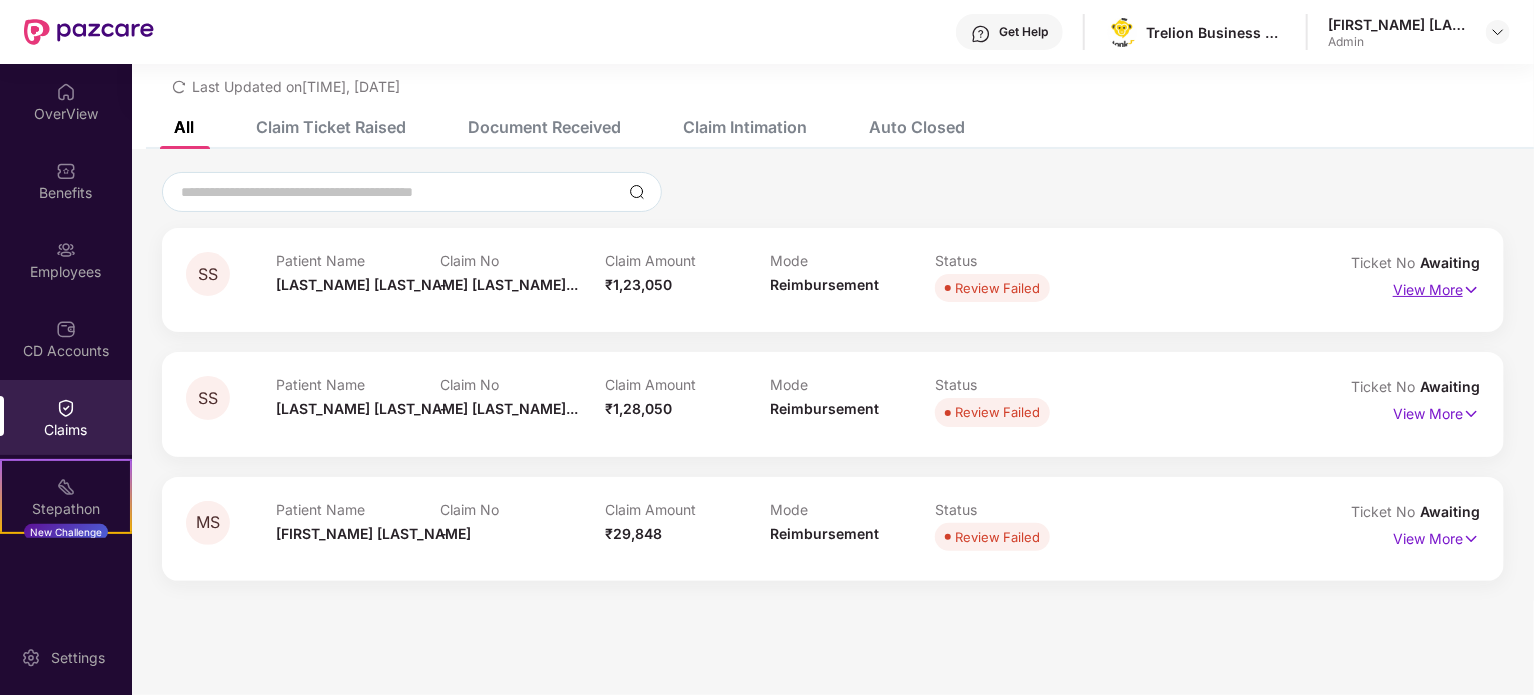 click on "View More" at bounding box center [1436, 287] 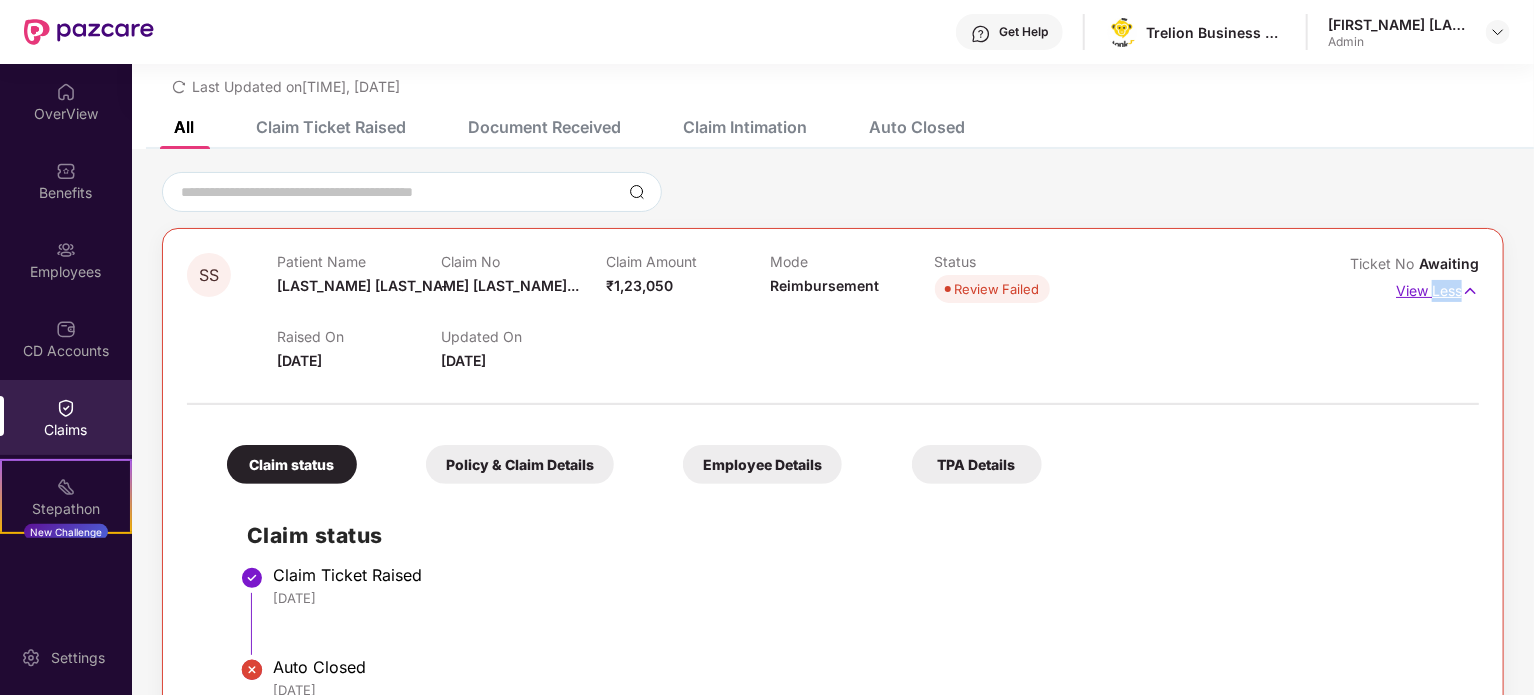 click on "View Less" at bounding box center (1437, 288) 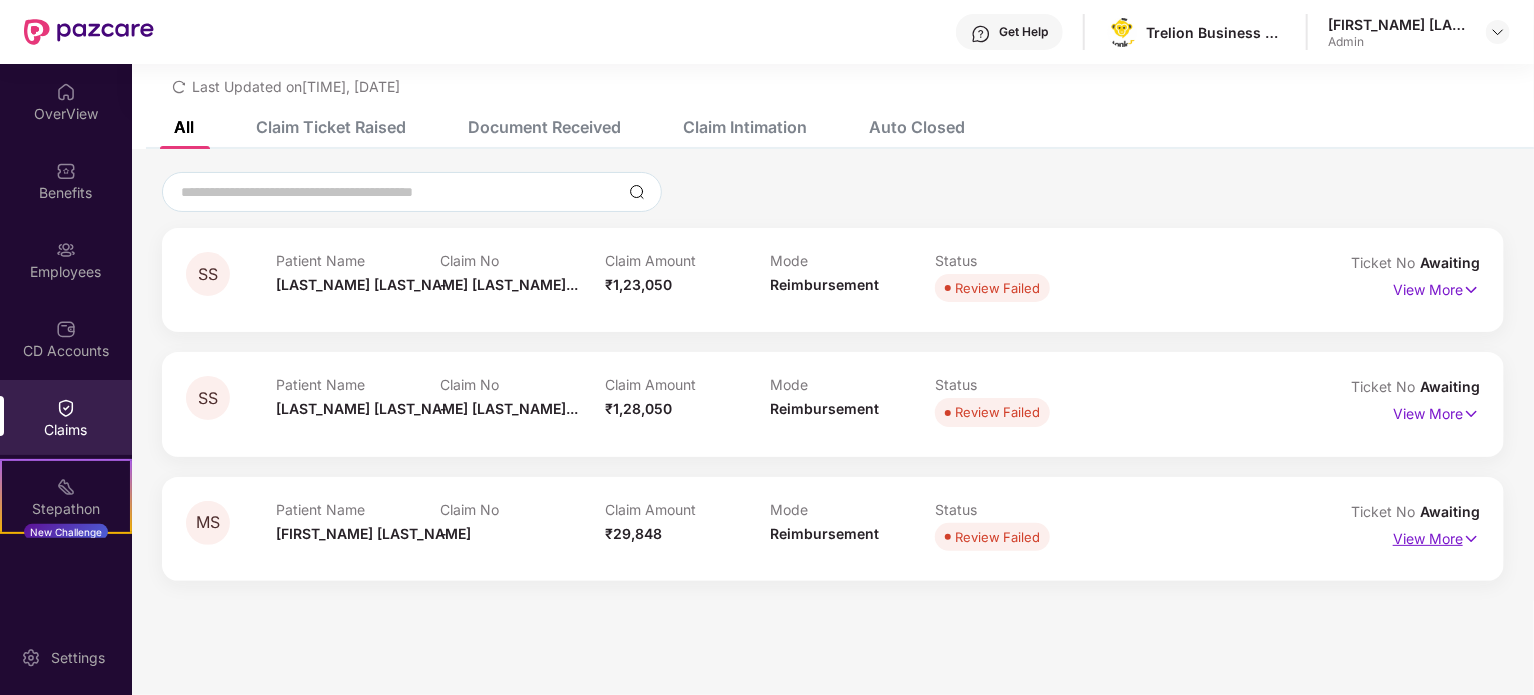 click on "View More" at bounding box center [1436, 536] 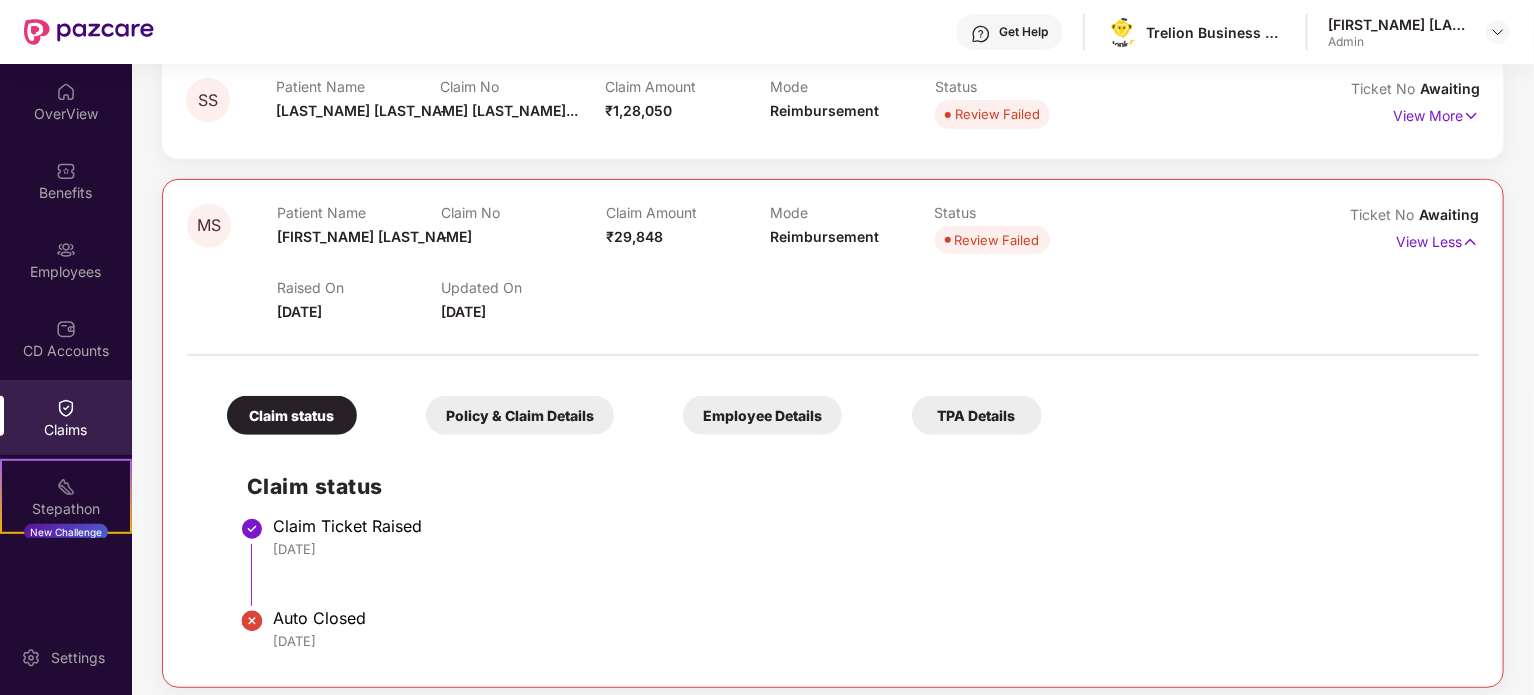 scroll, scrollTop: 374, scrollLeft: 0, axis: vertical 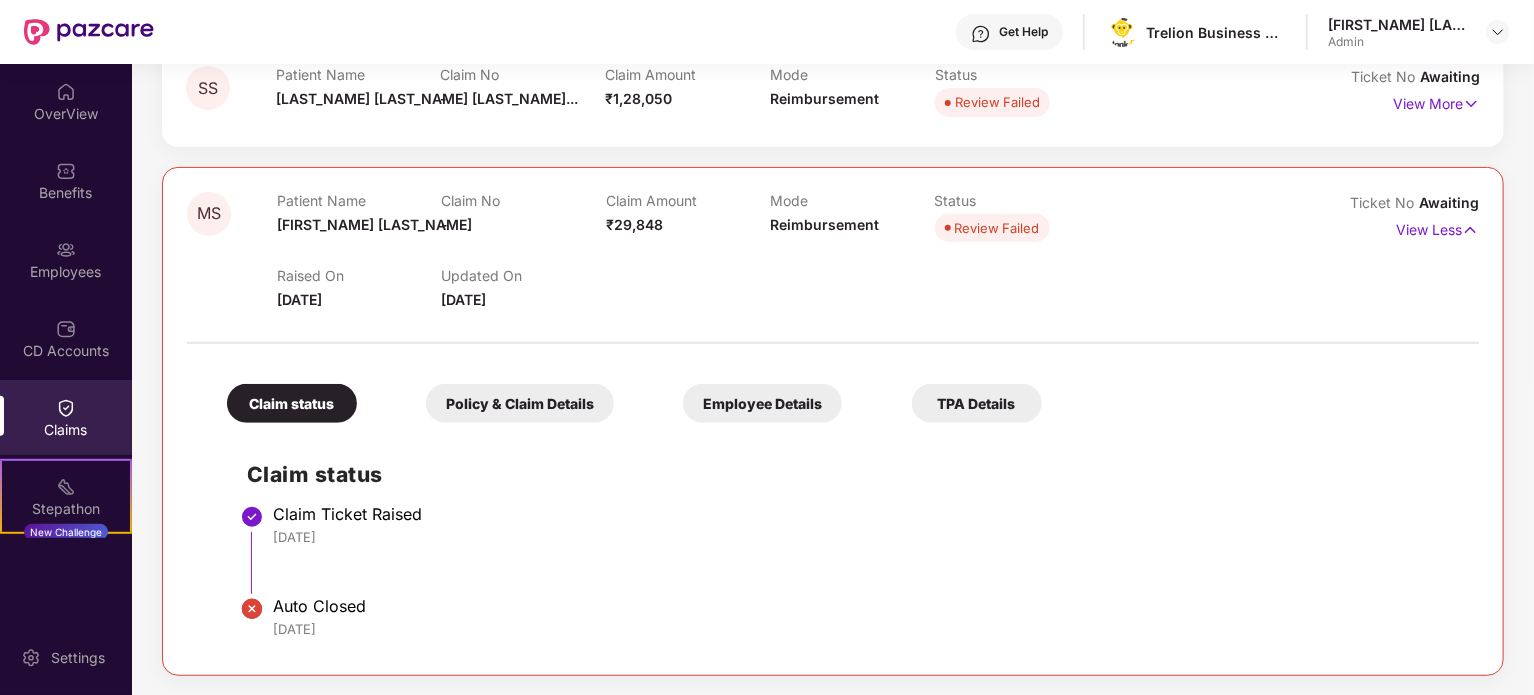 click on "Policy & Claim Details" at bounding box center [520, 403] 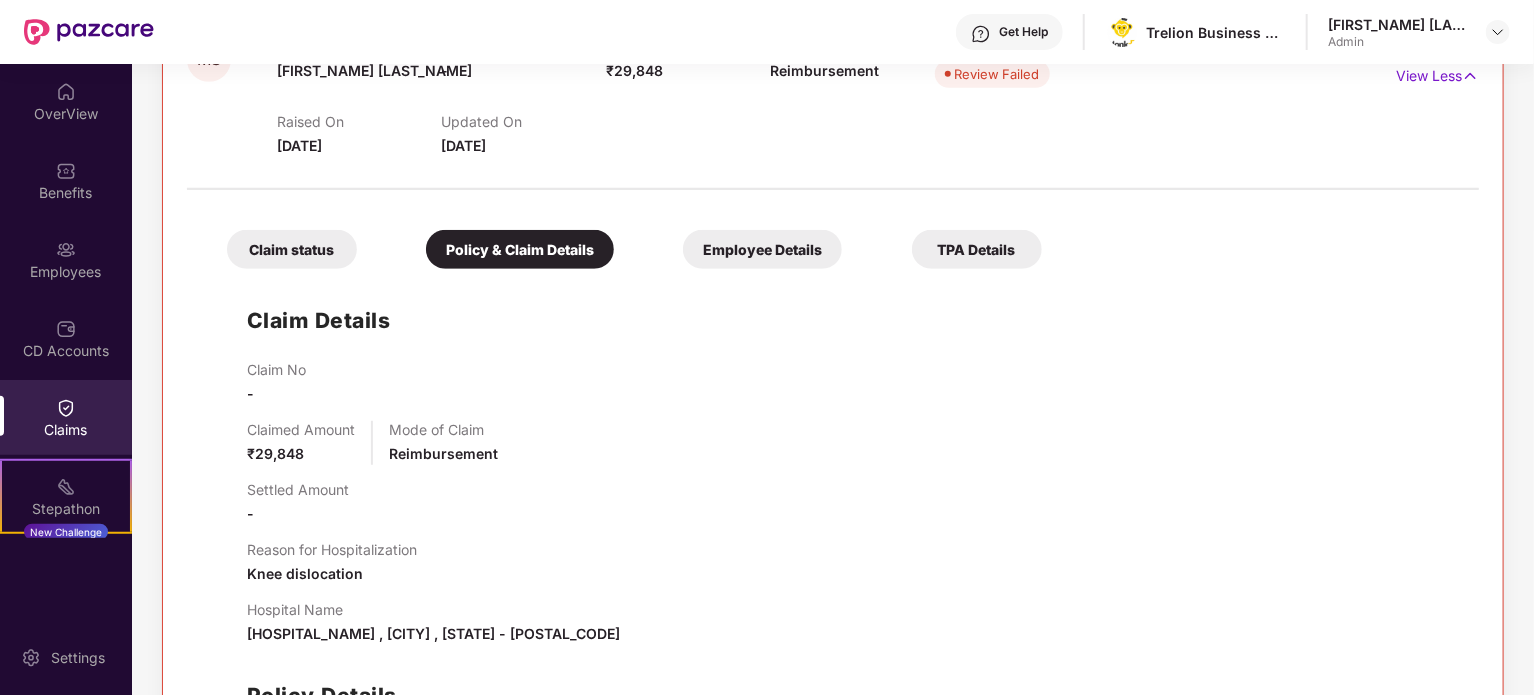 scroll, scrollTop: 533, scrollLeft: 0, axis: vertical 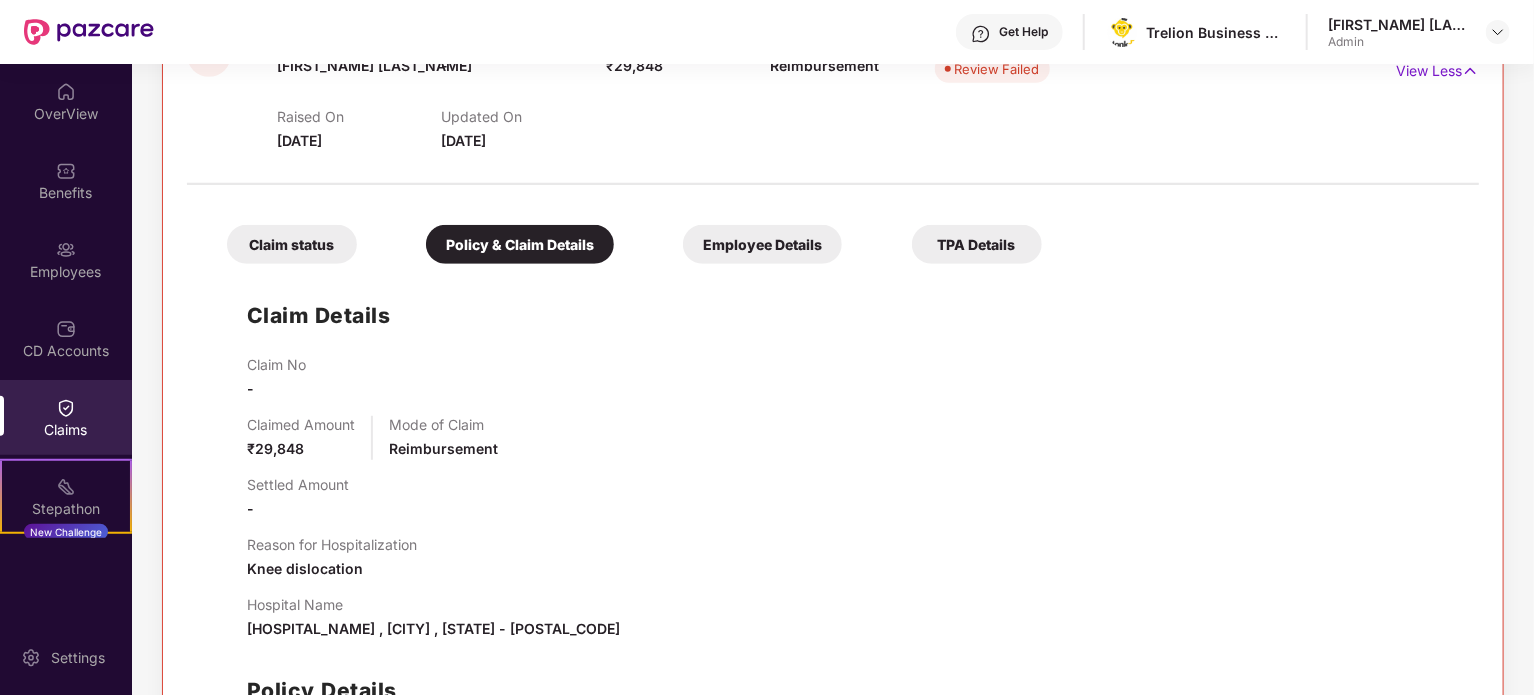 click on "Employee Details" at bounding box center (762, 244) 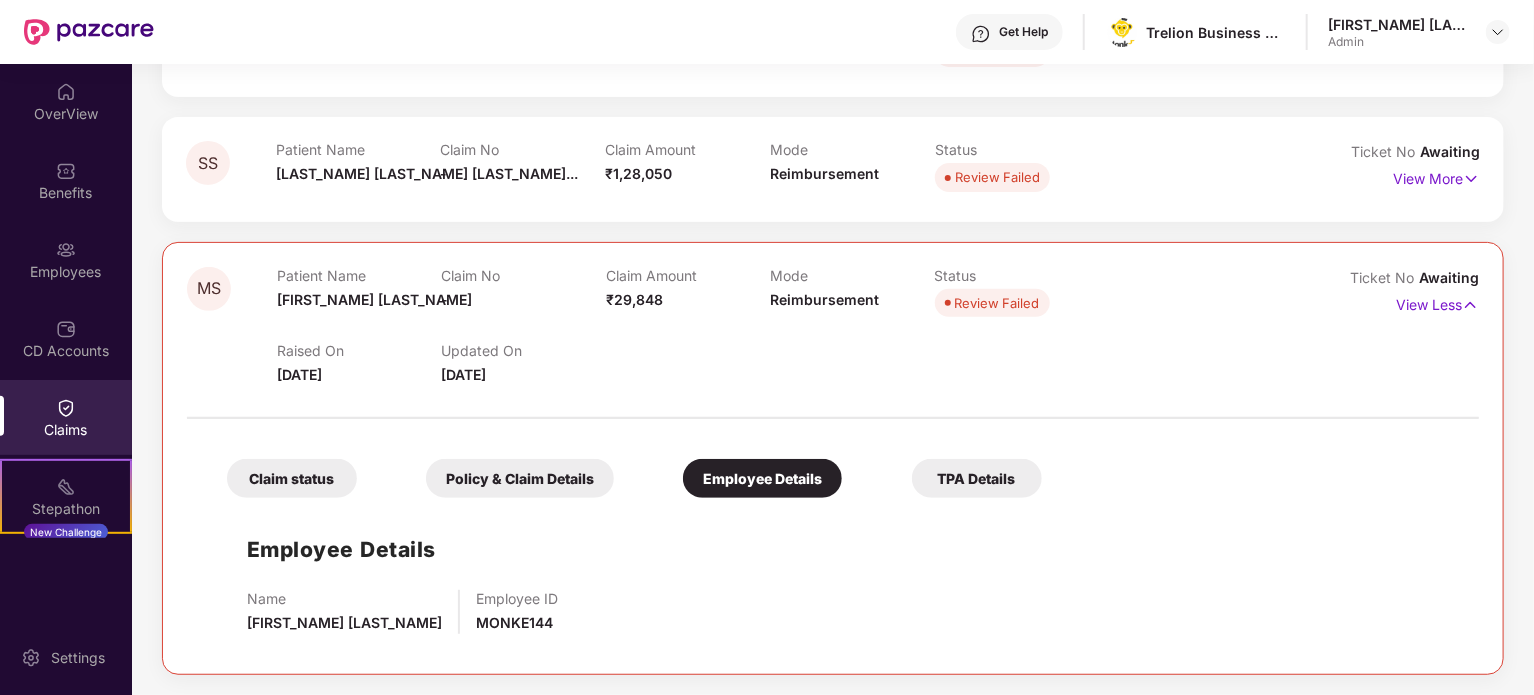 scroll, scrollTop: 298, scrollLeft: 0, axis: vertical 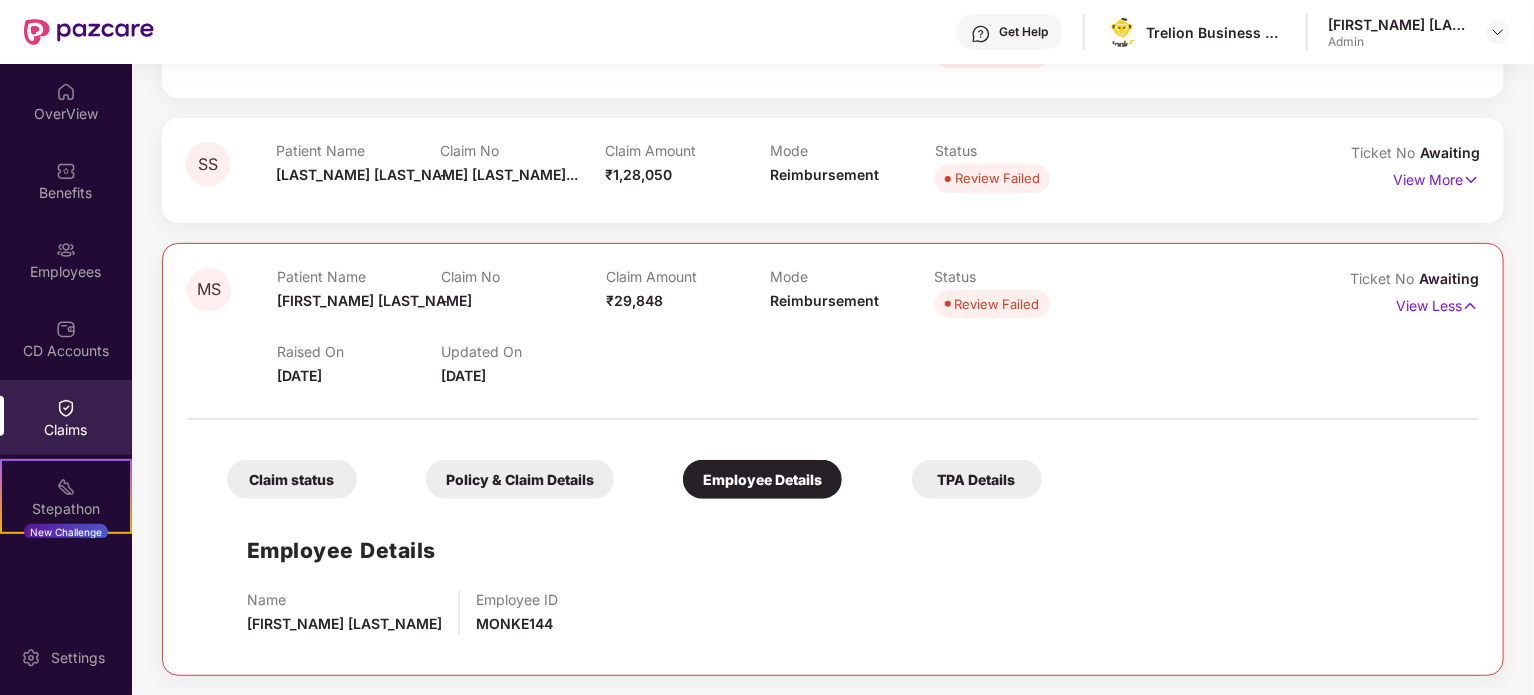 click on "TPA Details" at bounding box center [977, 479] 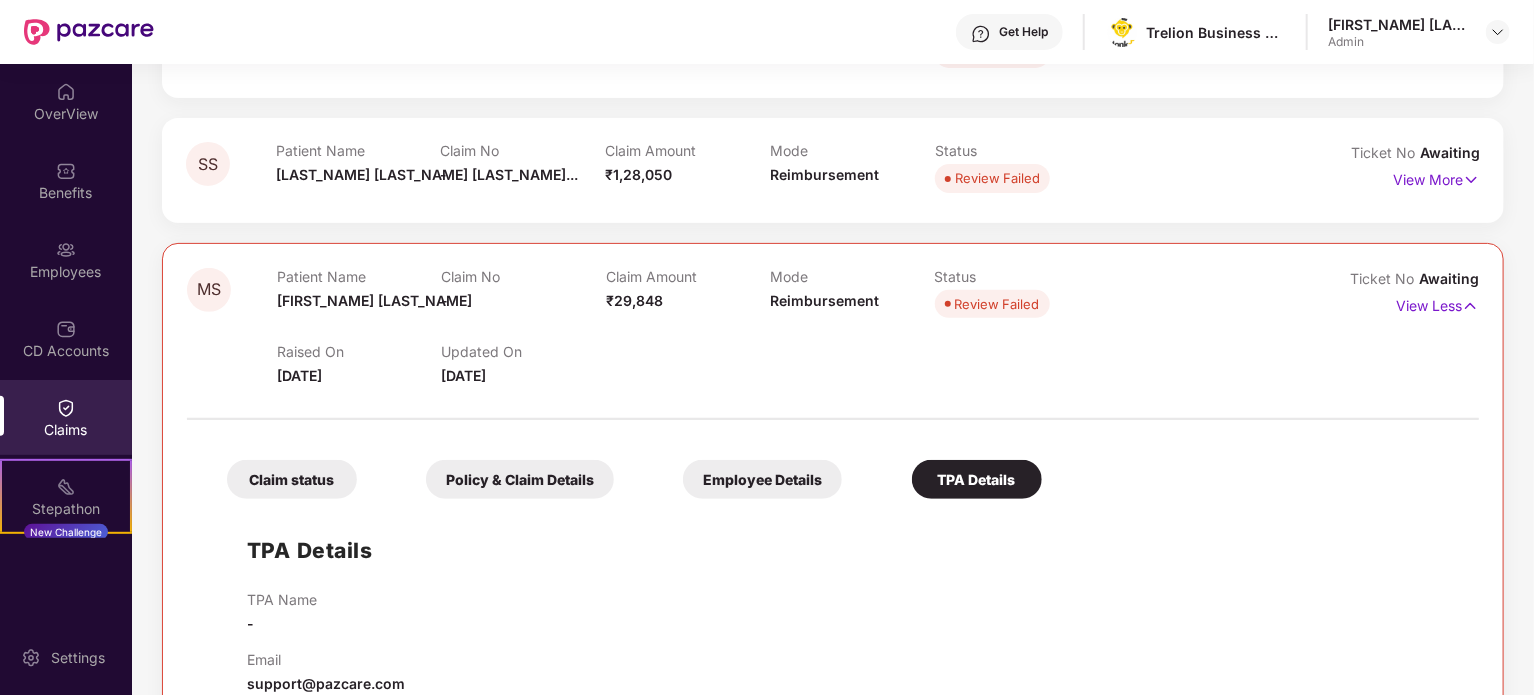 scroll, scrollTop: 342, scrollLeft: 0, axis: vertical 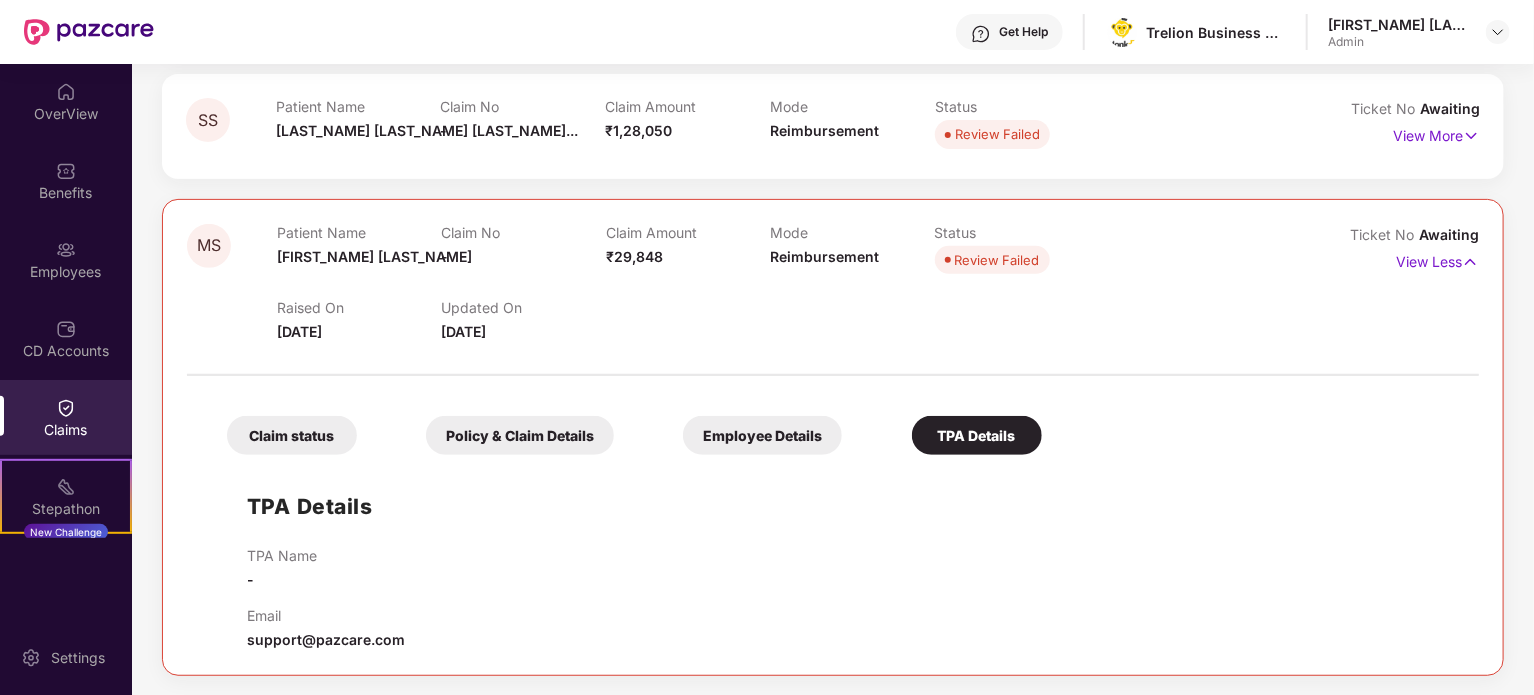 click on "Claim status" at bounding box center [292, 435] 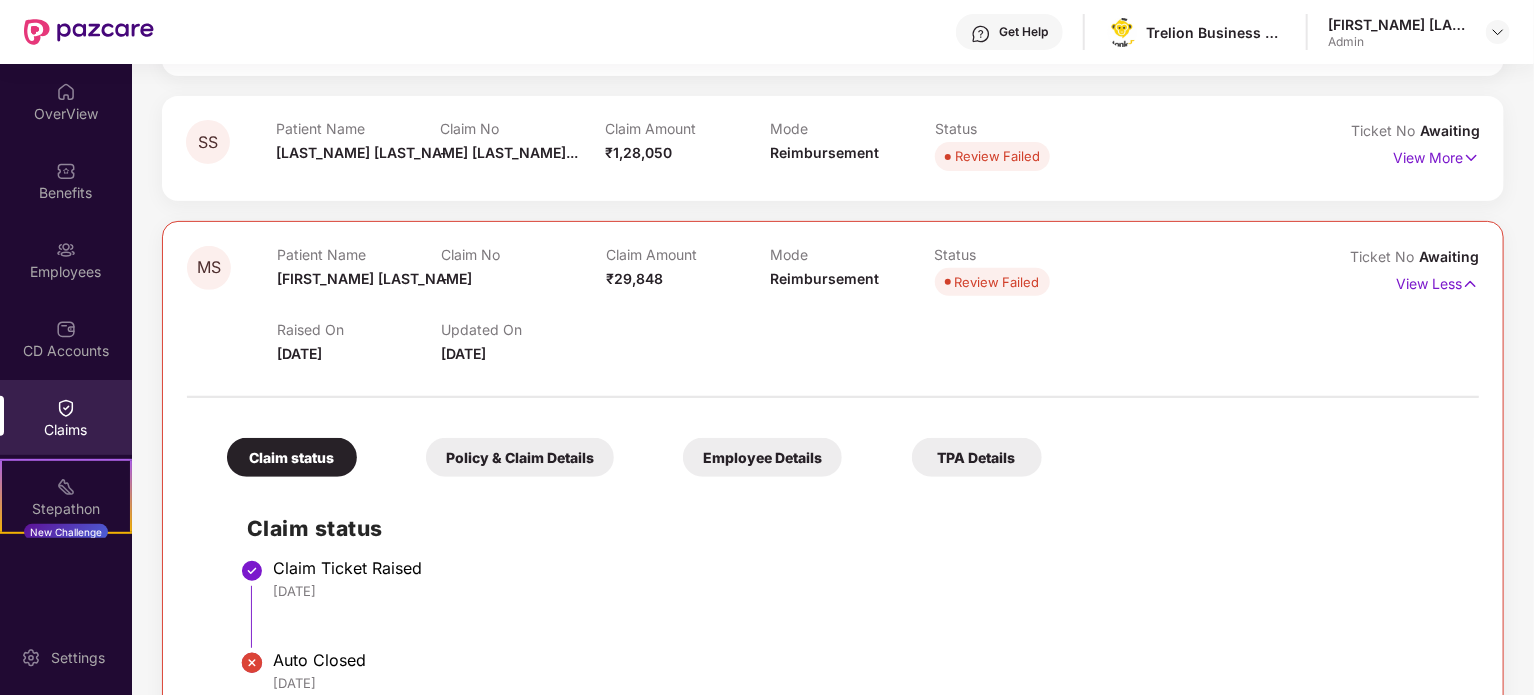 scroll, scrollTop: 374, scrollLeft: 0, axis: vertical 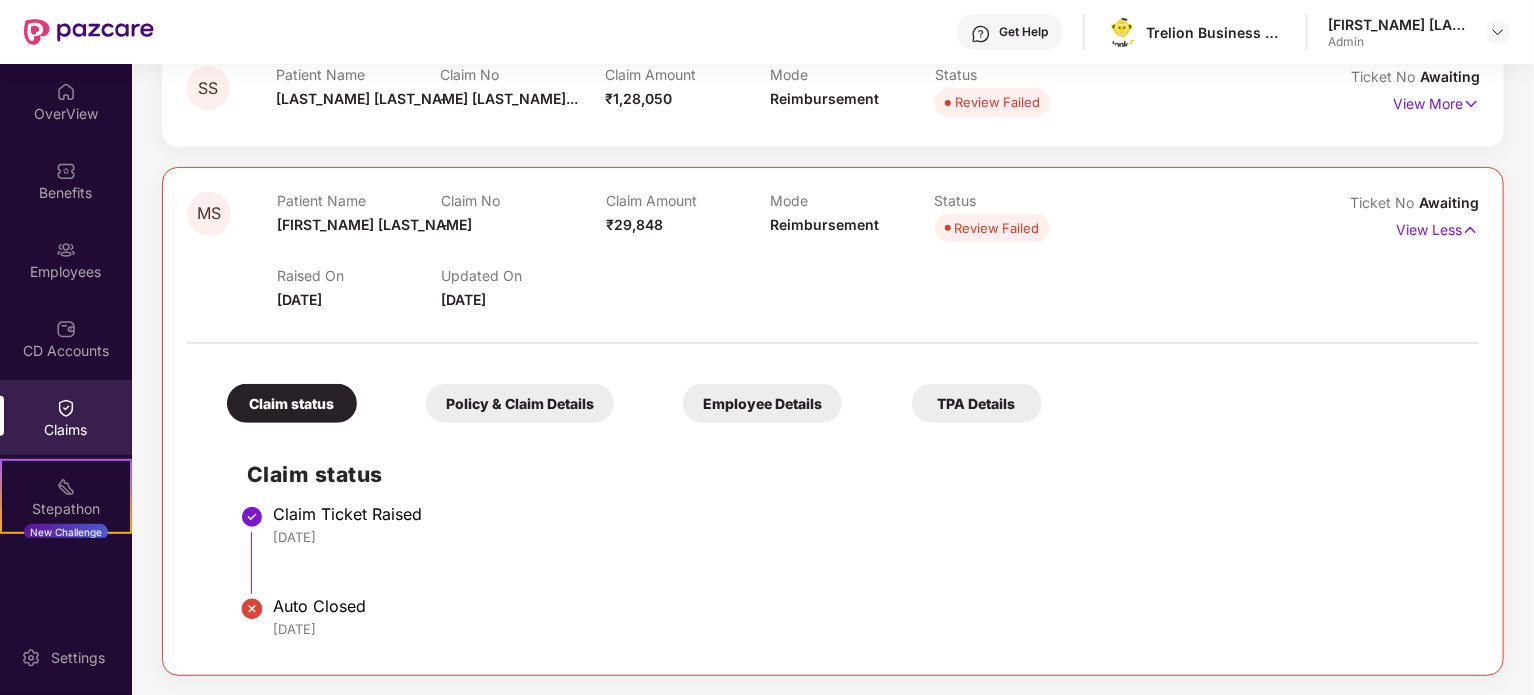 click on "03 Feb 2025" at bounding box center (866, 629) 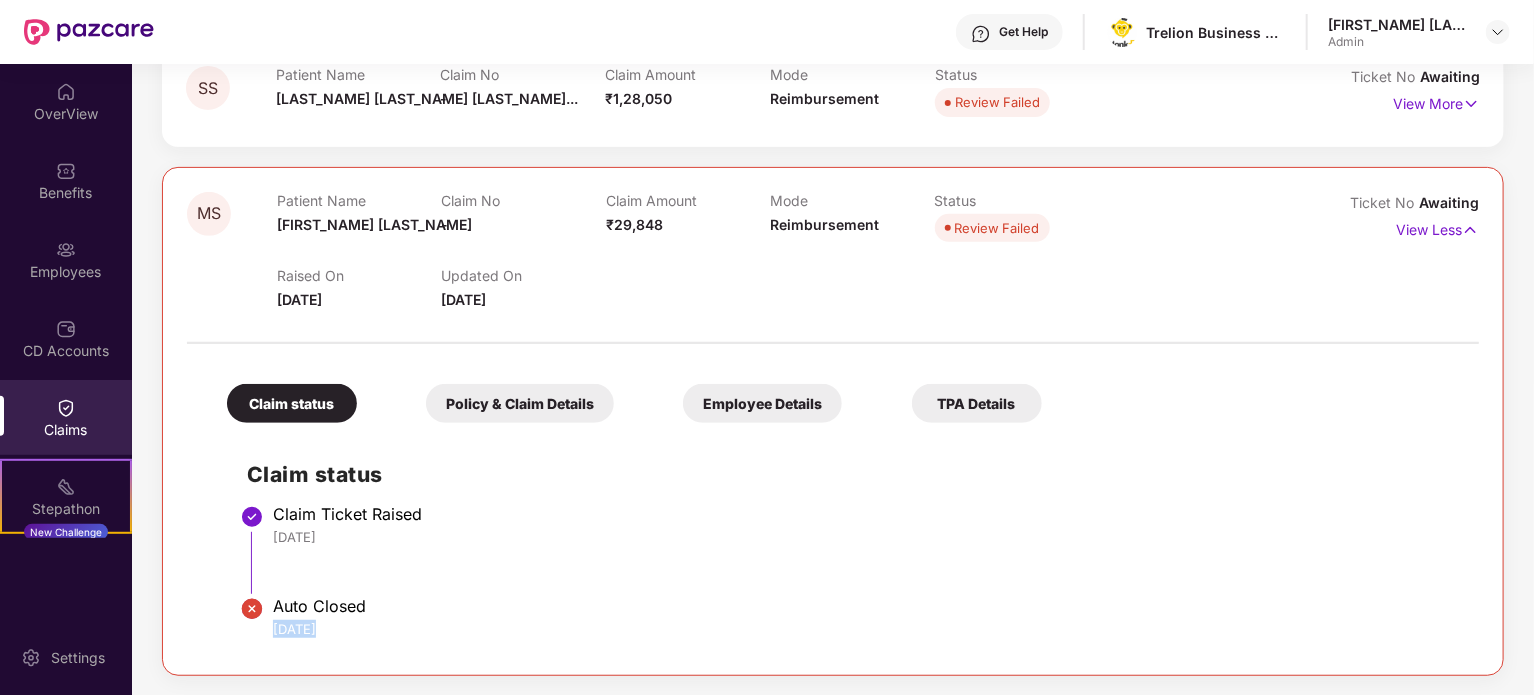 click on "03 Feb 2025" at bounding box center (866, 629) 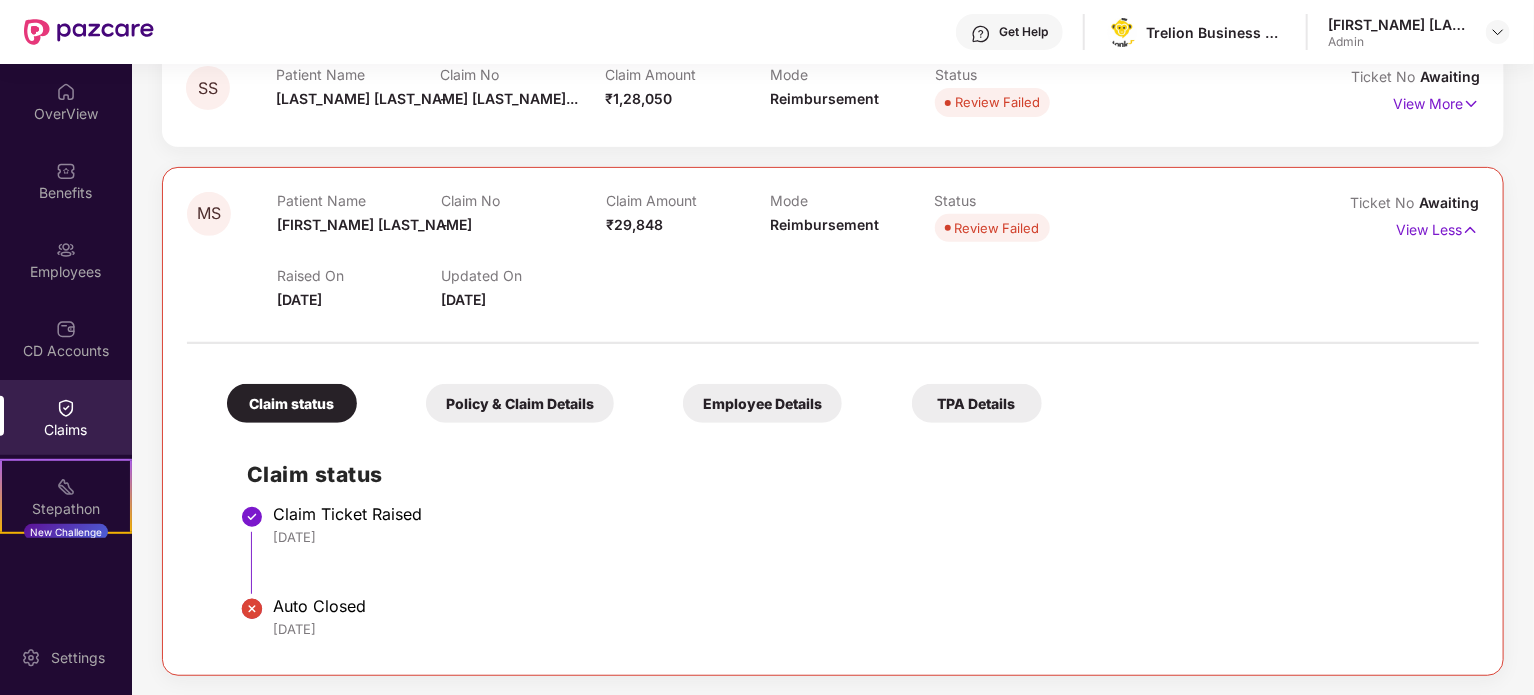 click on "Auto Closed" at bounding box center [866, 606] 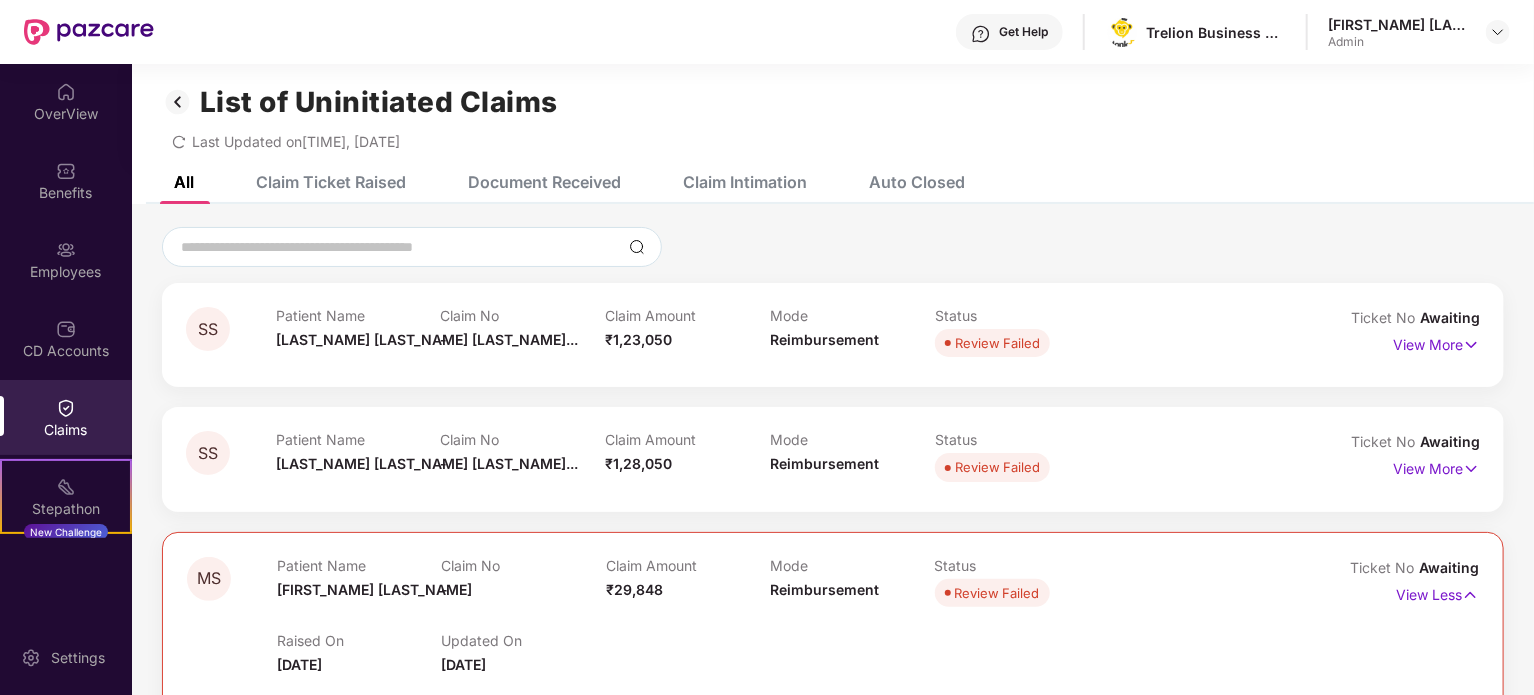scroll, scrollTop: 0, scrollLeft: 0, axis: both 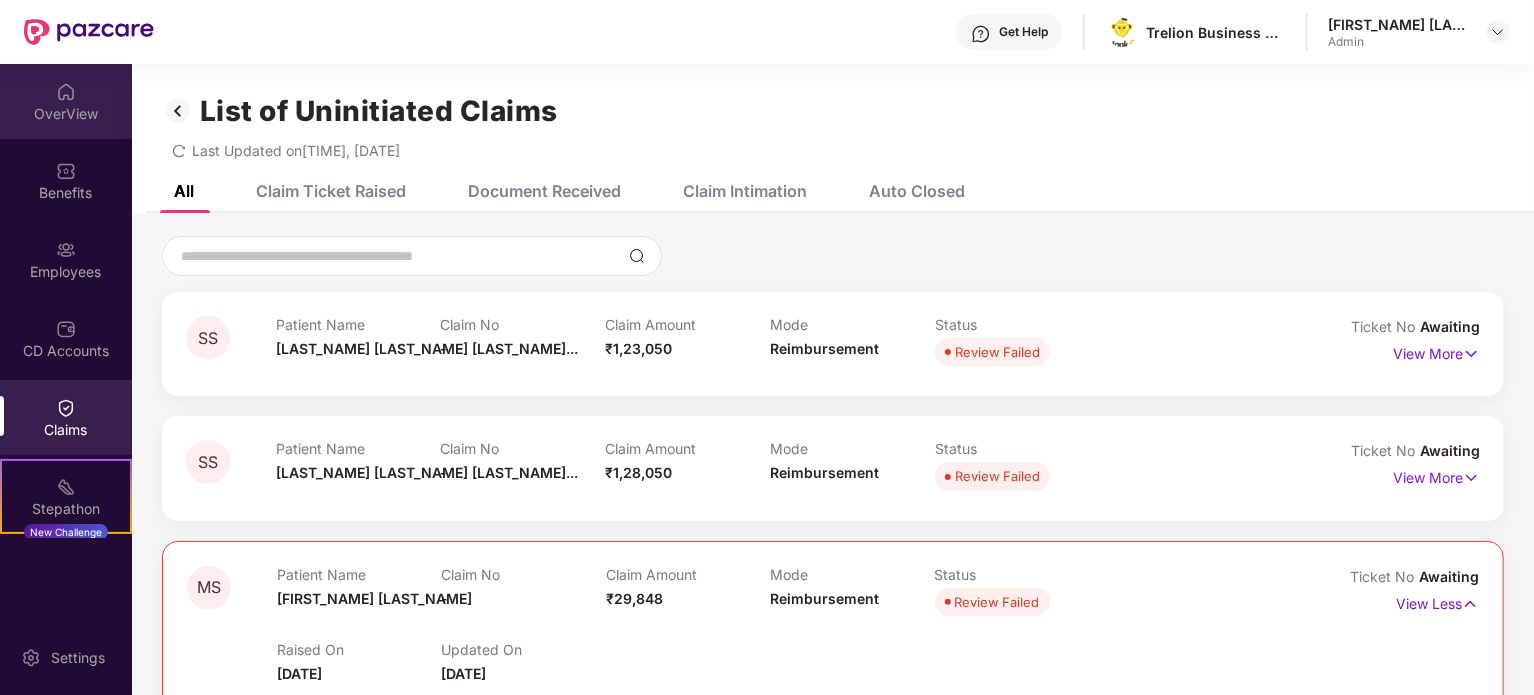 click on "OverView" at bounding box center (66, 101) 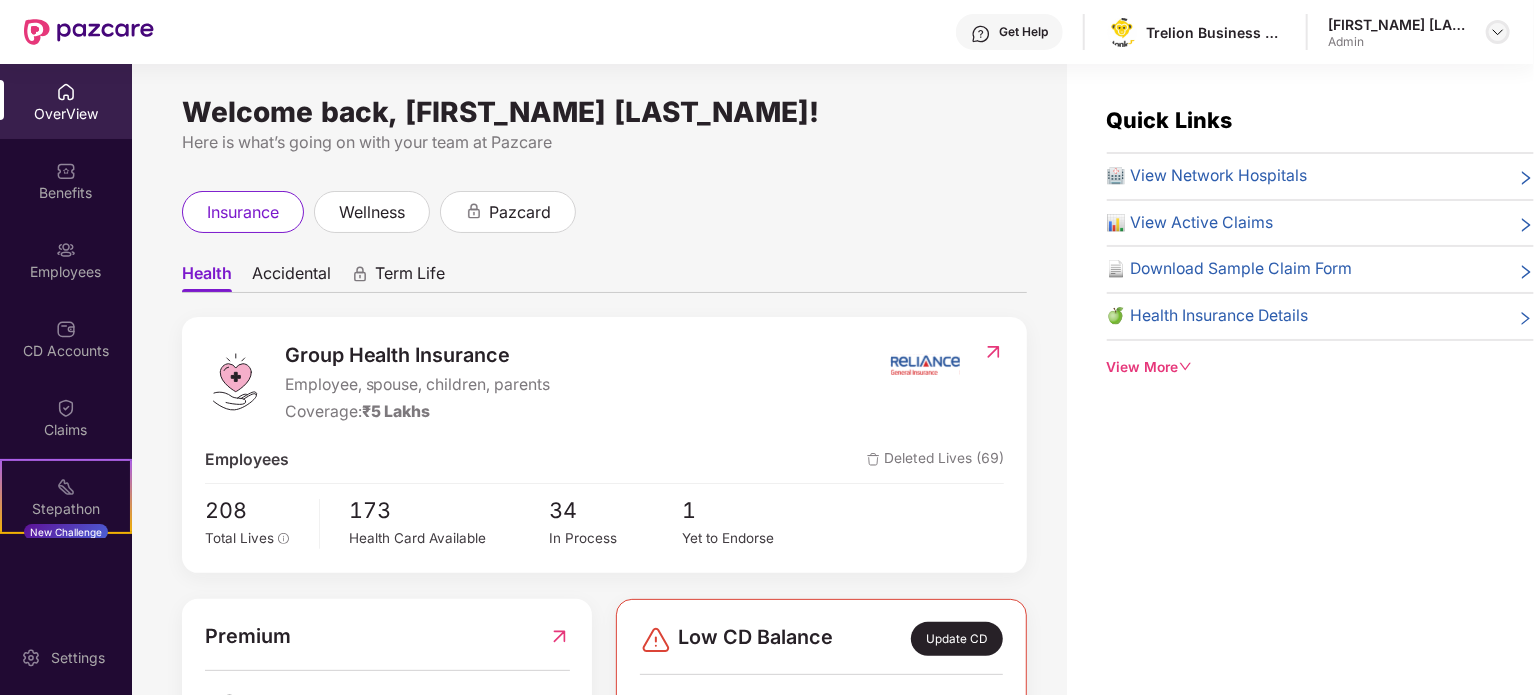 click at bounding box center (1498, 32) 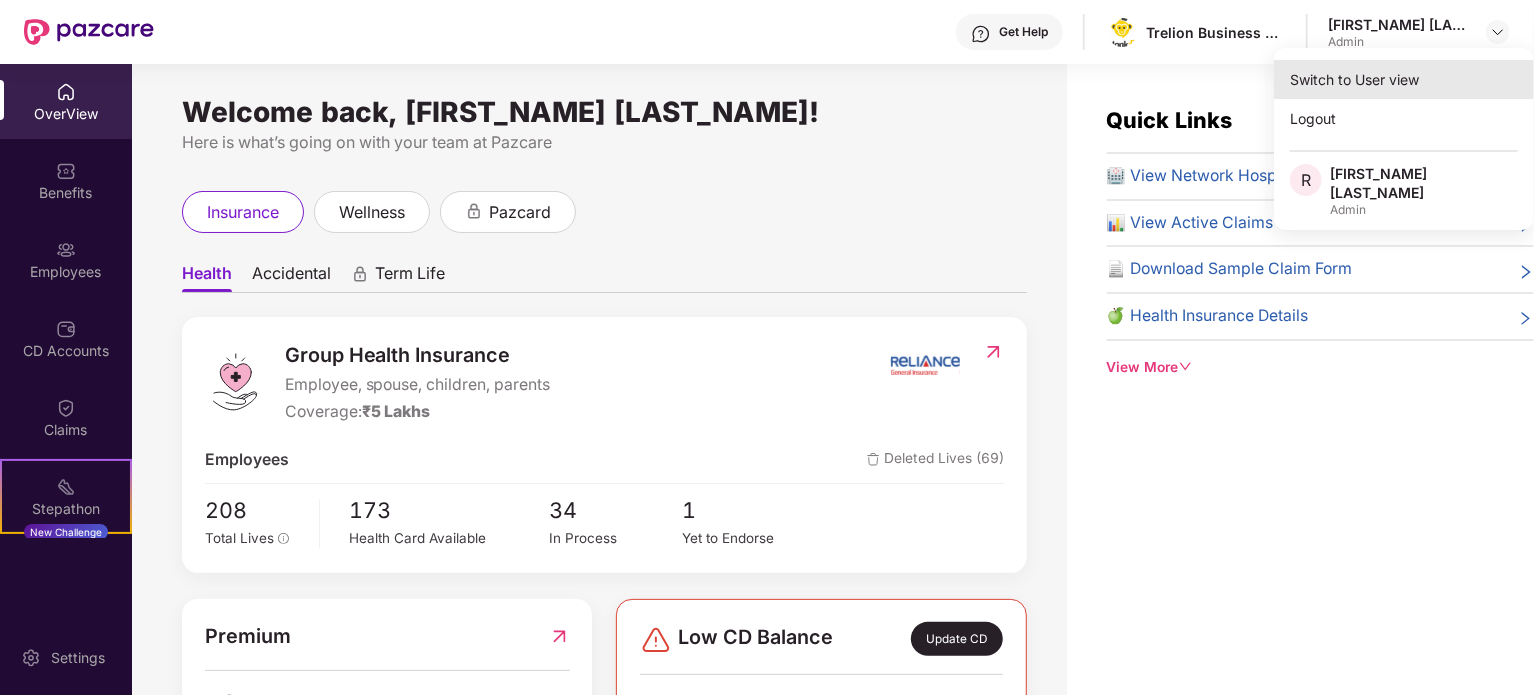 click on "Switch to User view" at bounding box center (1404, 79) 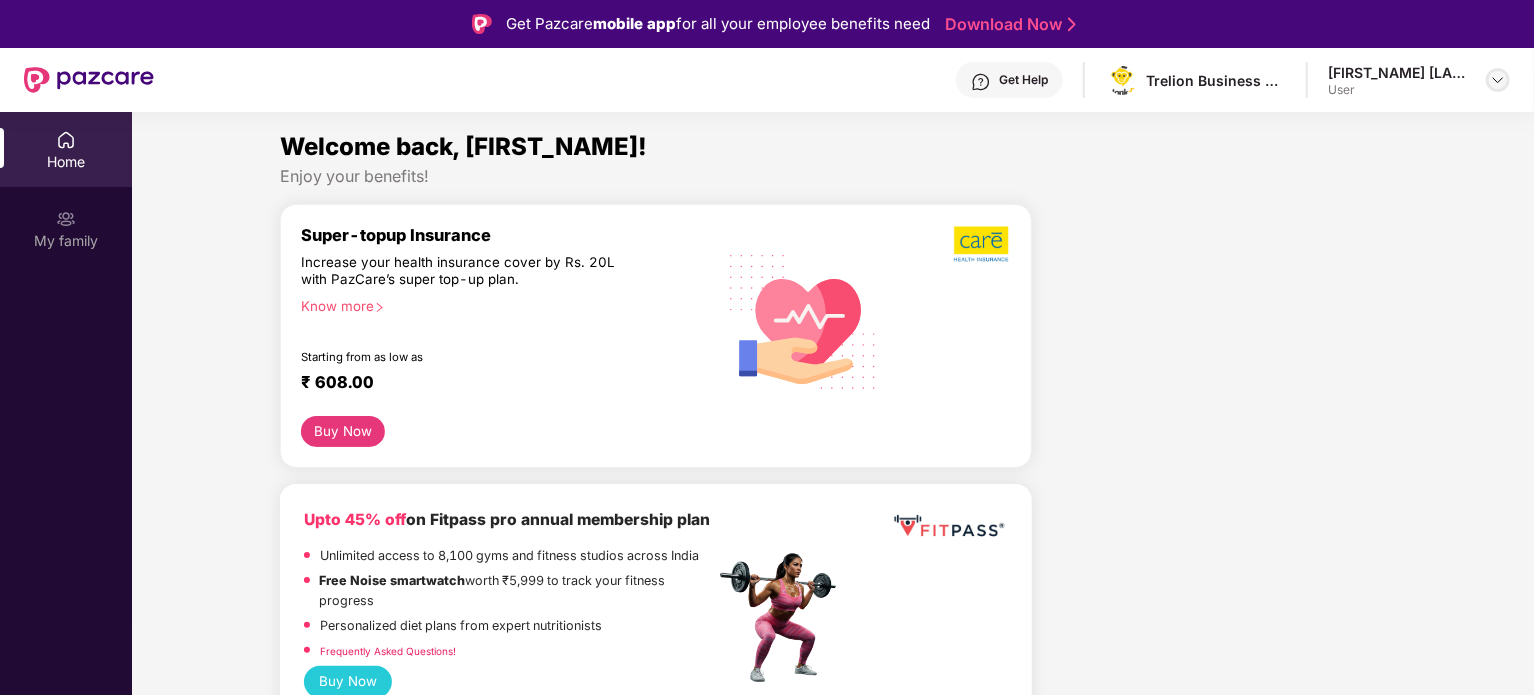 click at bounding box center (1498, 80) 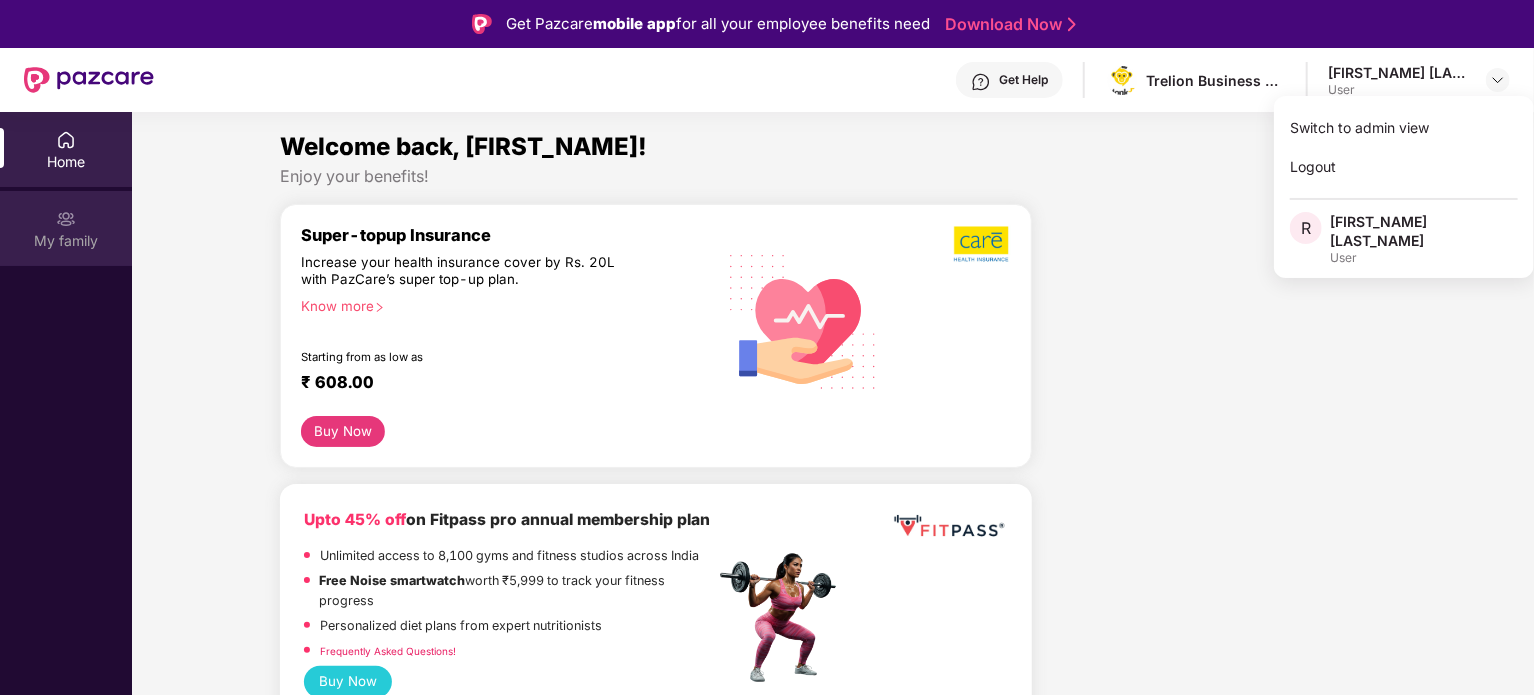 click on "My family" at bounding box center (66, 241) 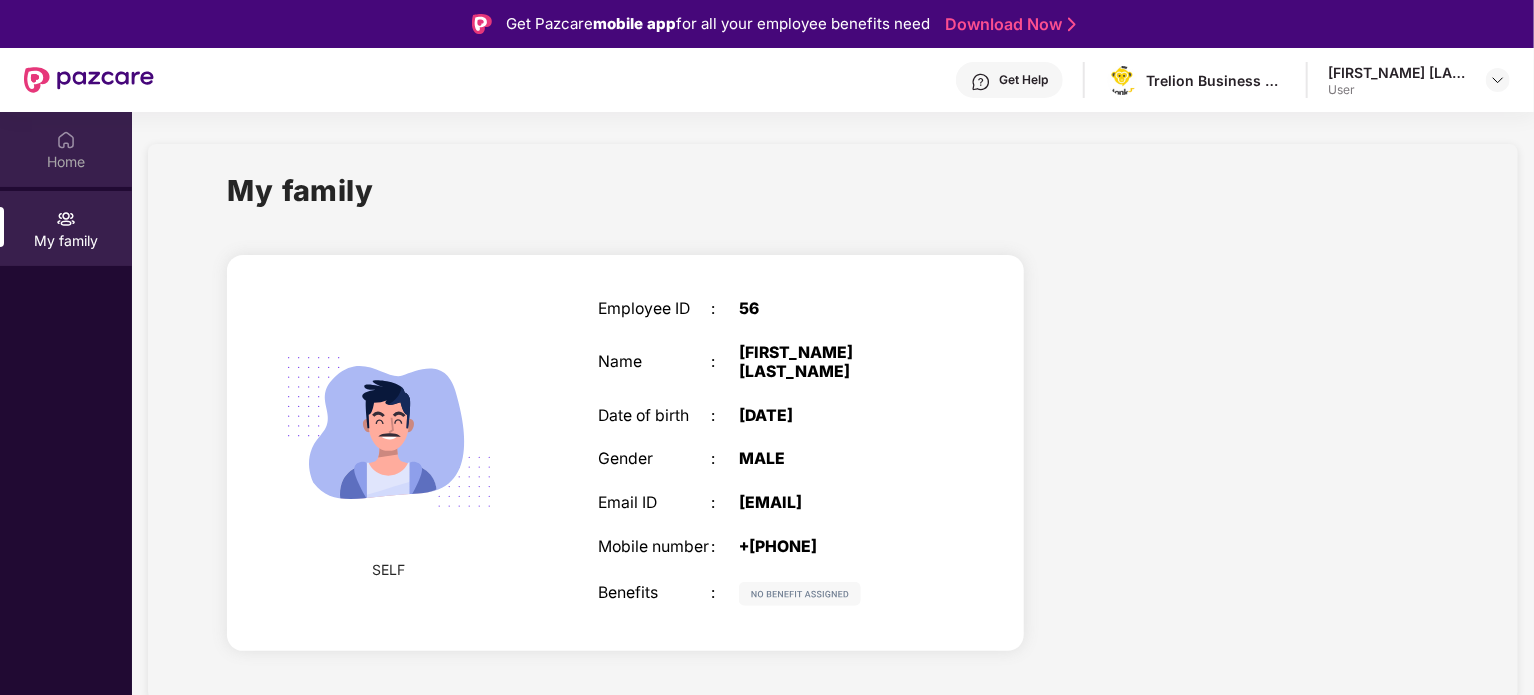 click on "Home" at bounding box center (66, 162) 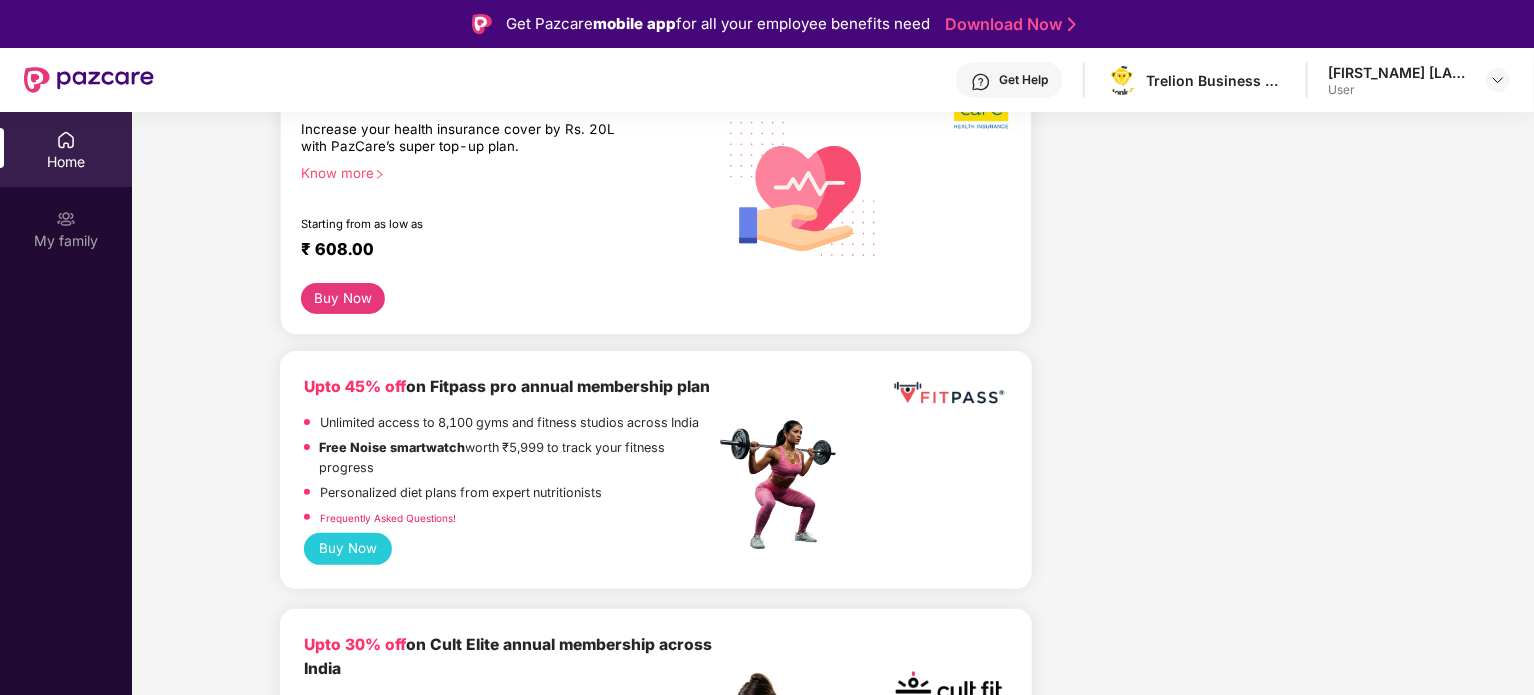 scroll, scrollTop: 0, scrollLeft: 0, axis: both 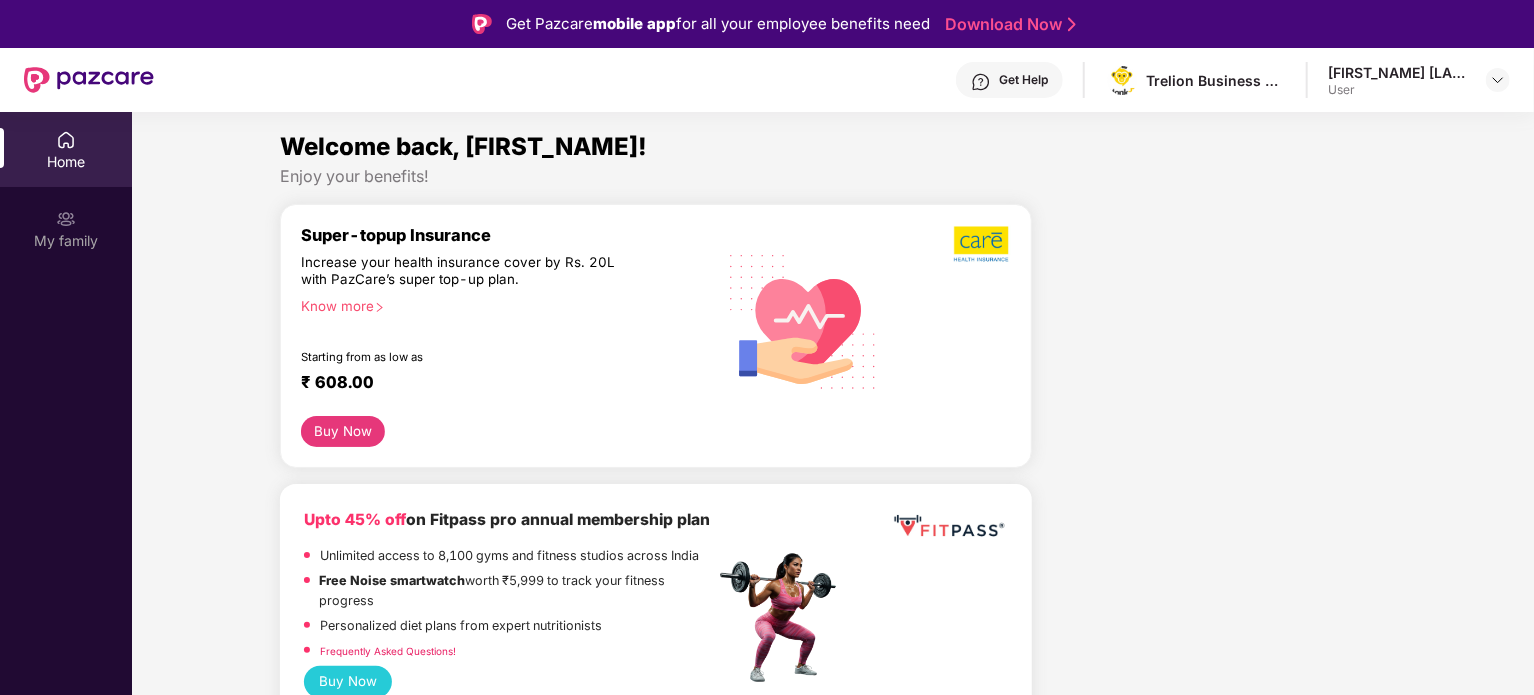 click on "Ravi Gupta User" at bounding box center (1419, 80) 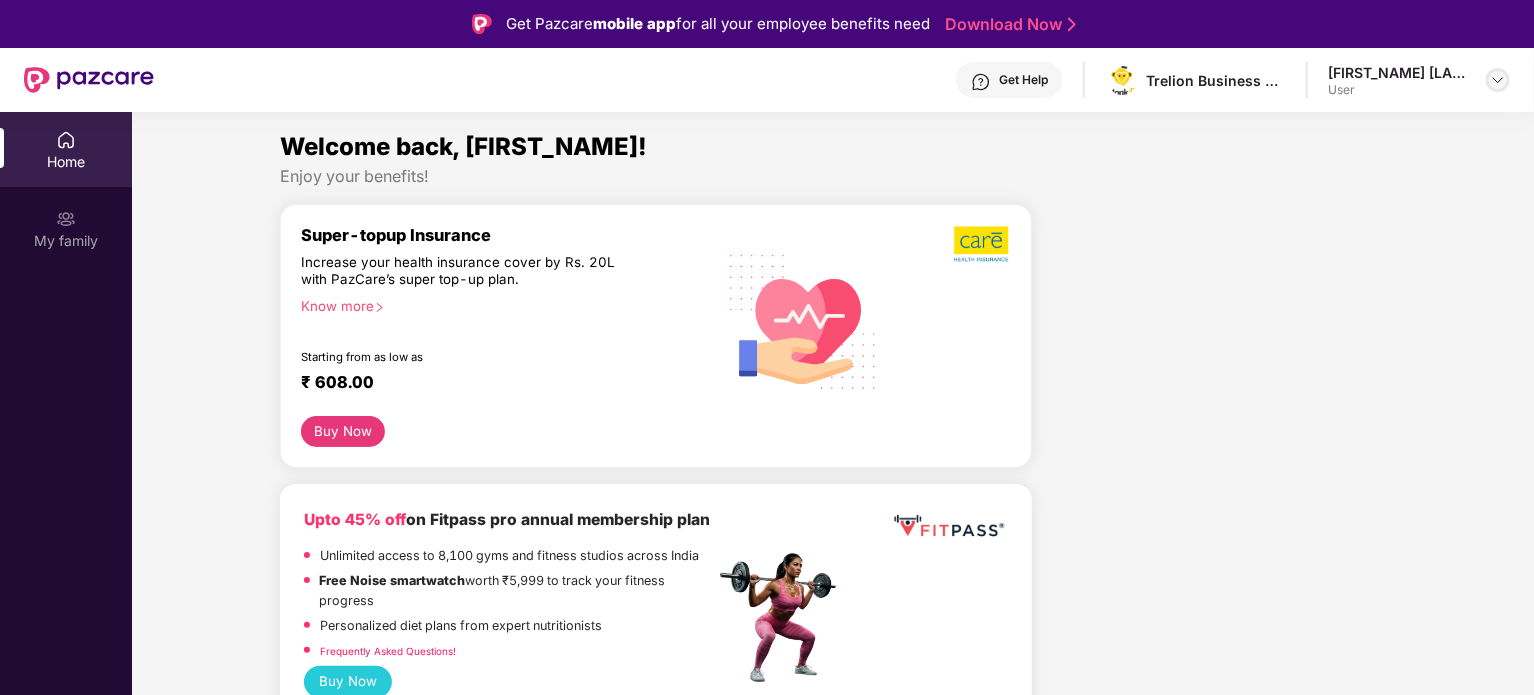click at bounding box center (1498, 80) 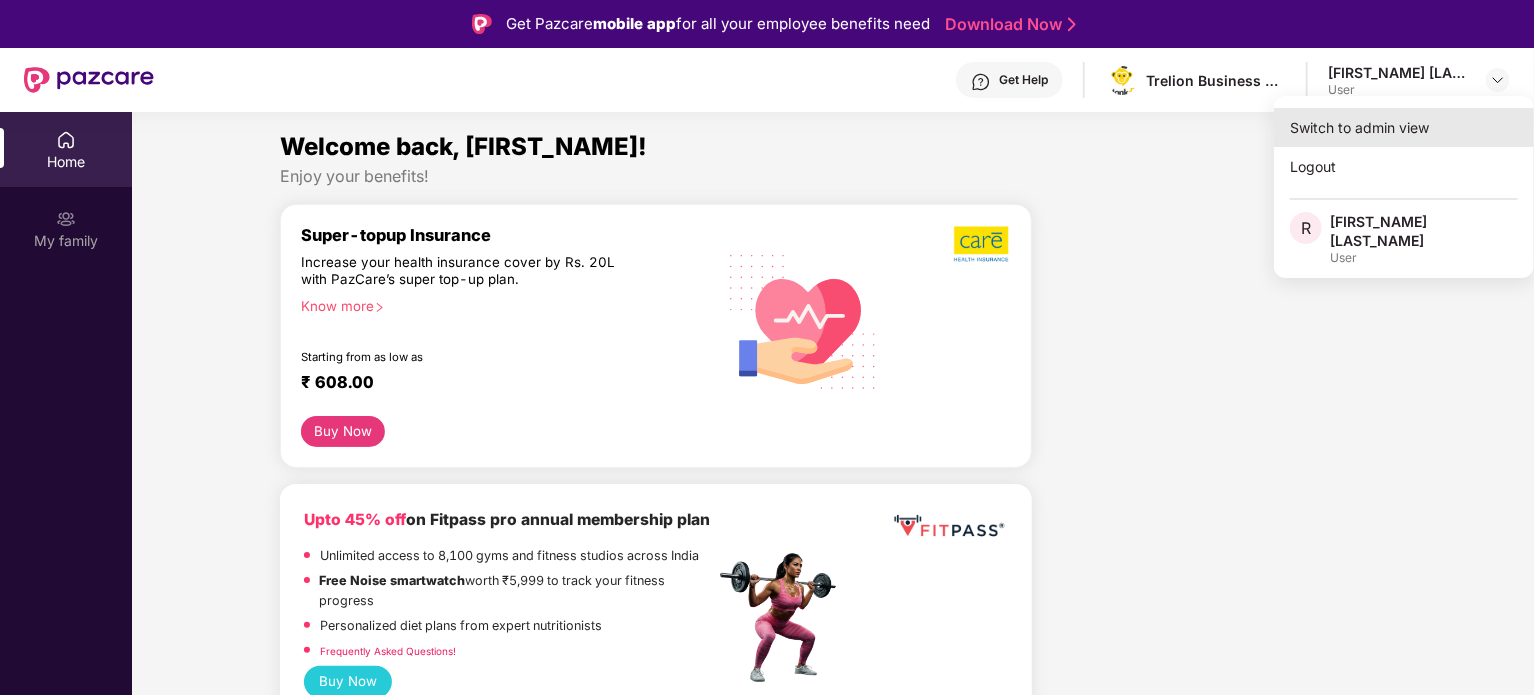 click on "Switch to admin view" at bounding box center [1404, 127] 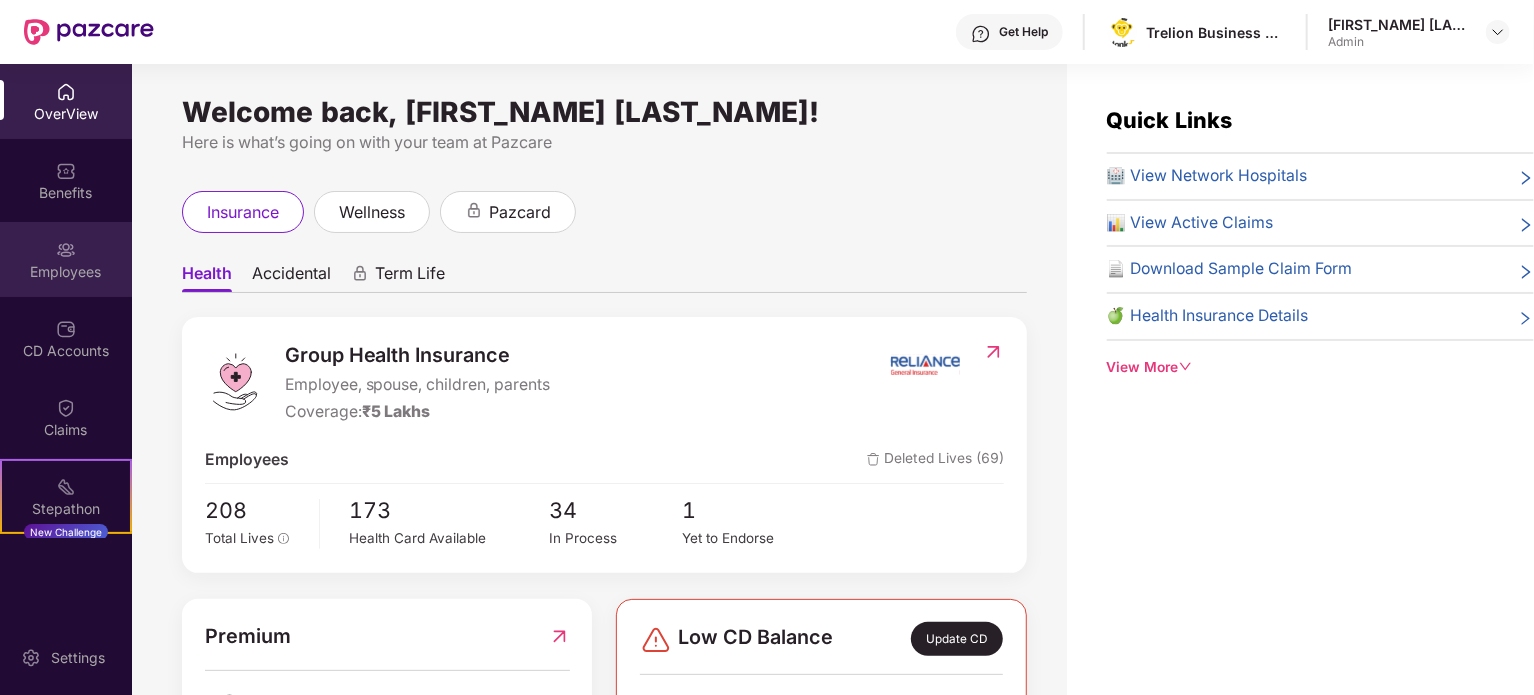 click at bounding box center [66, 250] 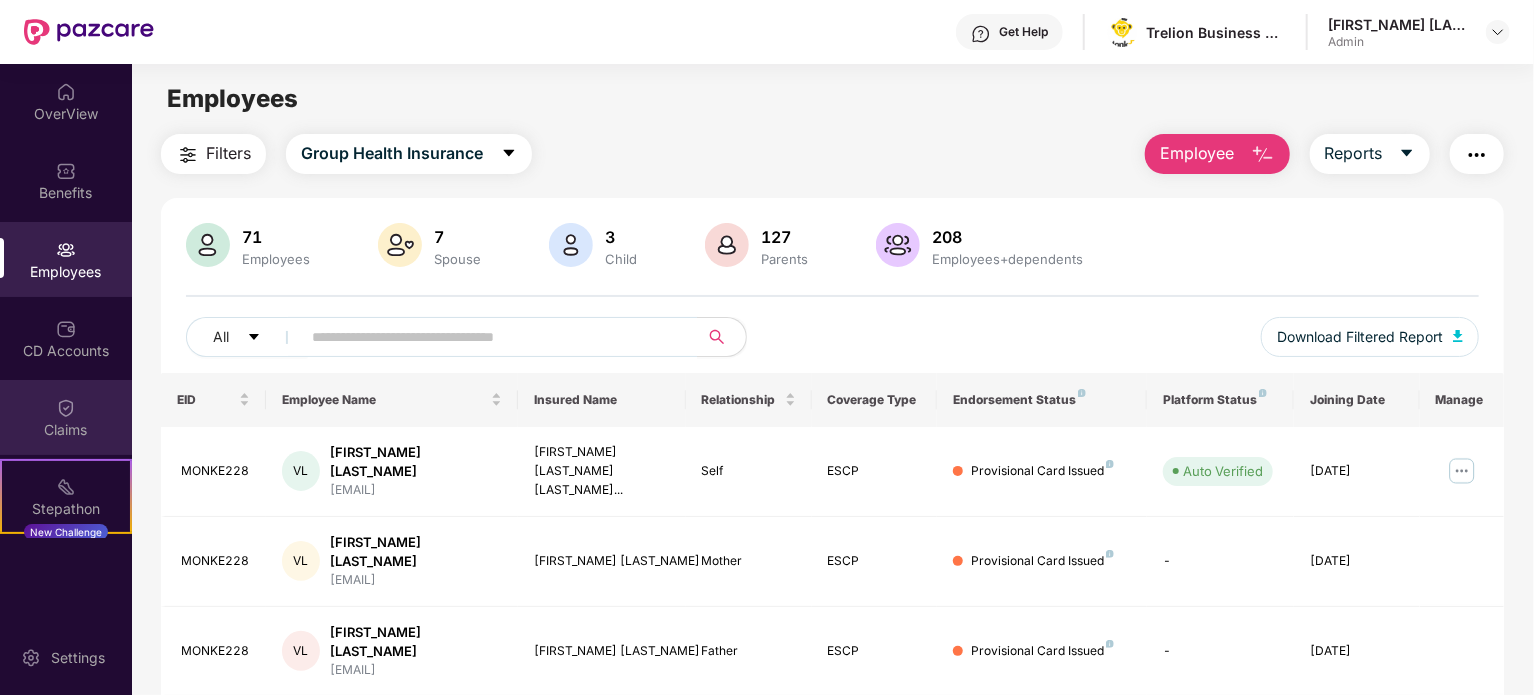 click on "Claims" at bounding box center (66, 430) 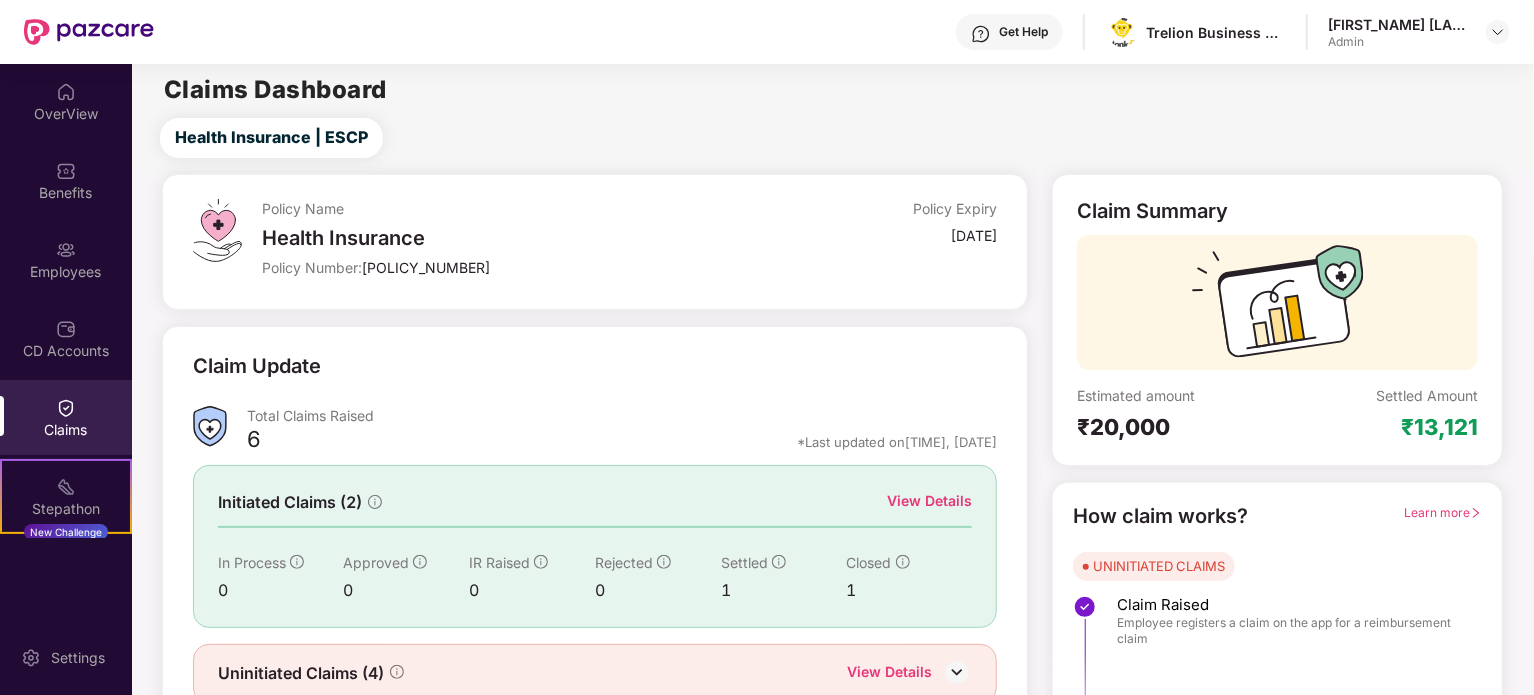 scroll, scrollTop: 0, scrollLeft: 0, axis: both 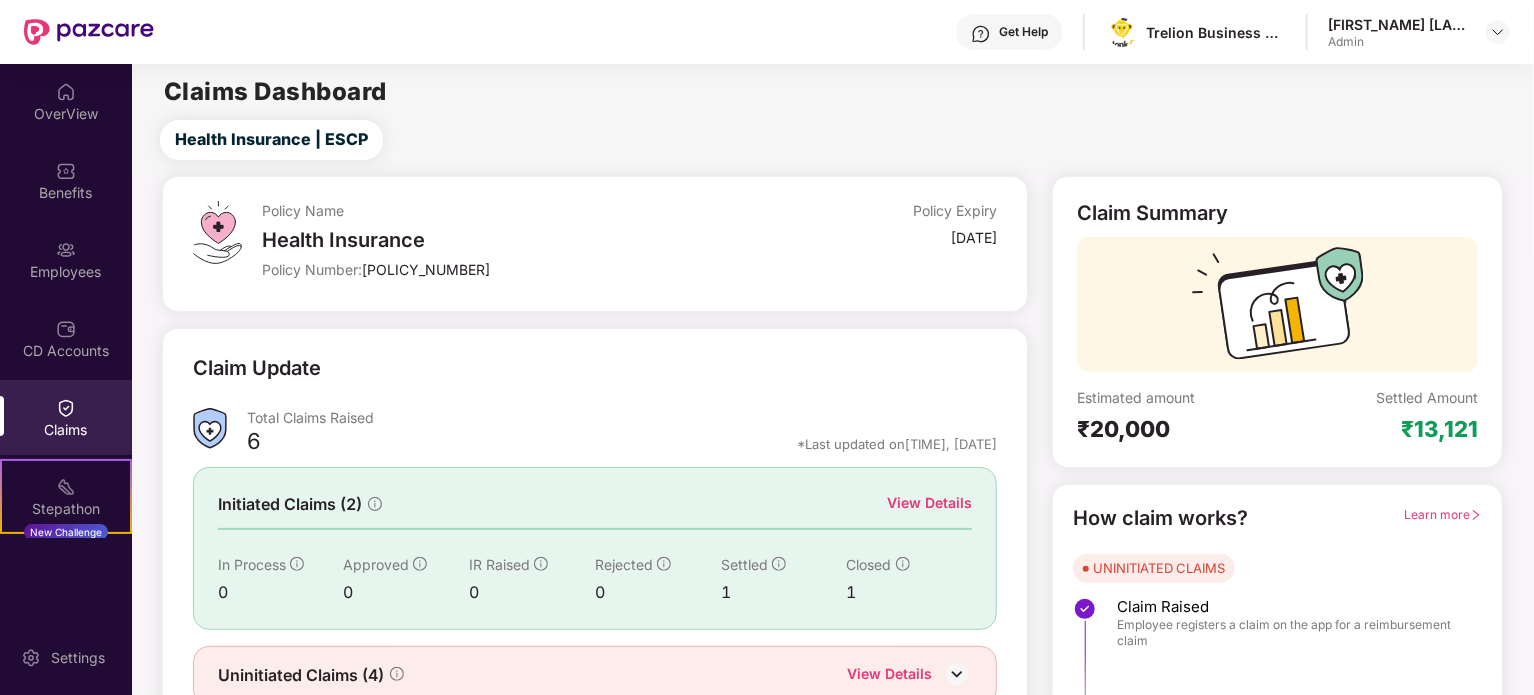 click on "View Details" at bounding box center [929, 503] 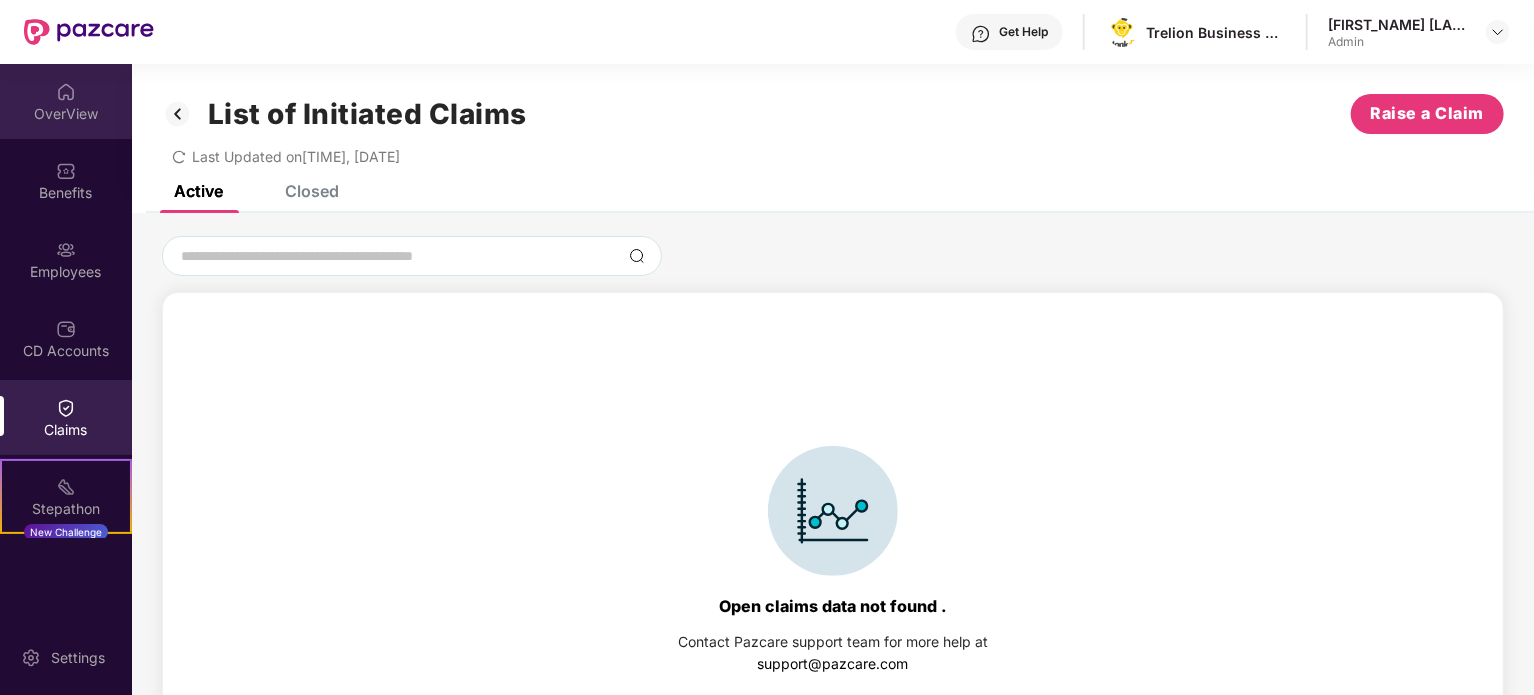 click on "OverView" at bounding box center [66, 114] 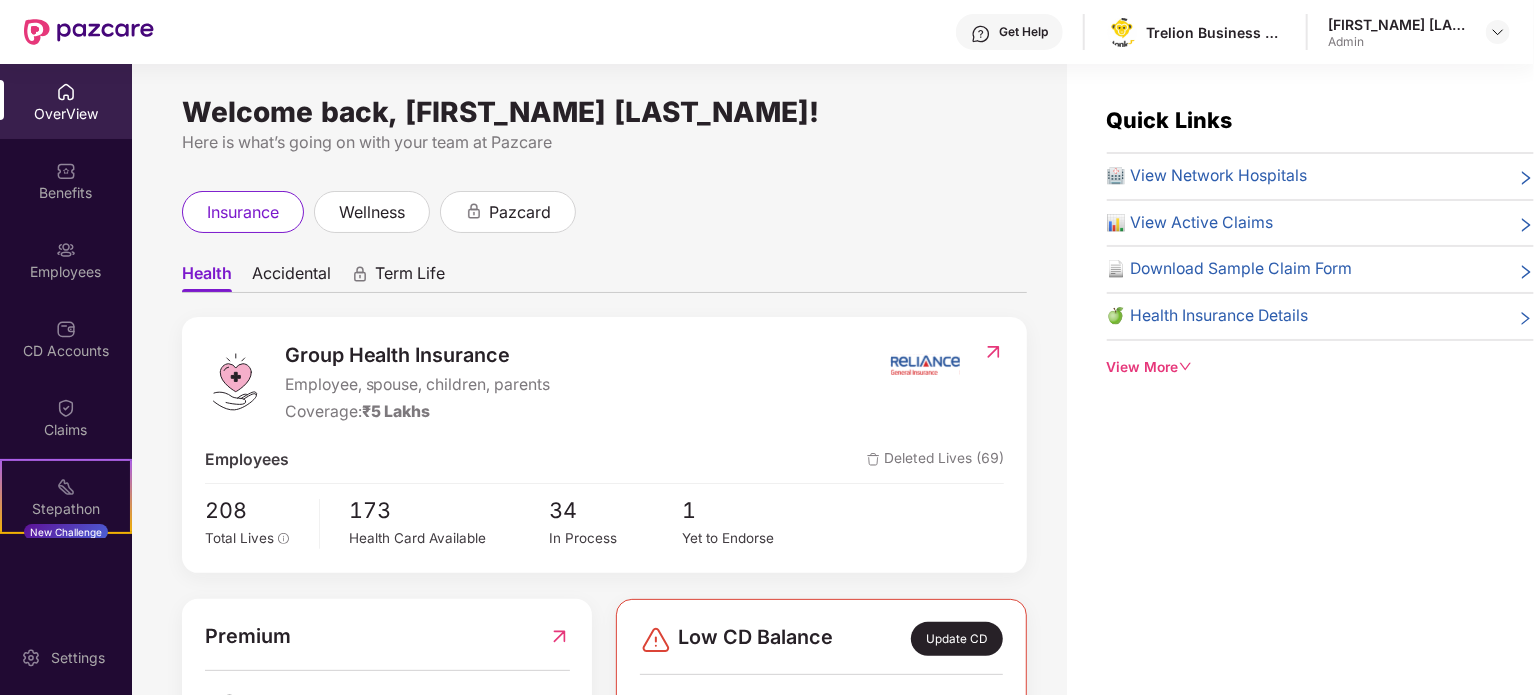 click on "Accidental" at bounding box center [291, 277] 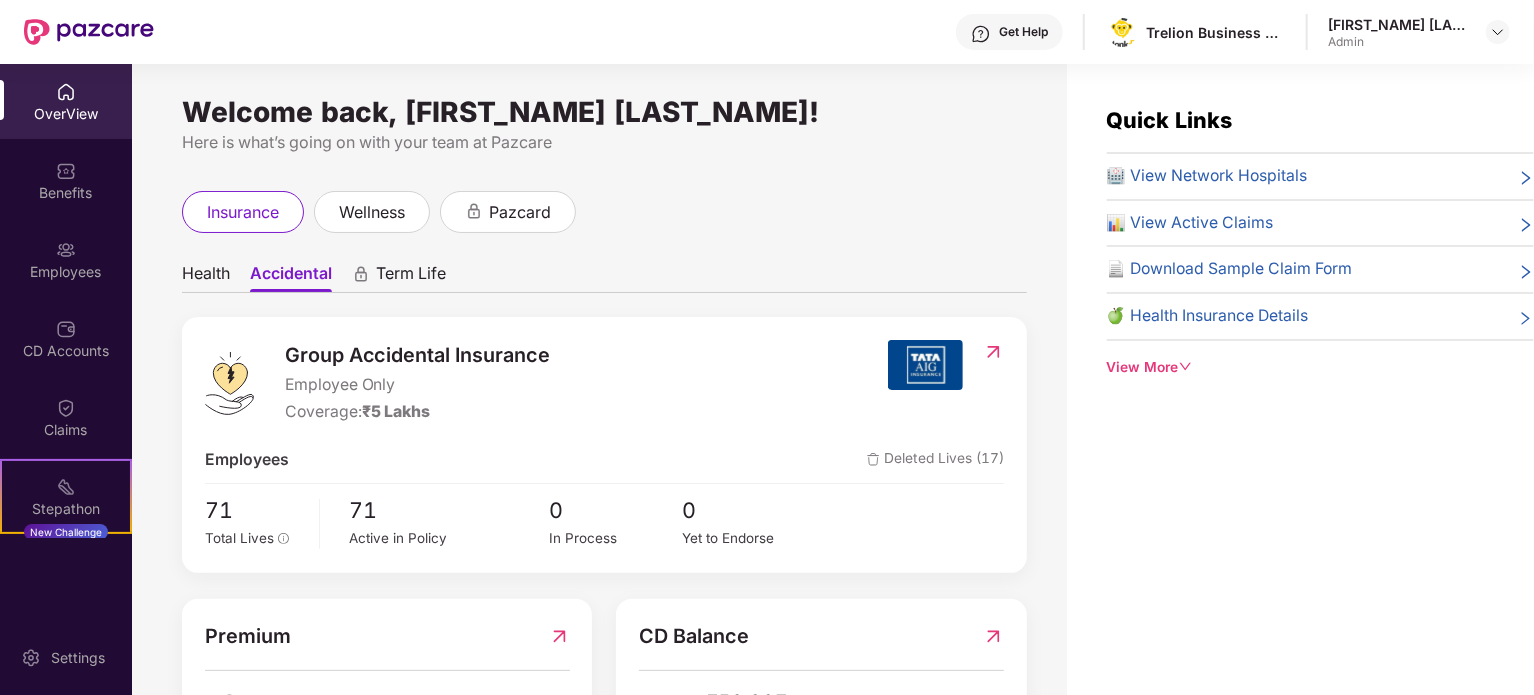 click on "Term Life" at bounding box center [411, 277] 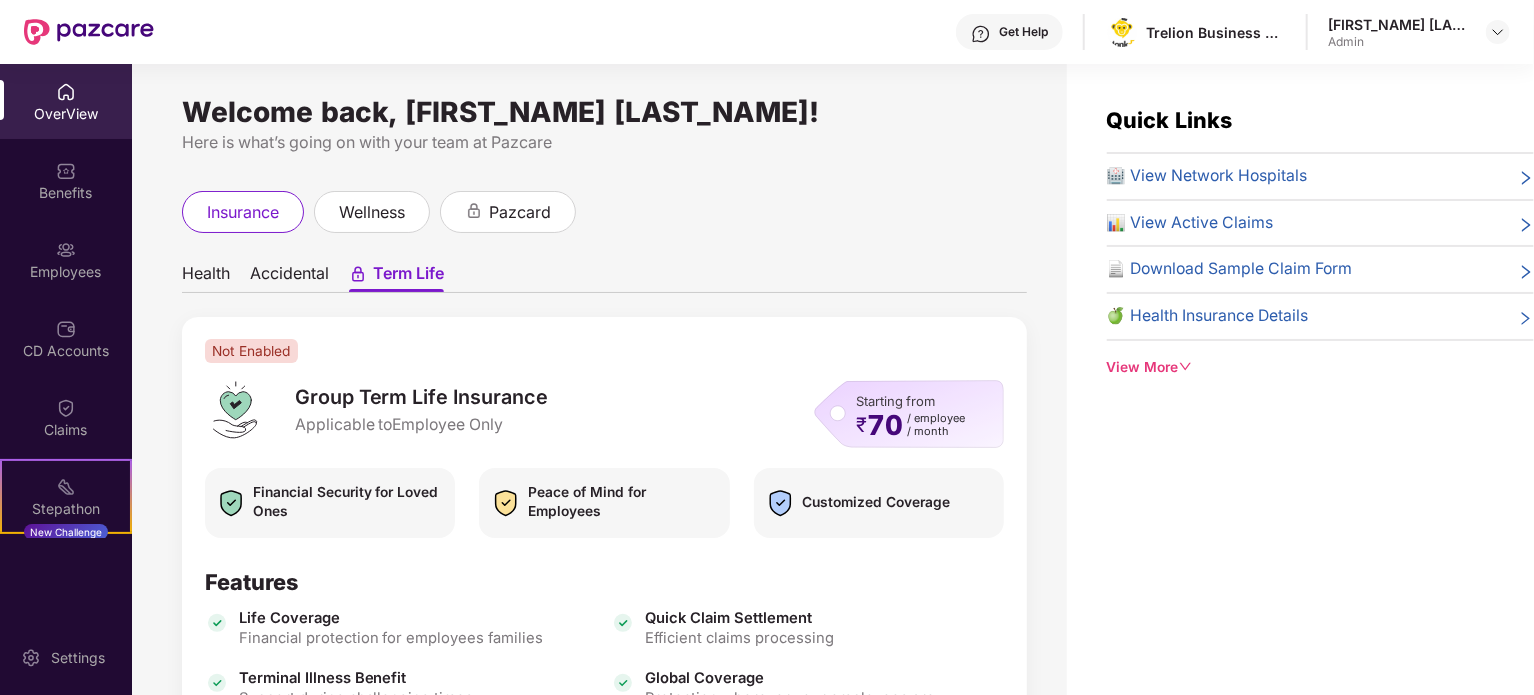 click on "Accidental" at bounding box center [289, 277] 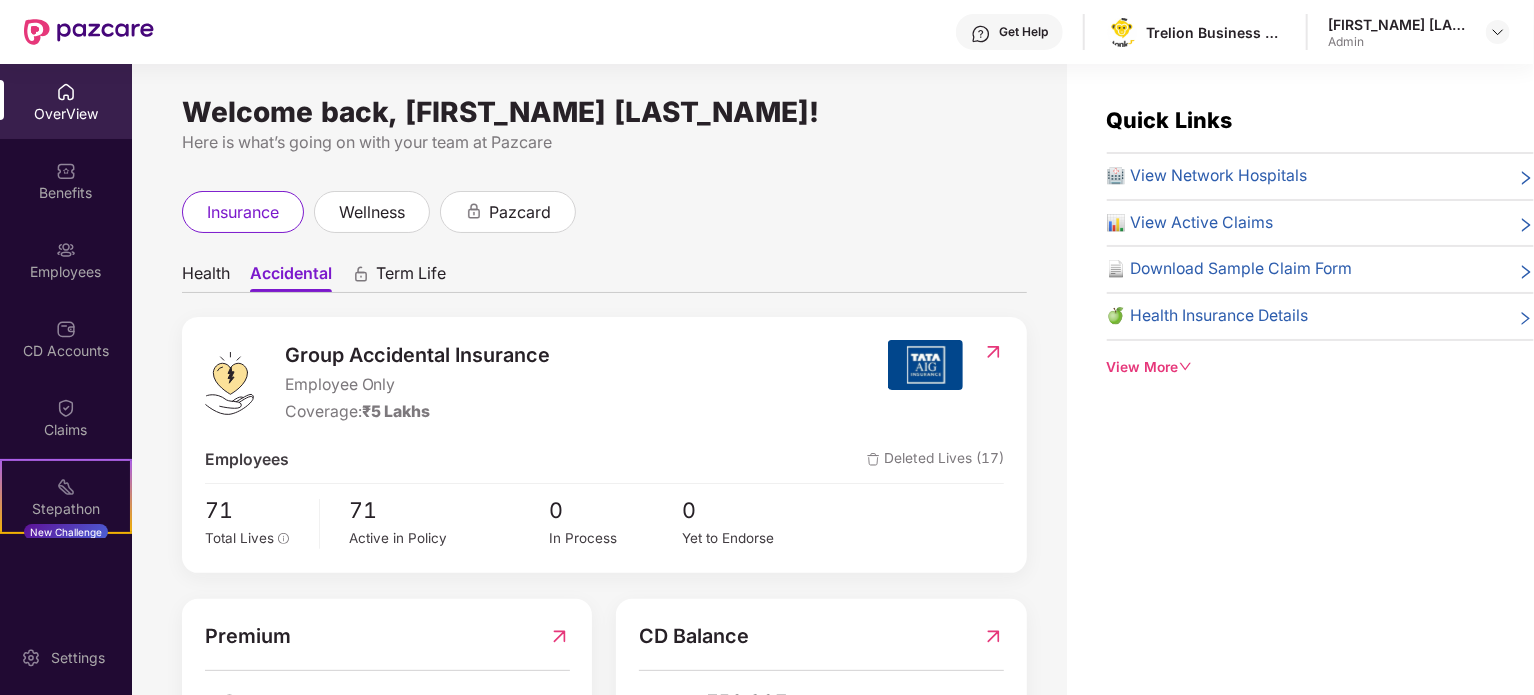 click on "Health" at bounding box center [206, 277] 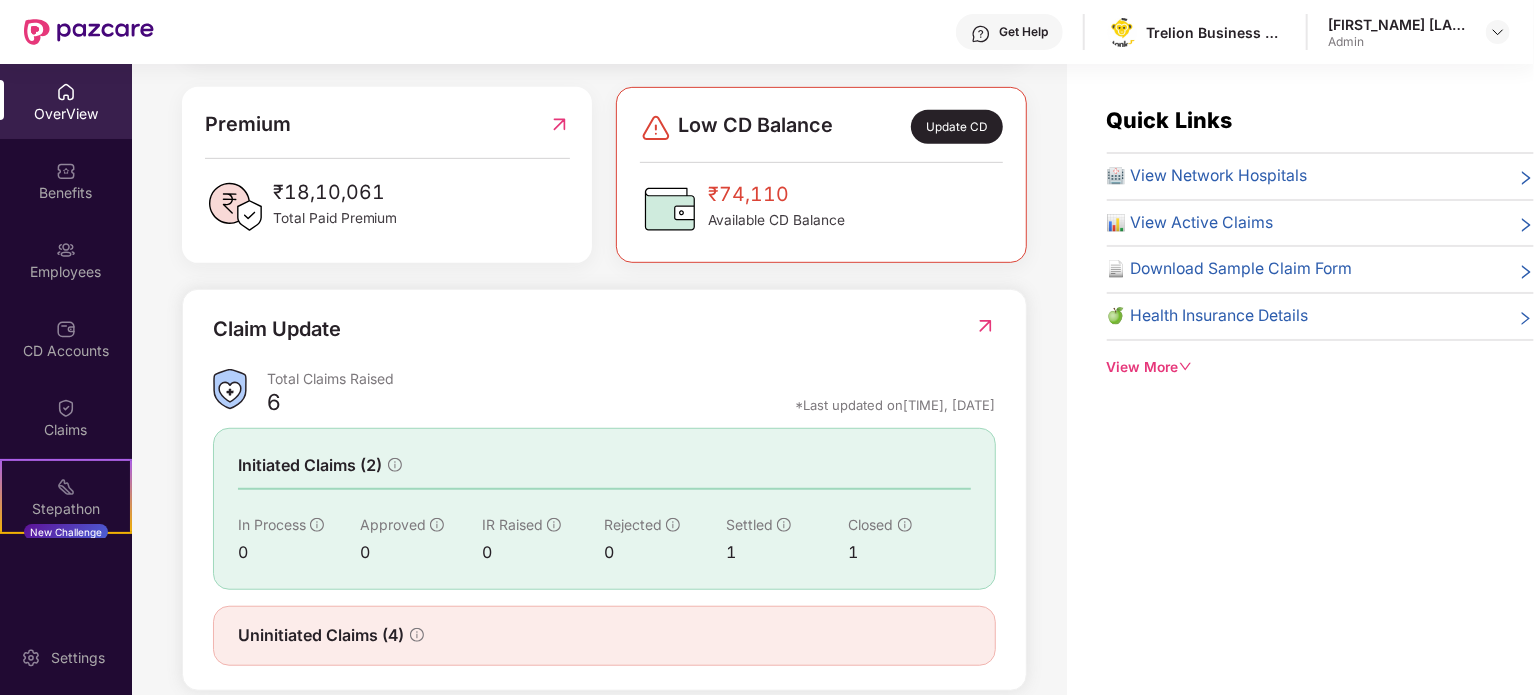 scroll, scrollTop: 540, scrollLeft: 0, axis: vertical 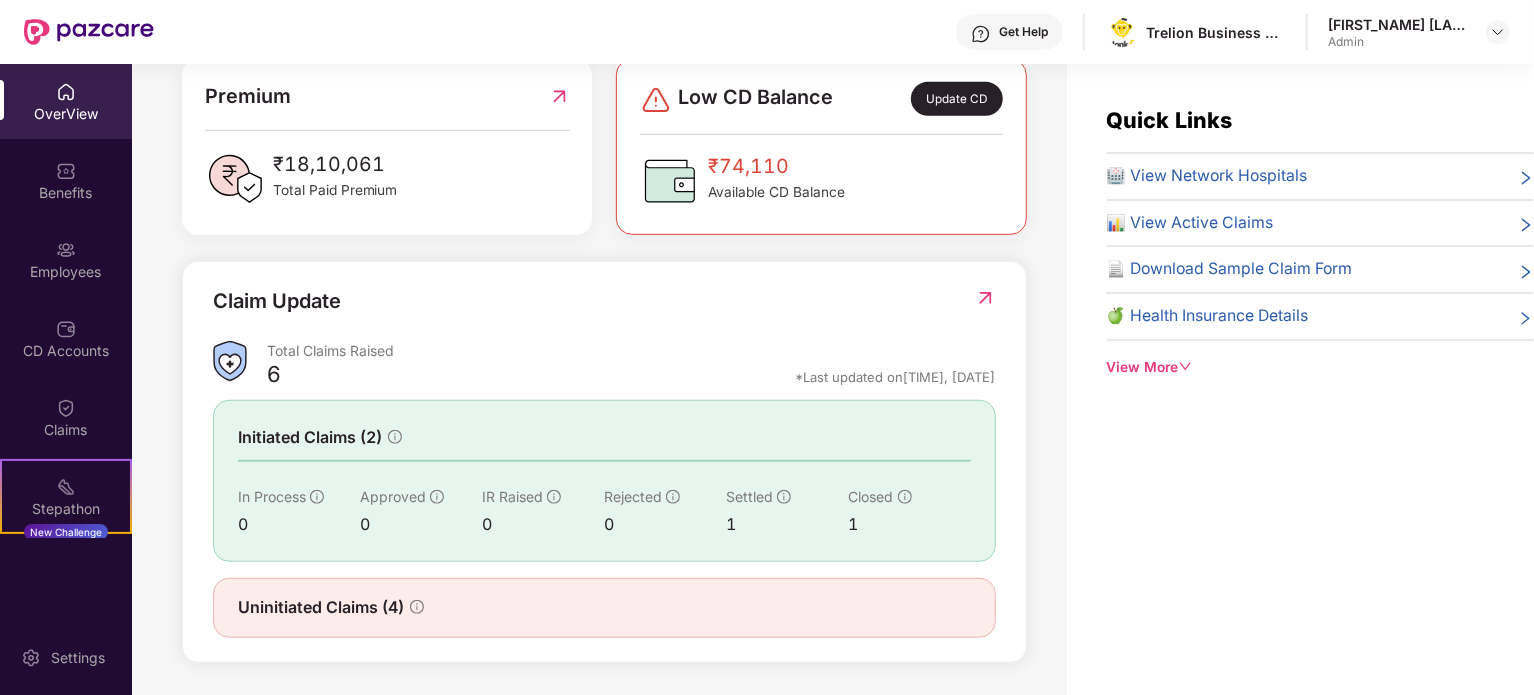 click on "View More" at bounding box center (1320, 368) 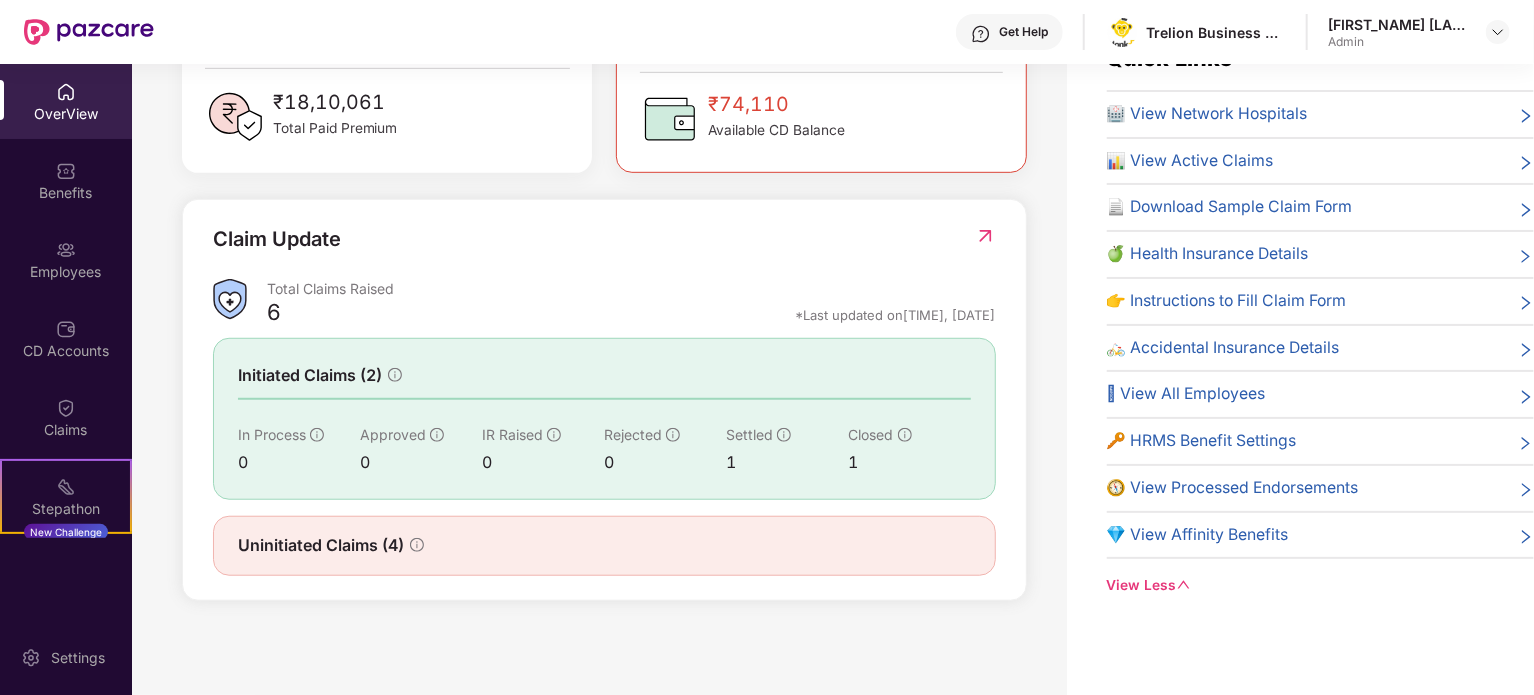scroll, scrollTop: 64, scrollLeft: 0, axis: vertical 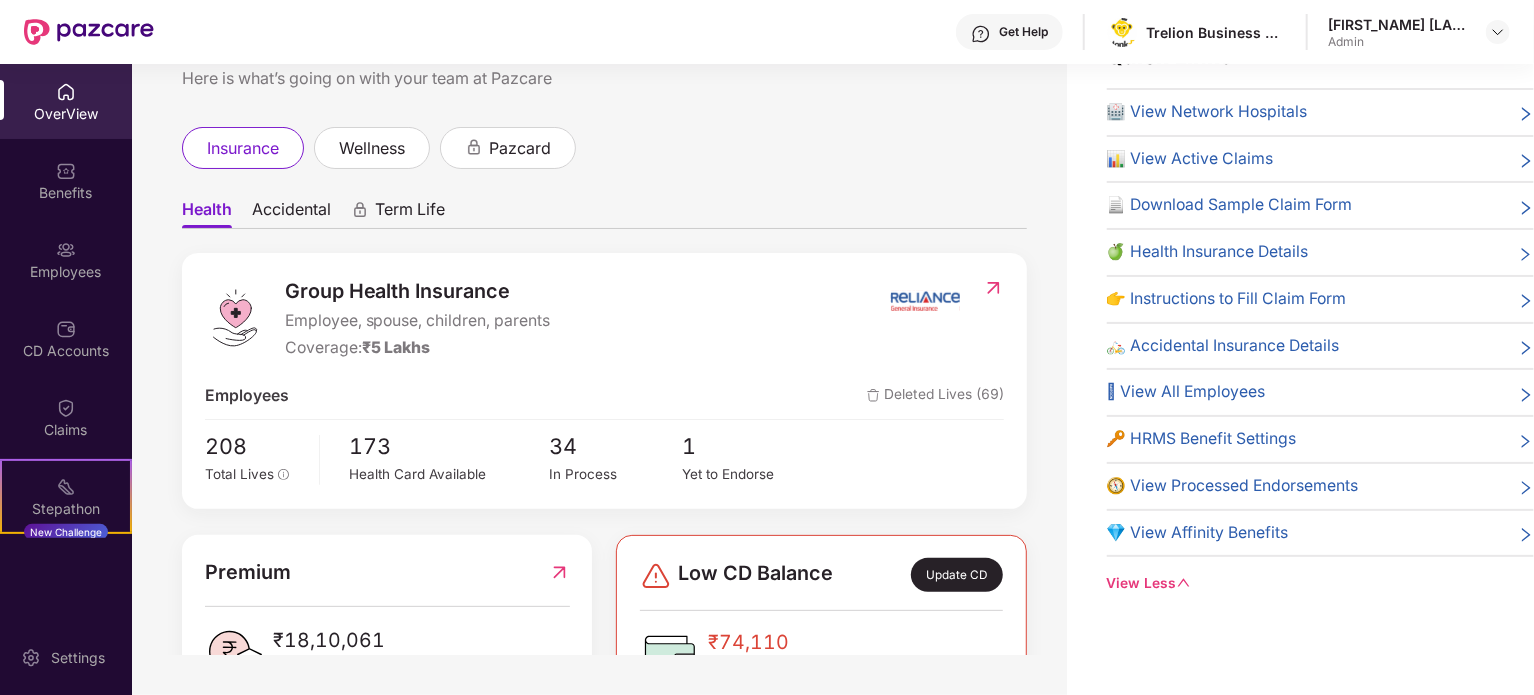 click on "OverView" at bounding box center [66, 114] 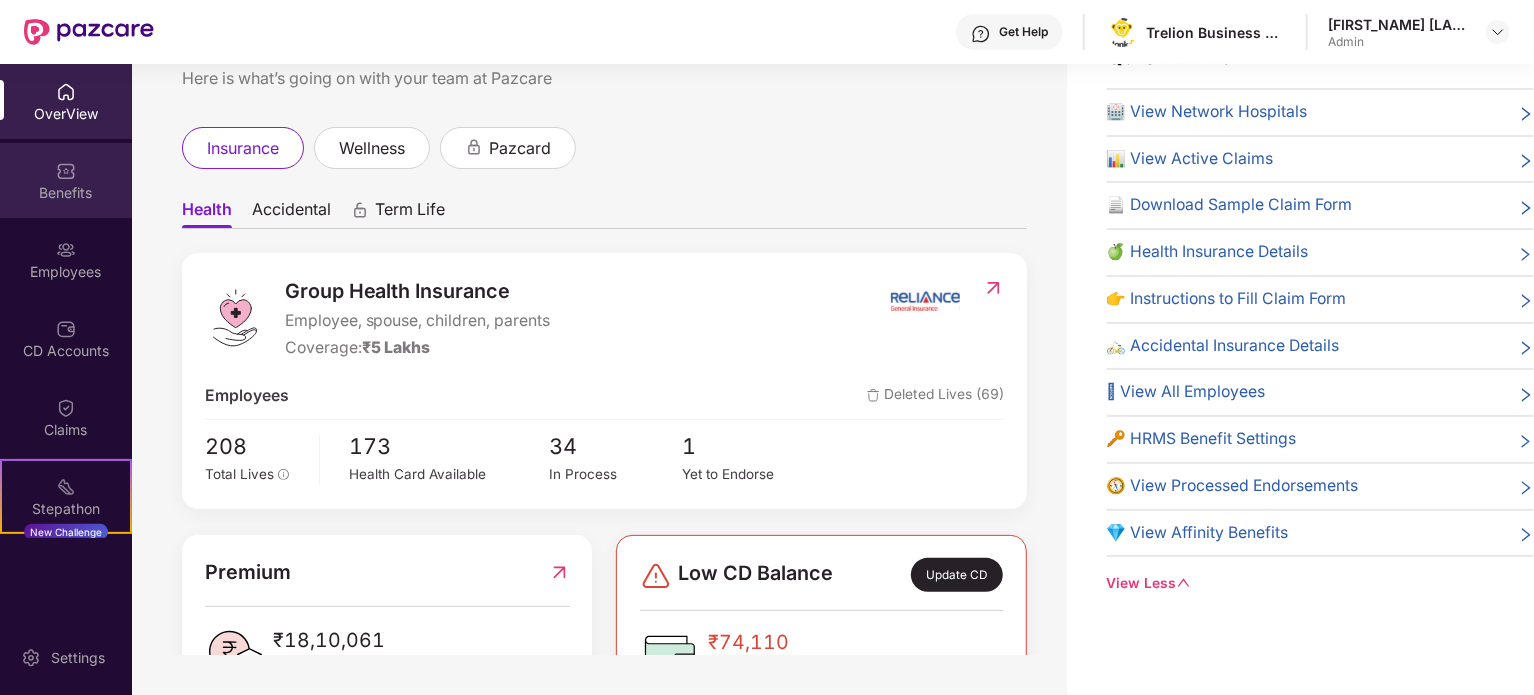 click on "Benefits" at bounding box center (66, 180) 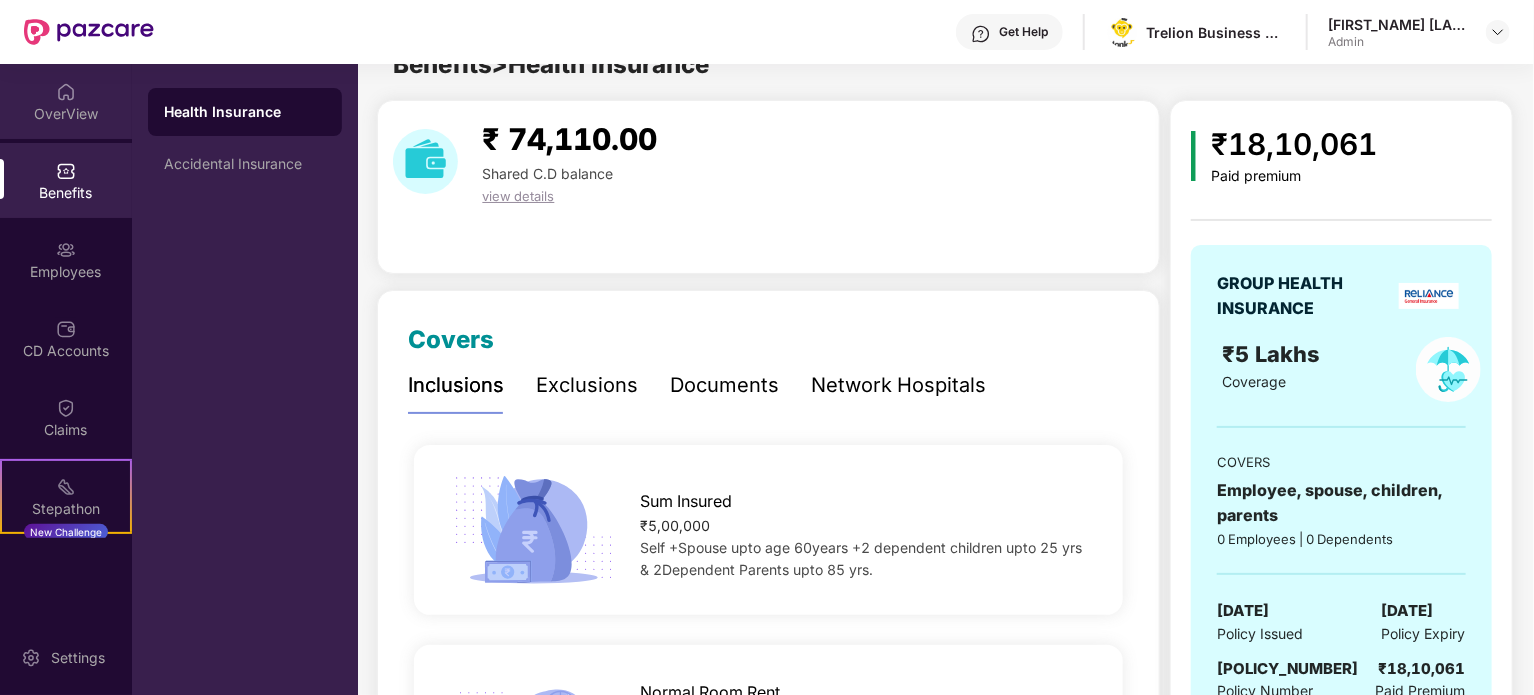 scroll, scrollTop: 64, scrollLeft: 0, axis: vertical 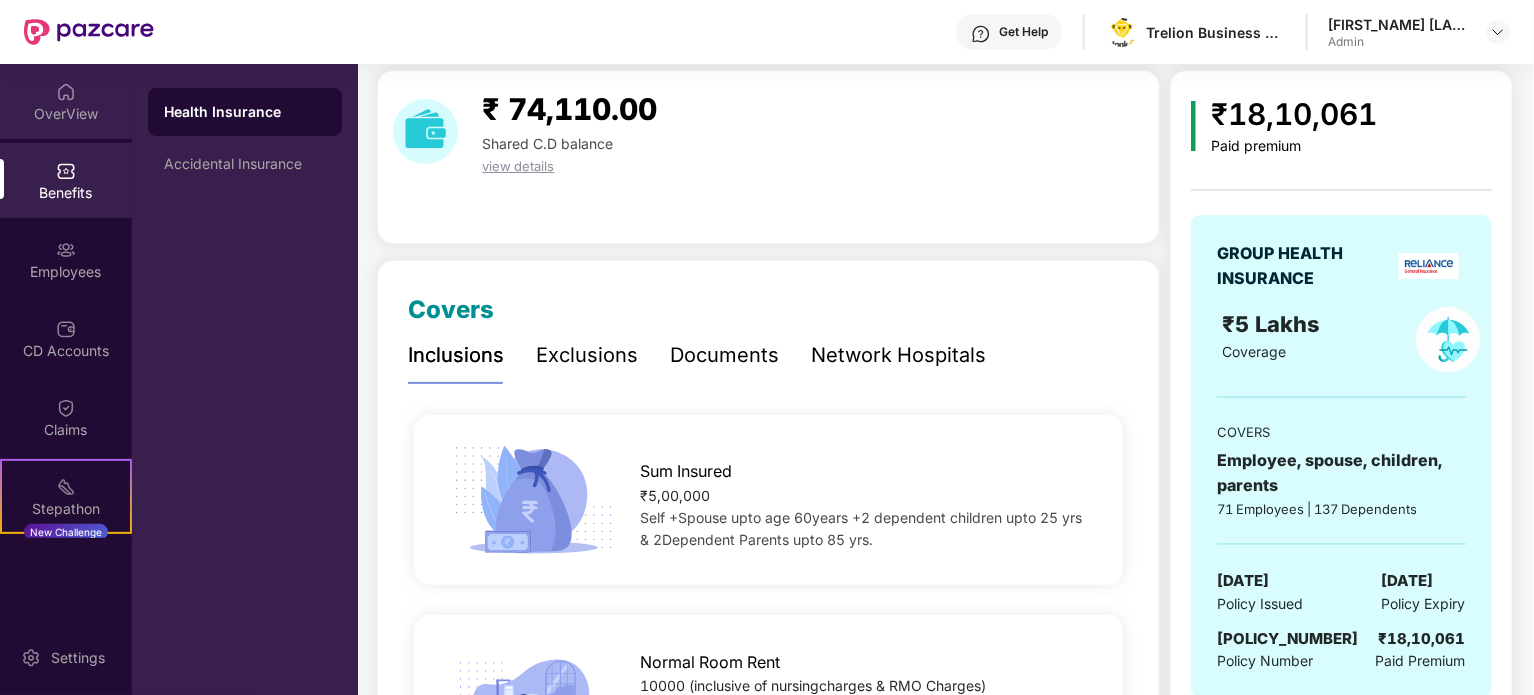 click on "OverView" at bounding box center (66, 101) 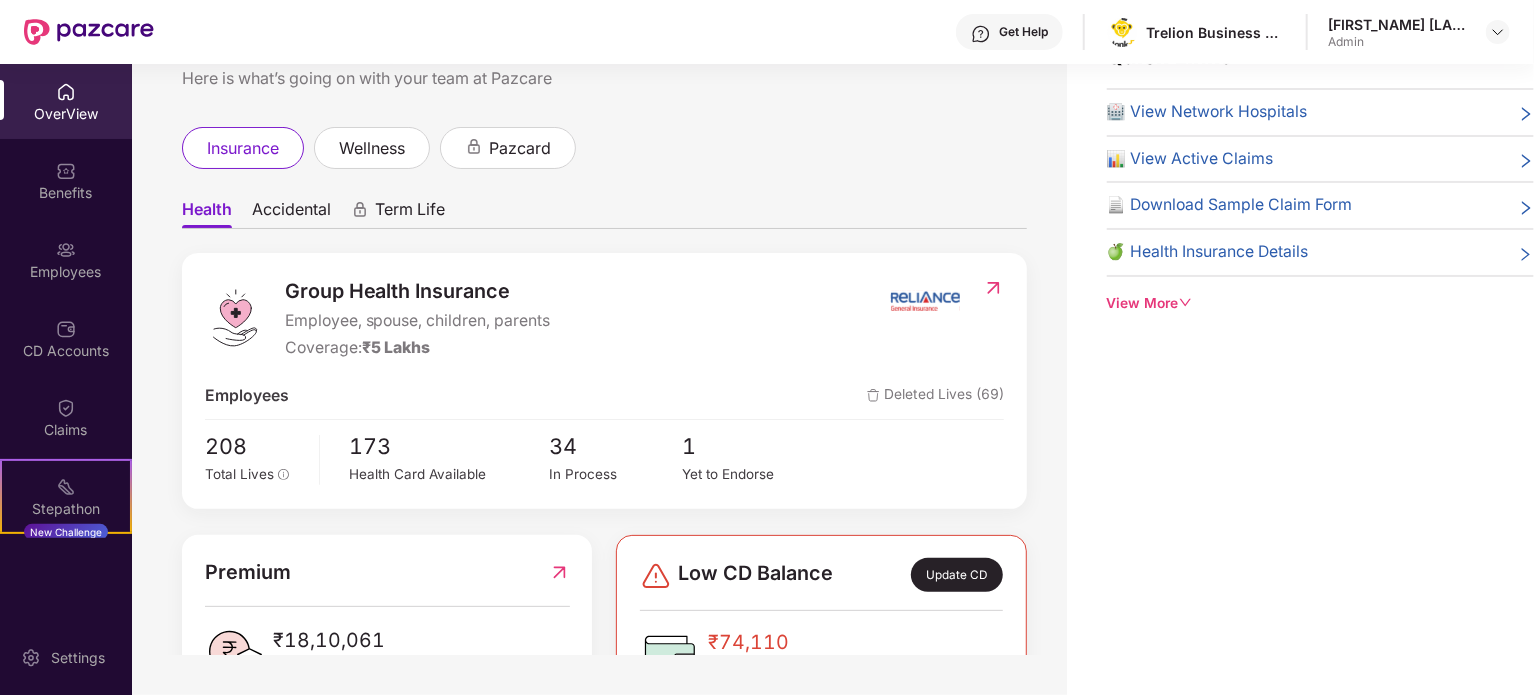 click on "Ravi Gupta Admin" at bounding box center (1419, 32) 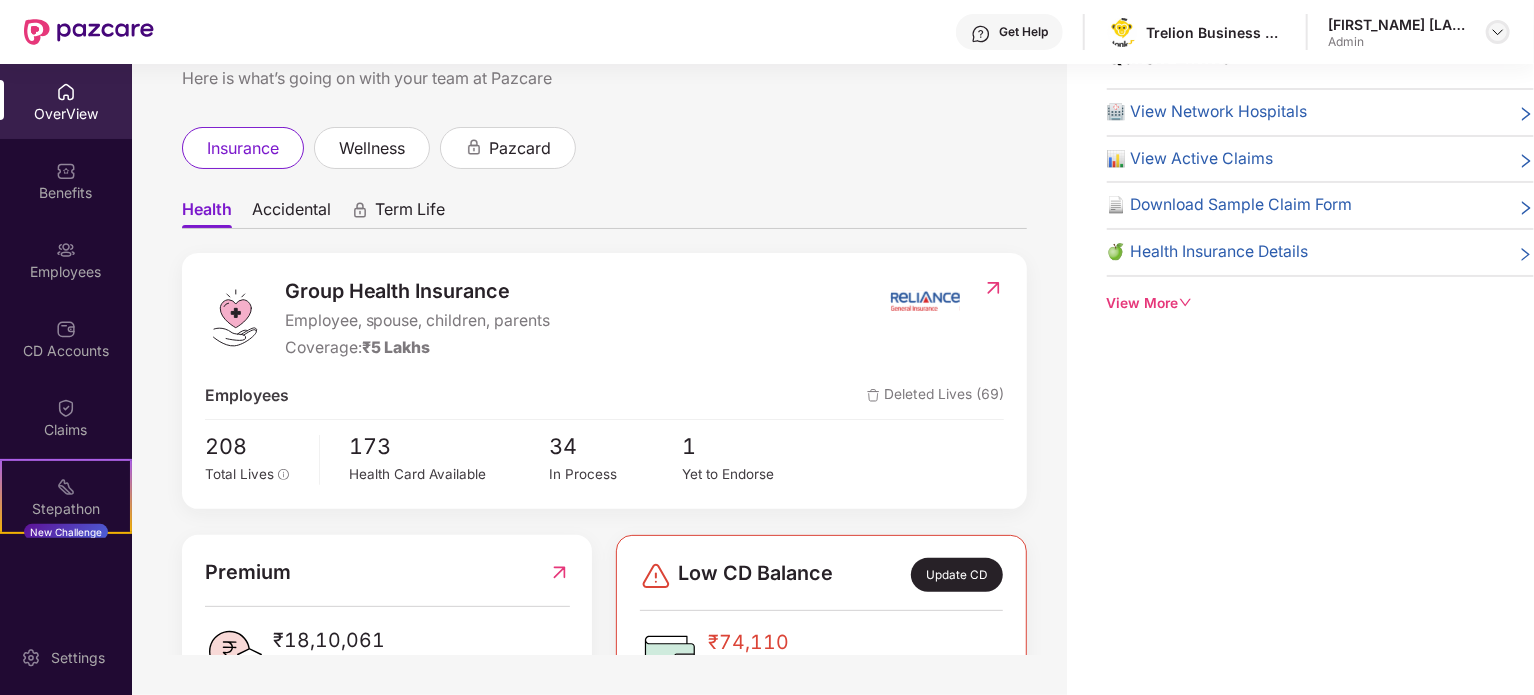 click at bounding box center [1498, 32] 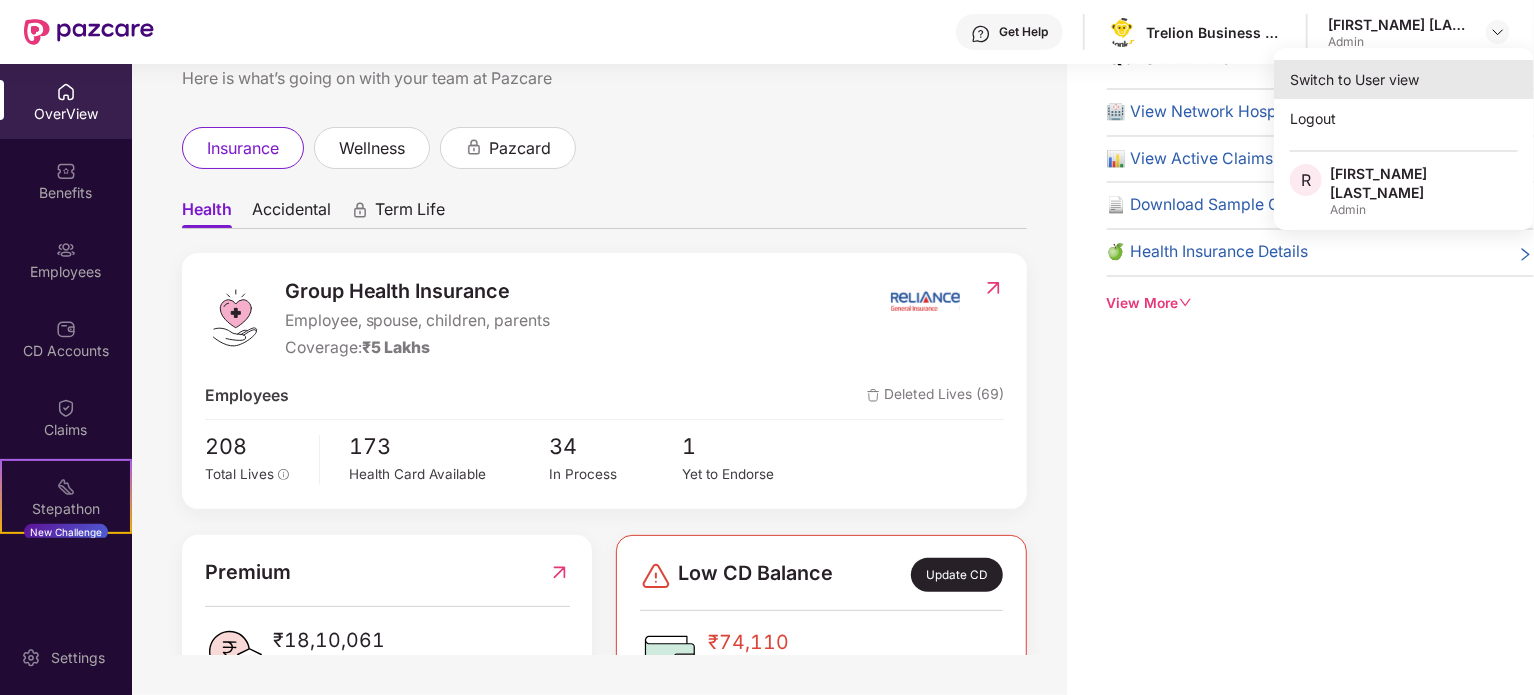 click on "Switch to User view" at bounding box center (1404, 79) 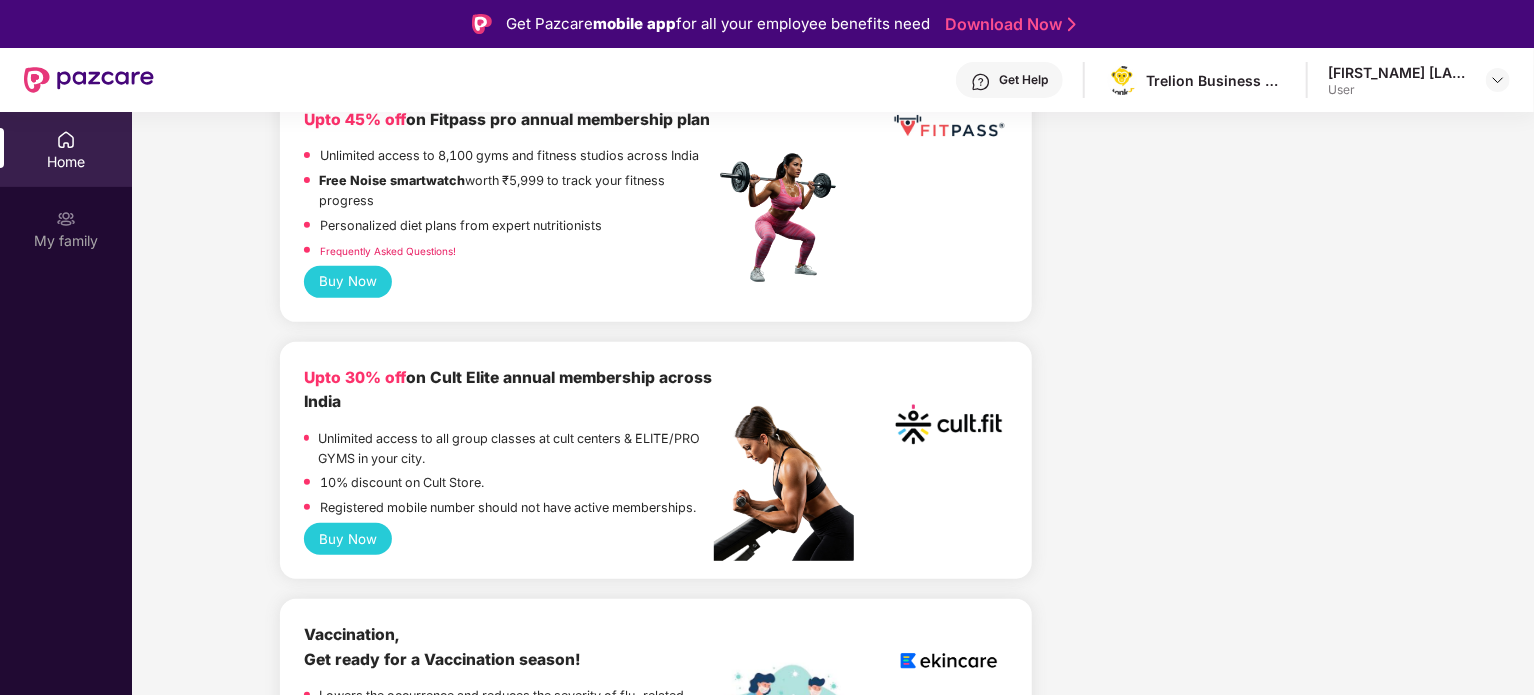 scroll, scrollTop: 0, scrollLeft: 0, axis: both 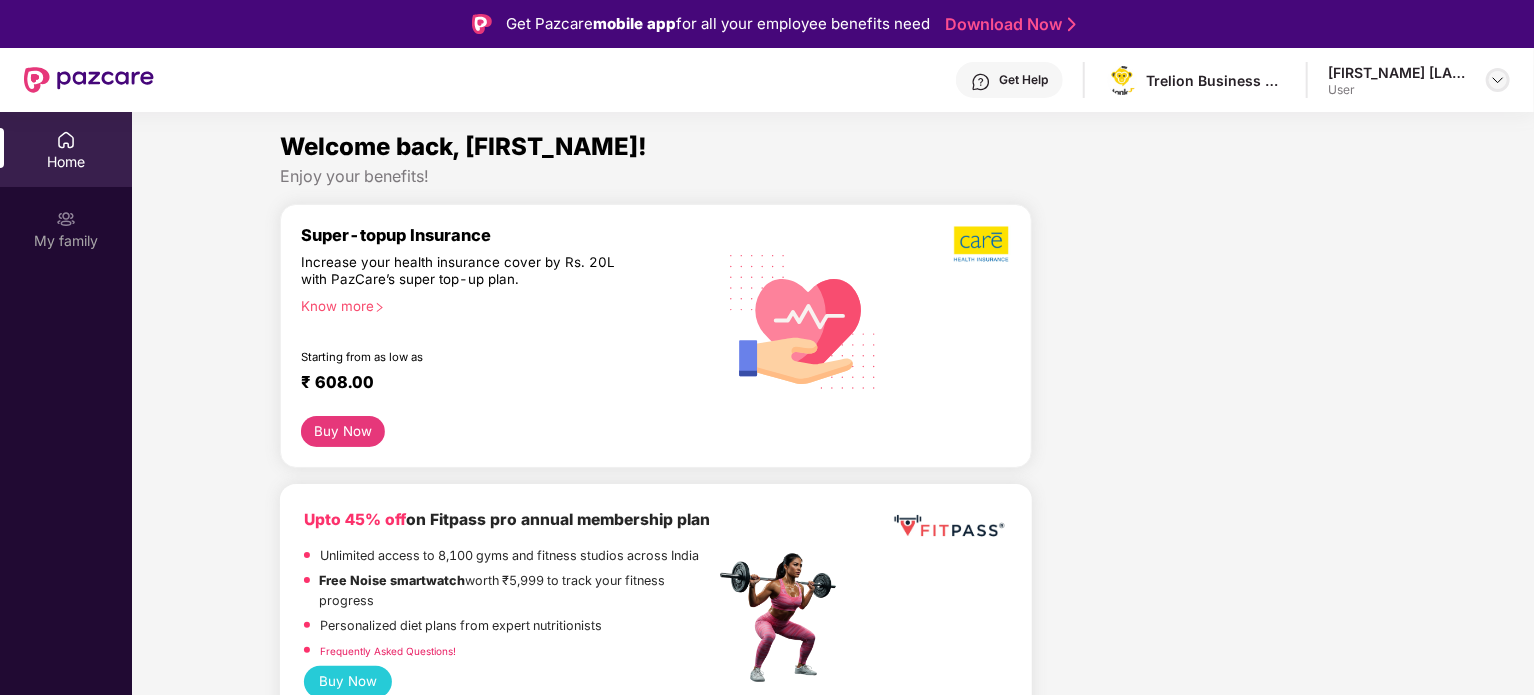 click at bounding box center [1498, 80] 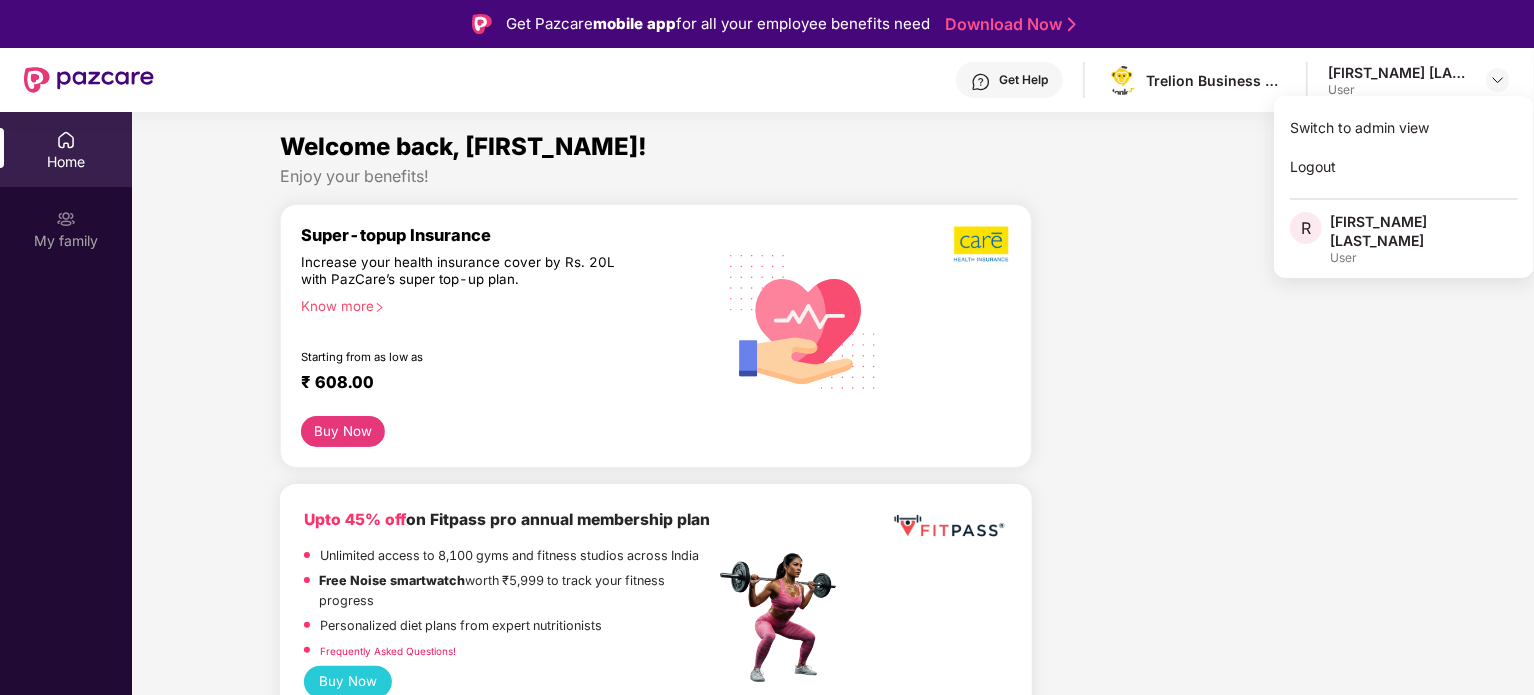 click on "User" at bounding box center [1424, 258] 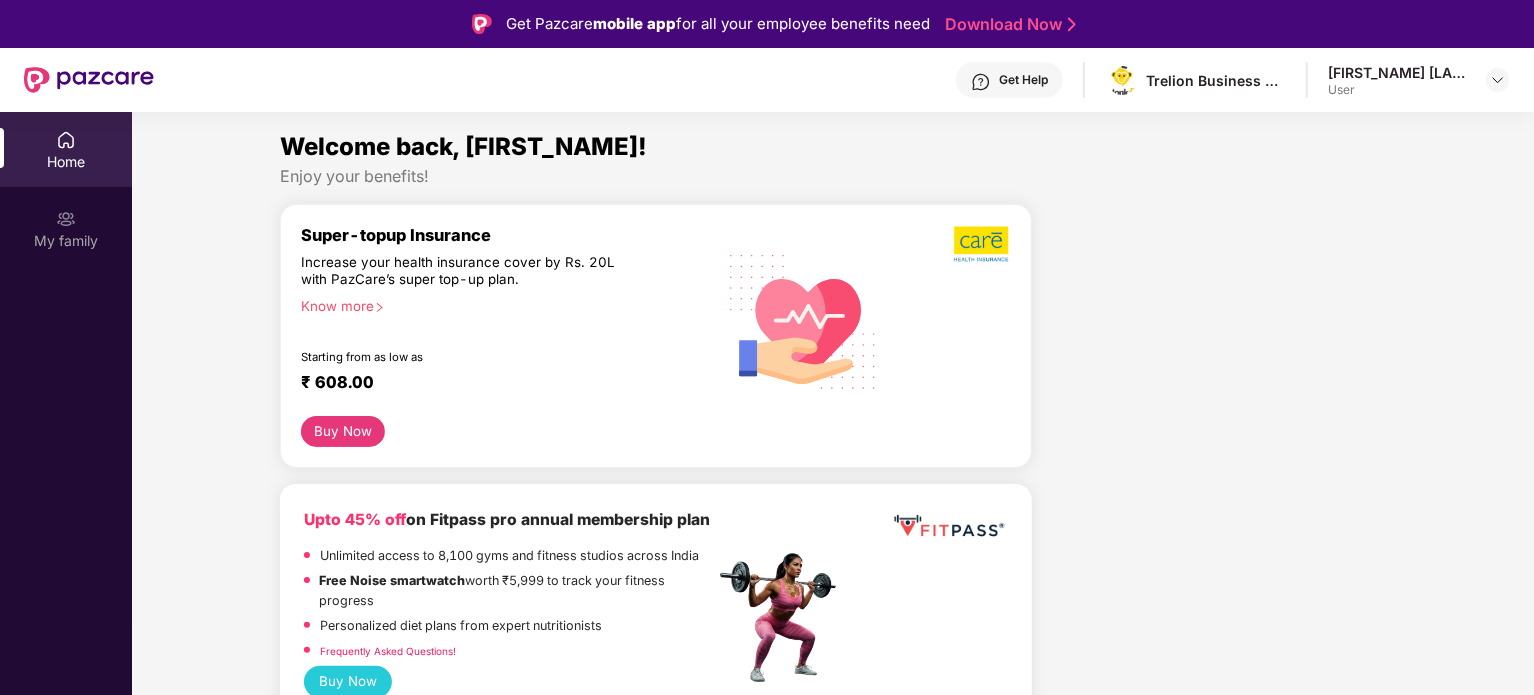 click at bounding box center [1217, 2676] 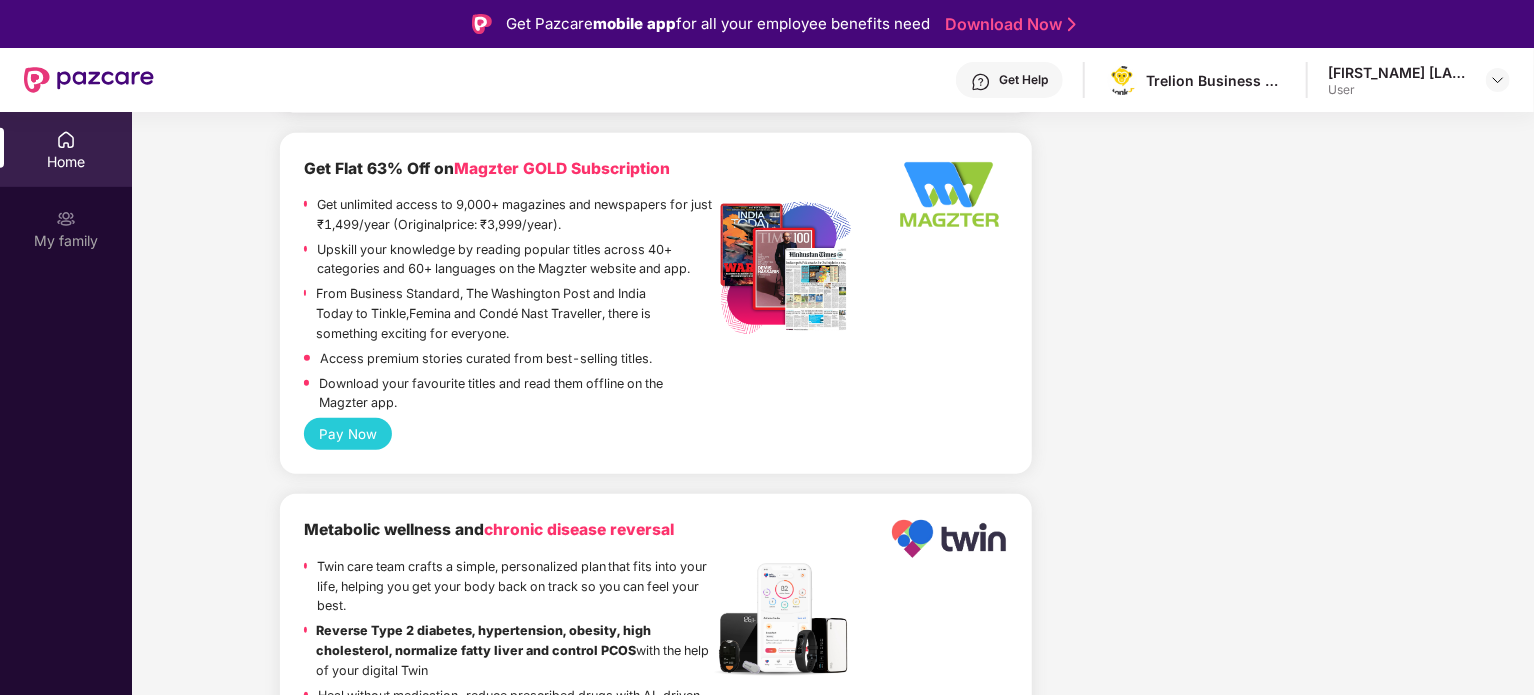 scroll, scrollTop: 4375, scrollLeft: 0, axis: vertical 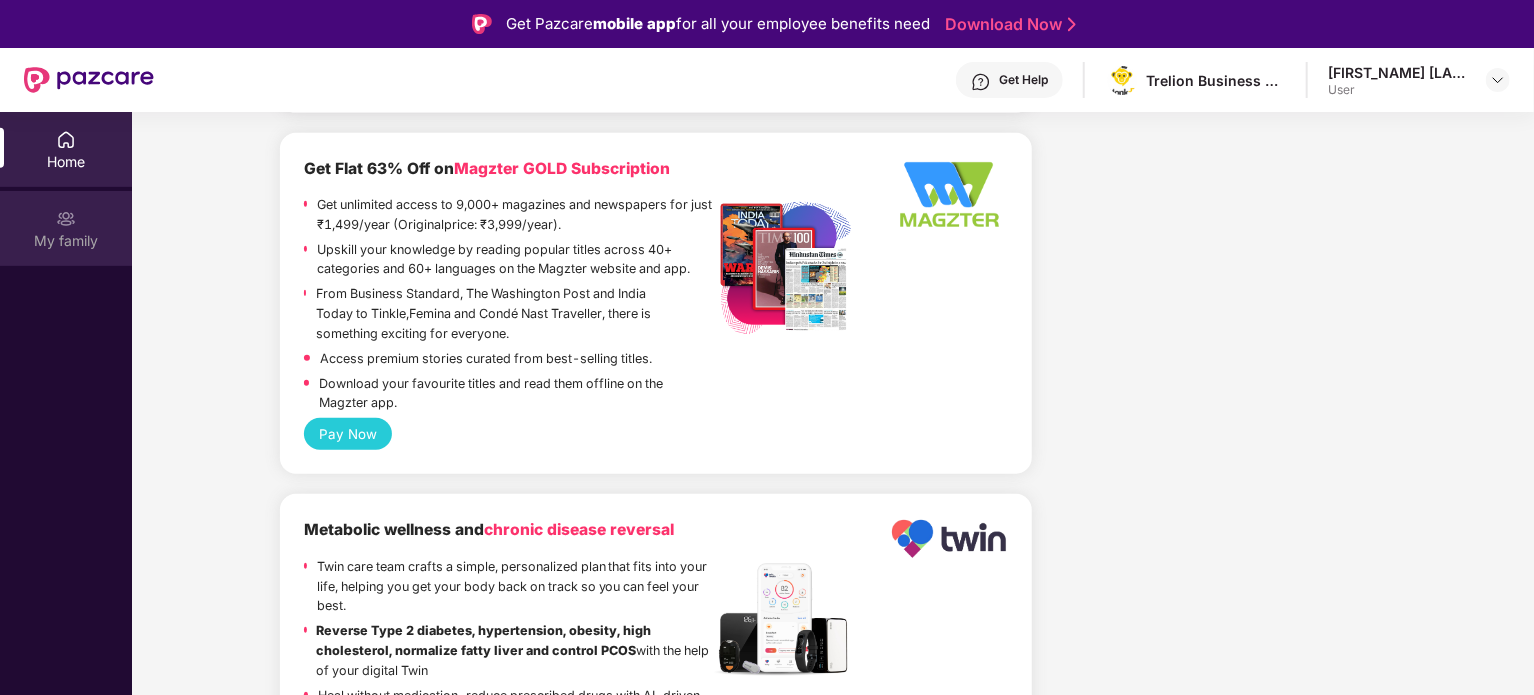 click on "My family" at bounding box center (66, 240) 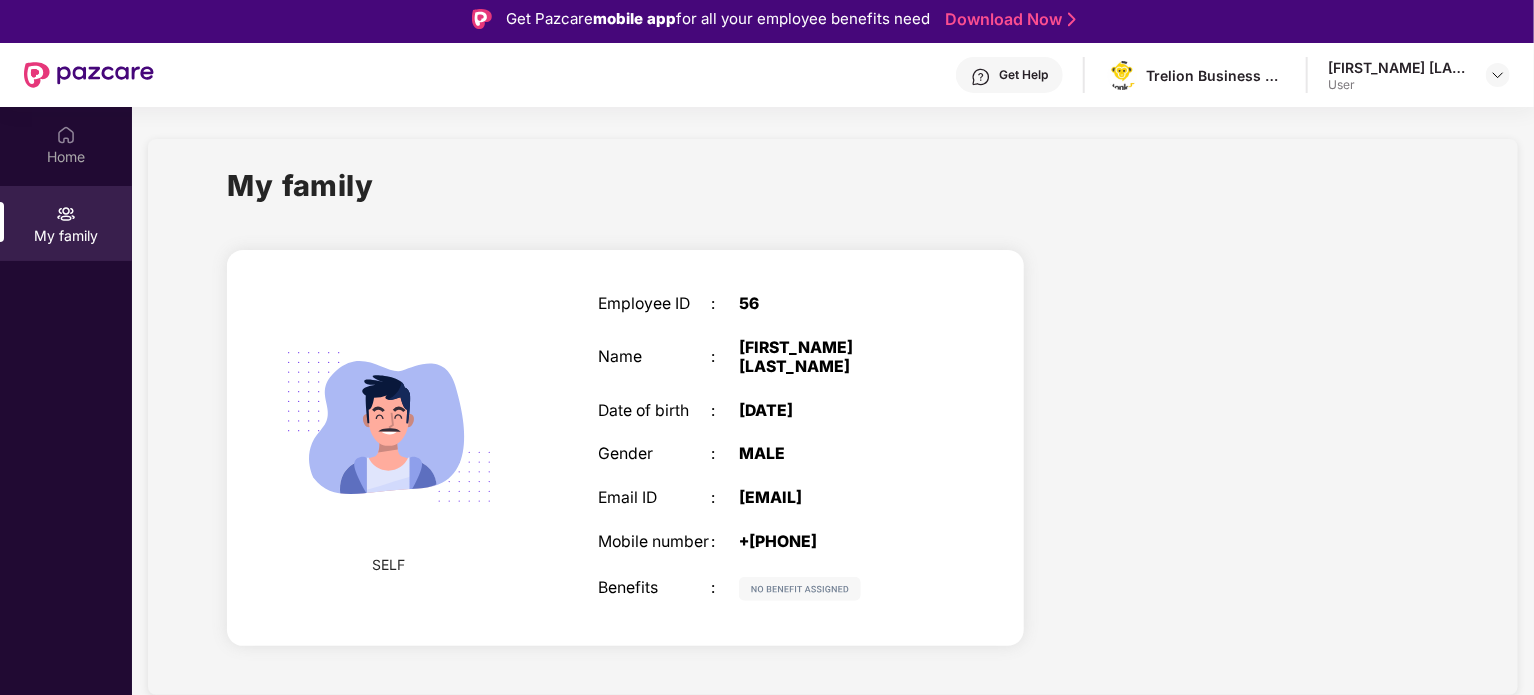 scroll, scrollTop: 0, scrollLeft: 0, axis: both 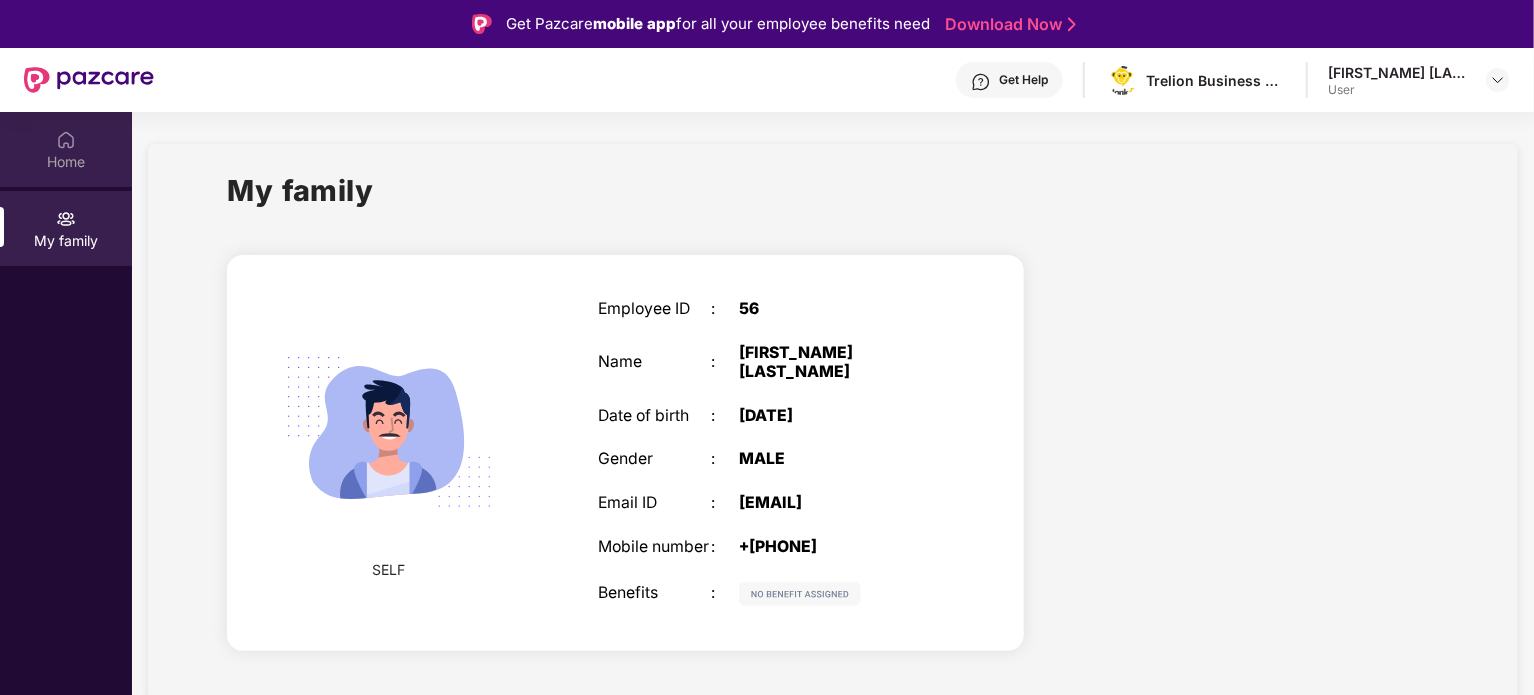 click on "Home" at bounding box center [66, 162] 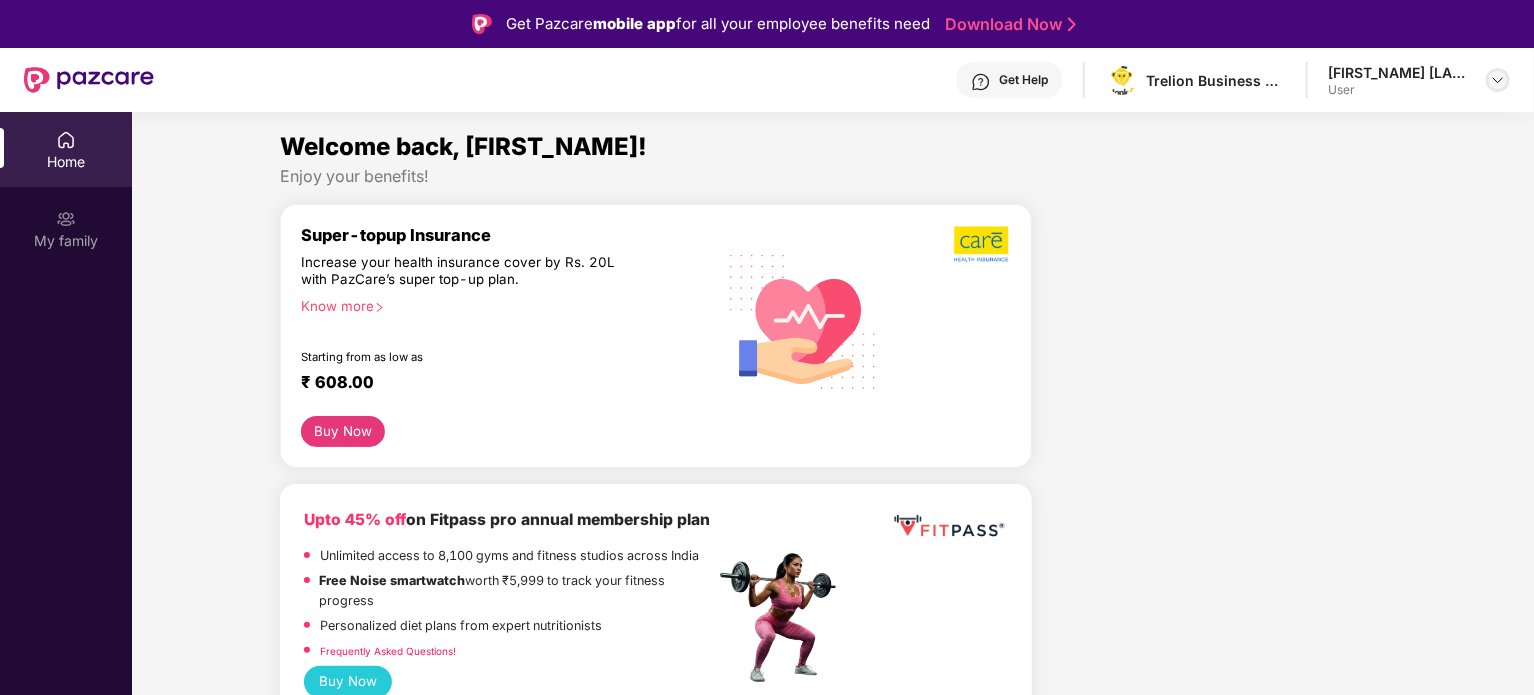 click at bounding box center [1498, 80] 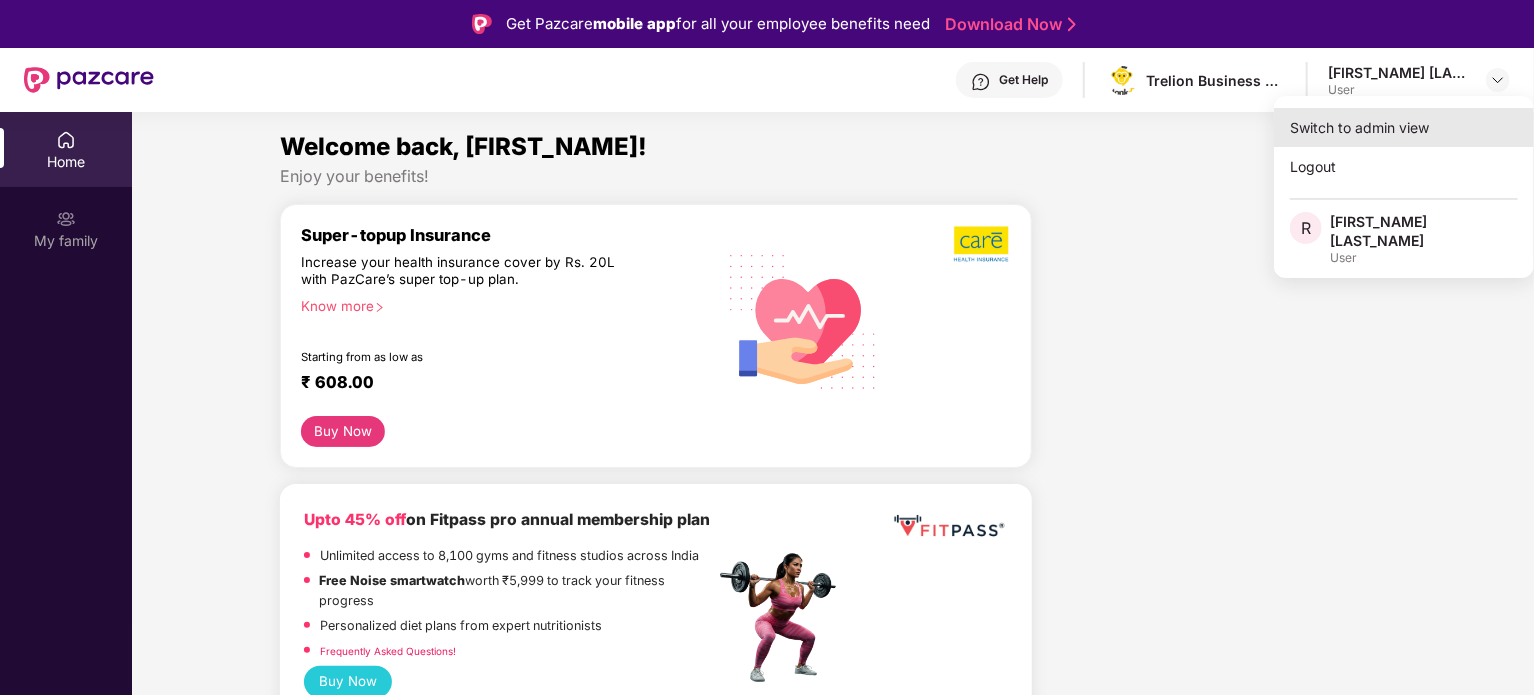 click on "Switch to admin view" at bounding box center [1404, 127] 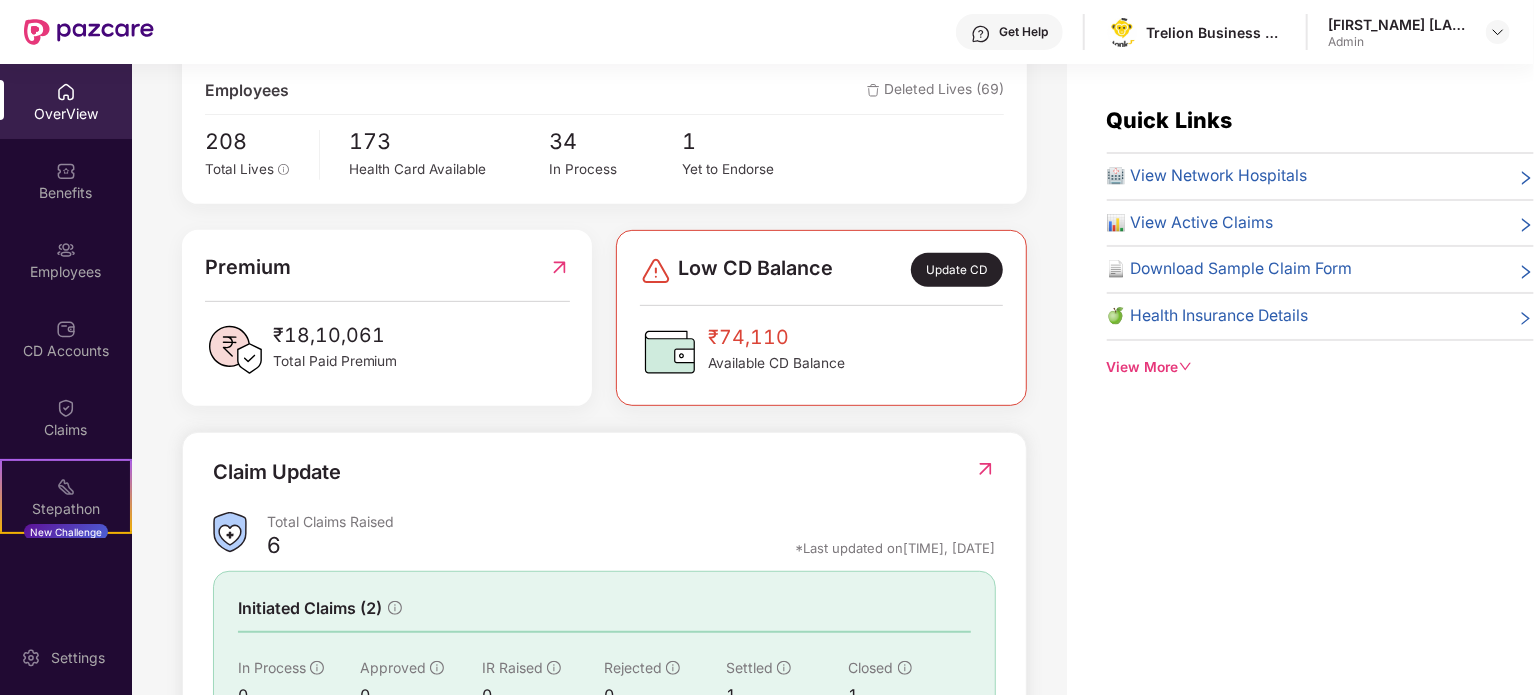 scroll, scrollTop: 400, scrollLeft: 0, axis: vertical 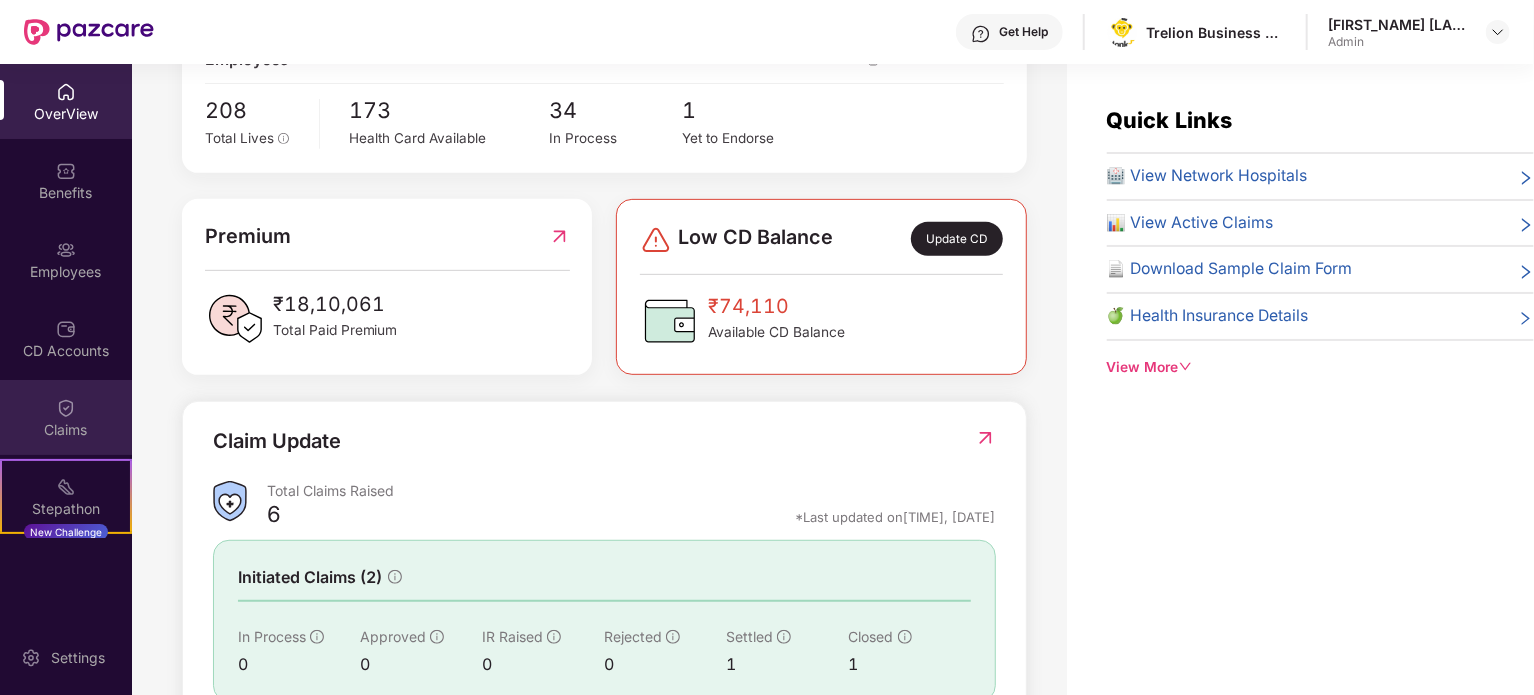 click on "Claims" at bounding box center (66, 417) 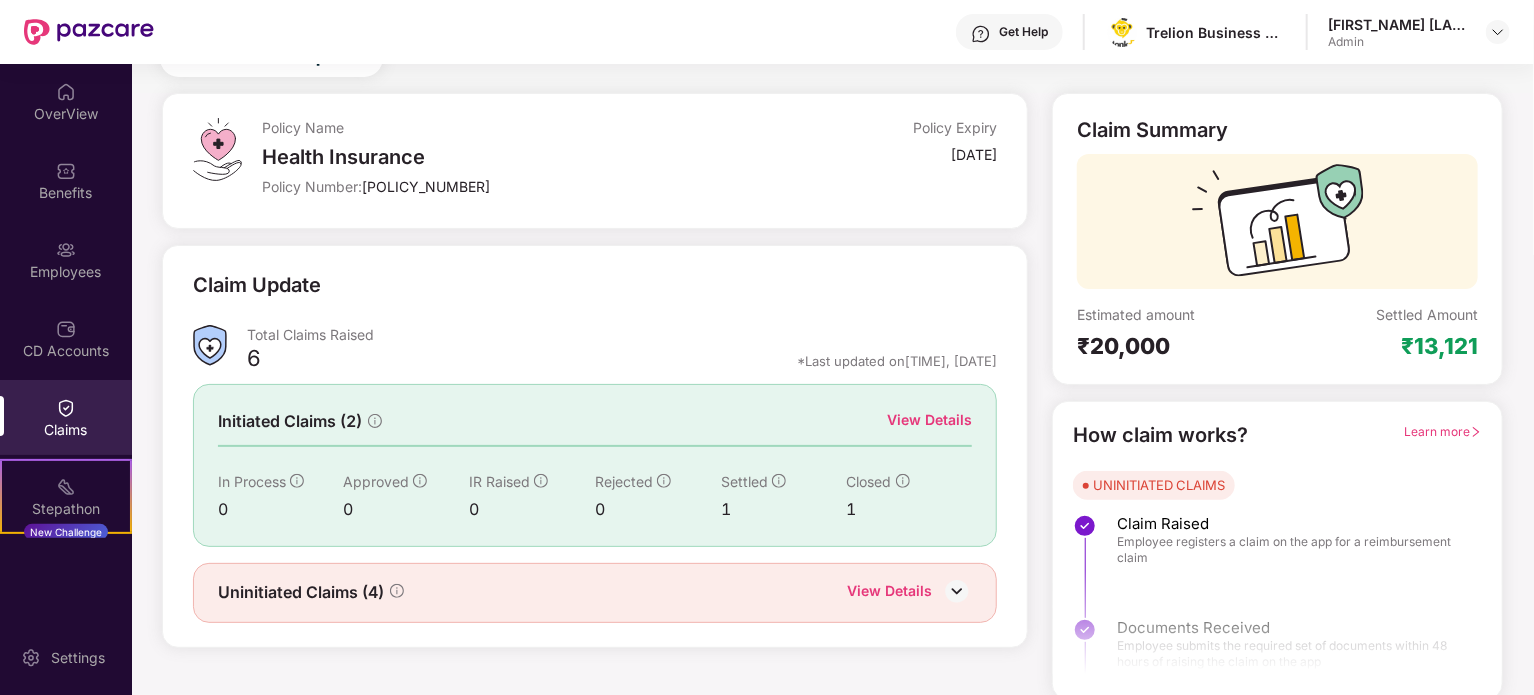scroll, scrollTop: 87, scrollLeft: 0, axis: vertical 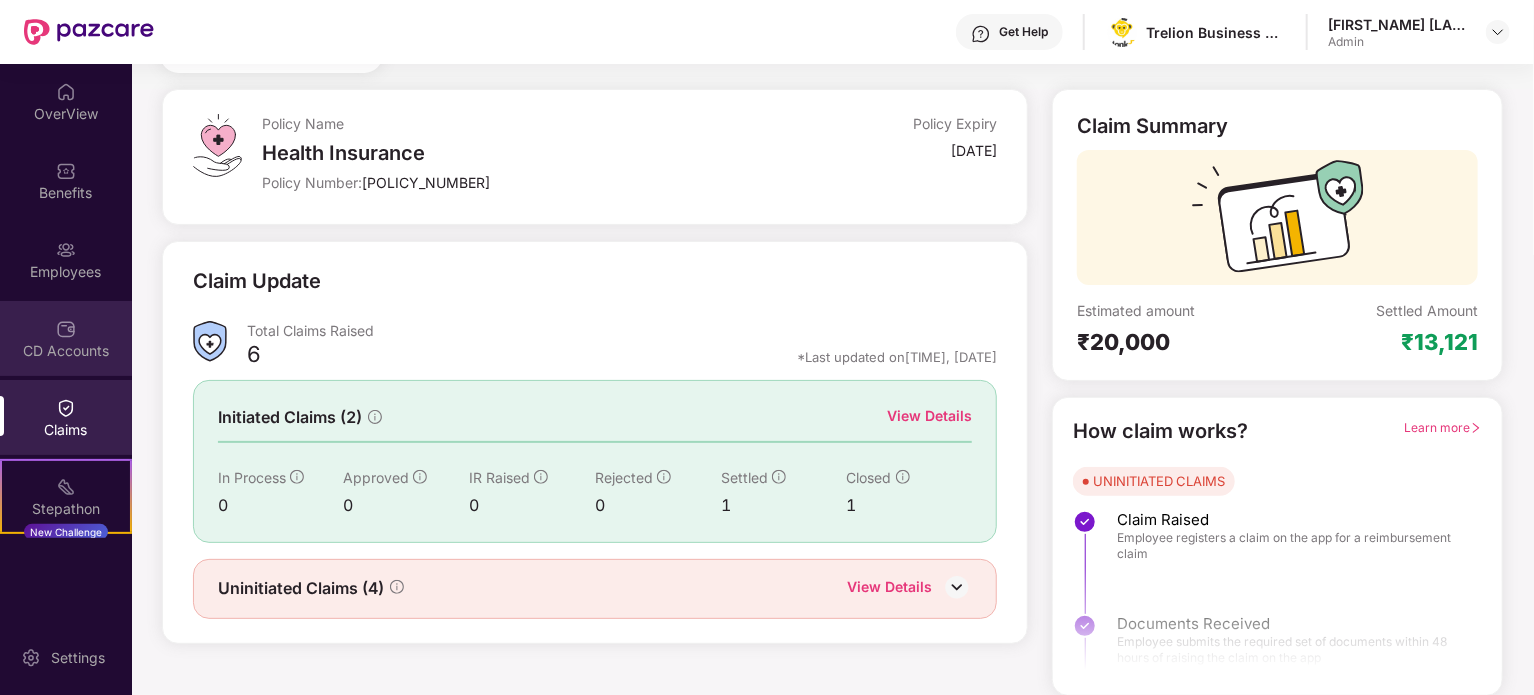 click on "CD Accounts" at bounding box center (66, 351) 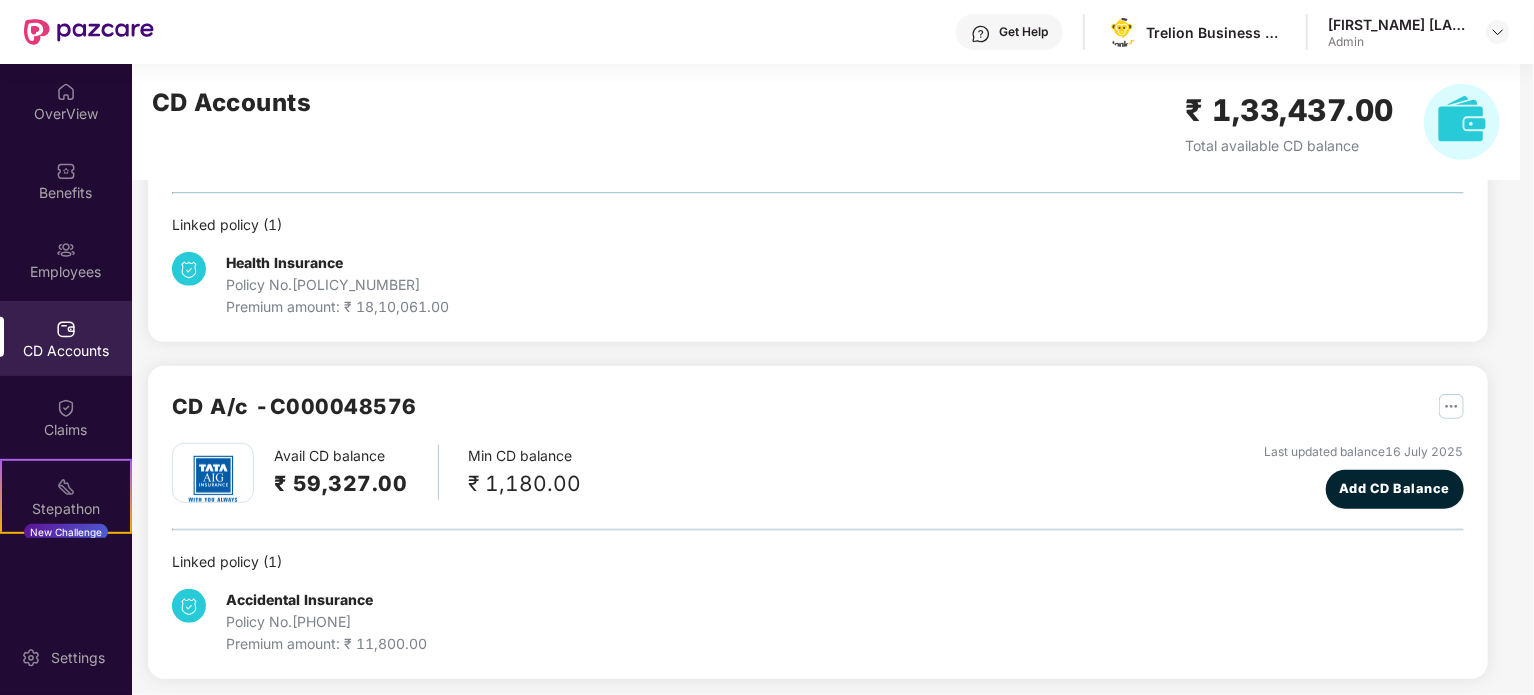 scroll, scrollTop: 293, scrollLeft: 0, axis: vertical 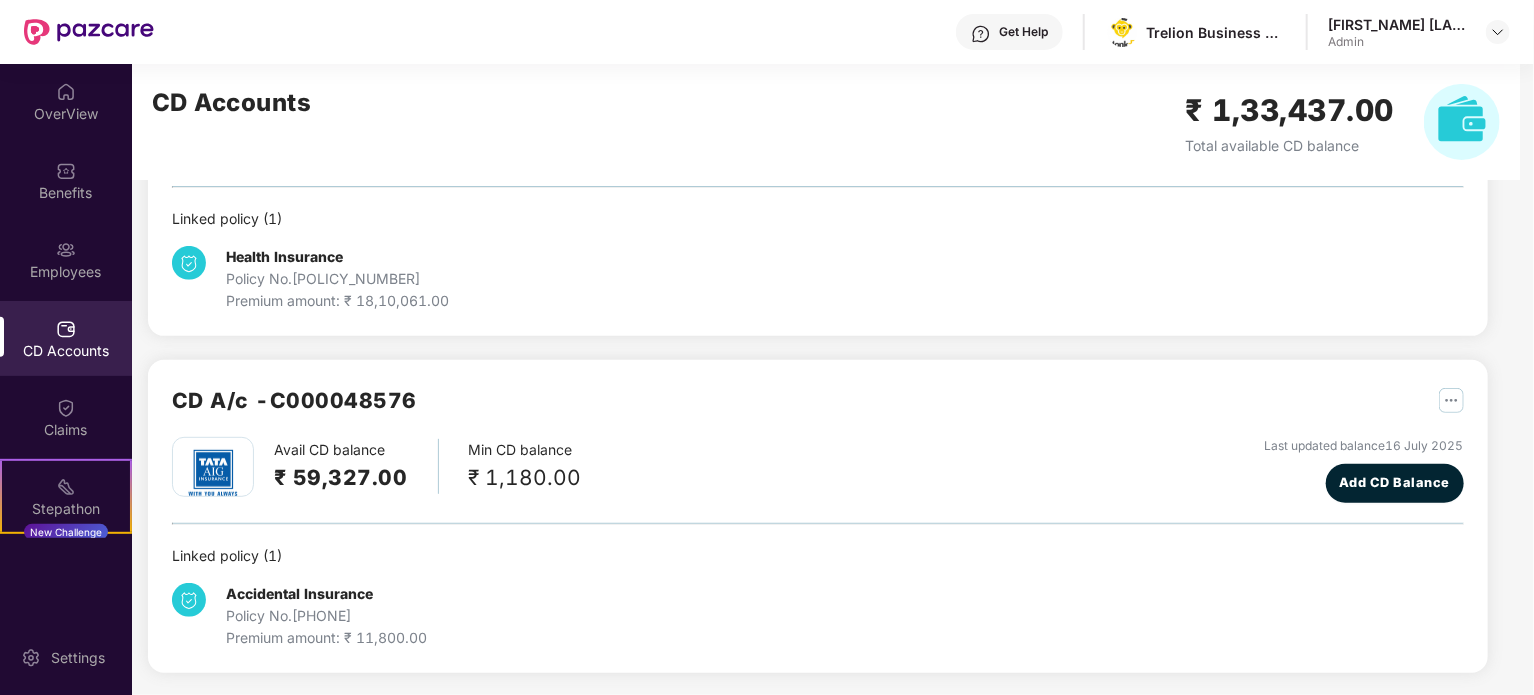 click on "Premium amount: ₹ 18,10,061.00" at bounding box center [337, 301] 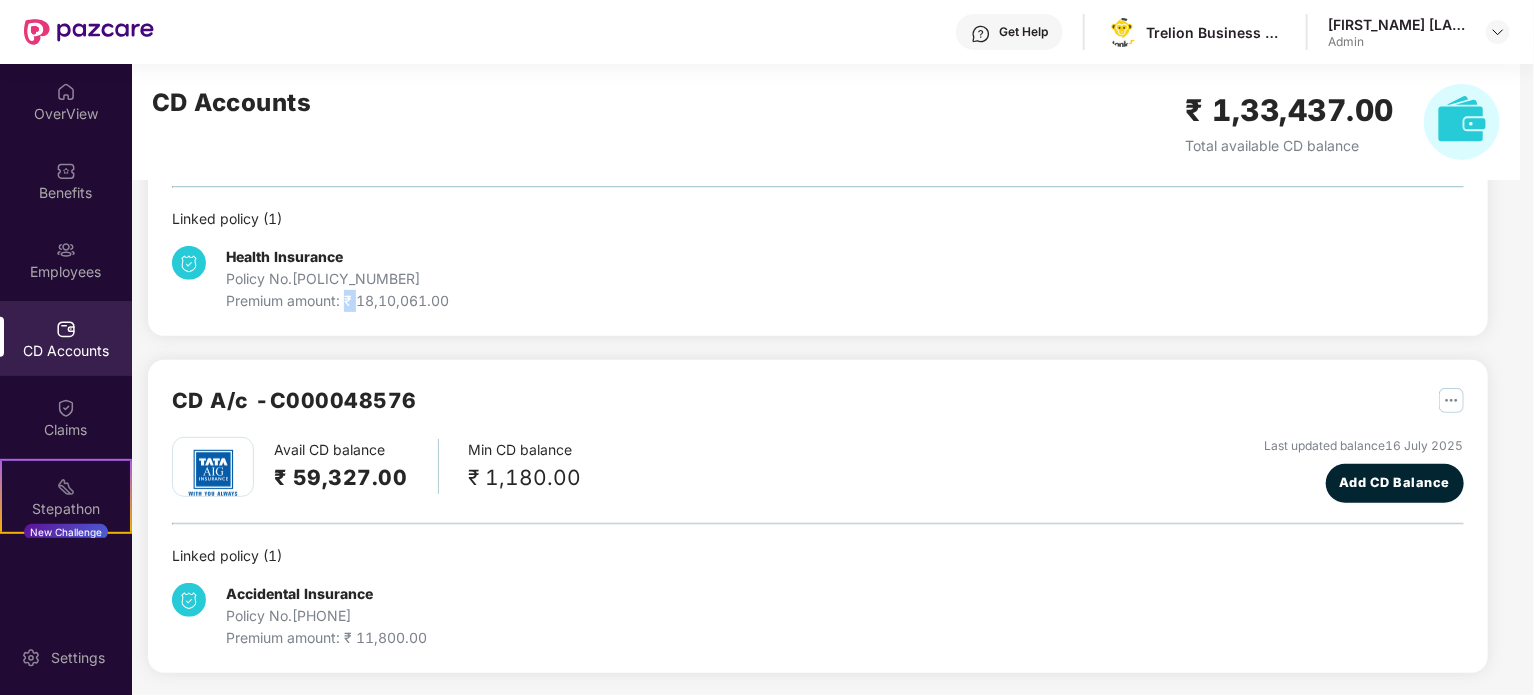 click on "Premium amount: ₹ 18,10,061.00" at bounding box center (337, 301) 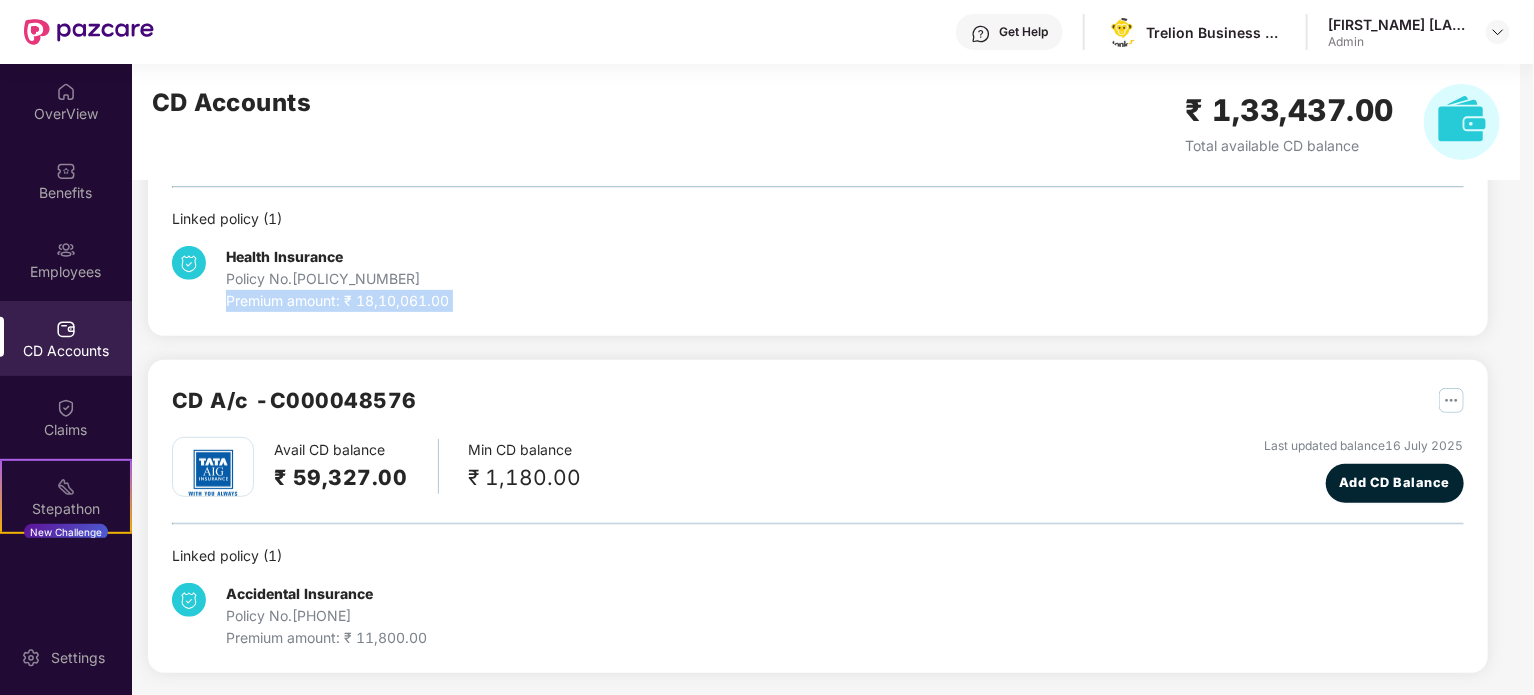 click on "Premium amount: ₹ 18,10,061.00" at bounding box center [337, 301] 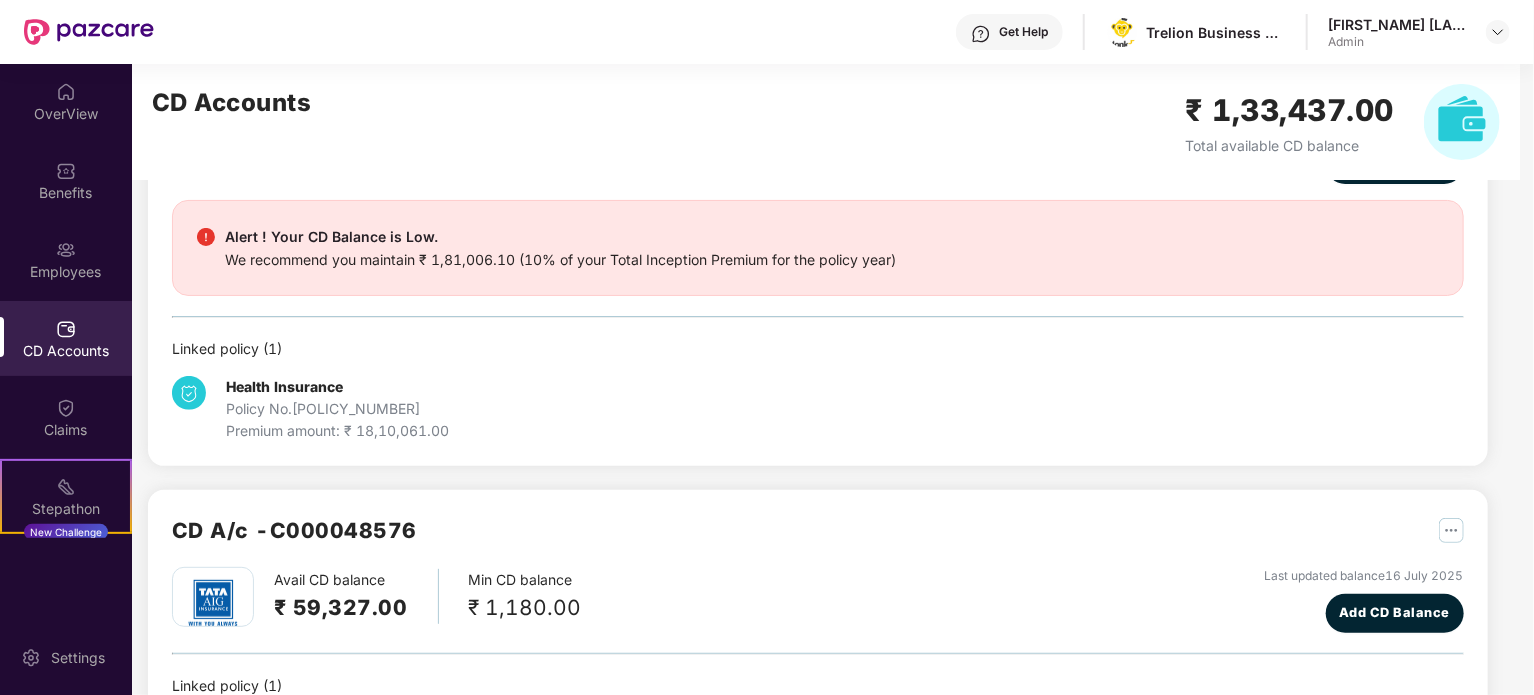 scroll, scrollTop: 0, scrollLeft: 0, axis: both 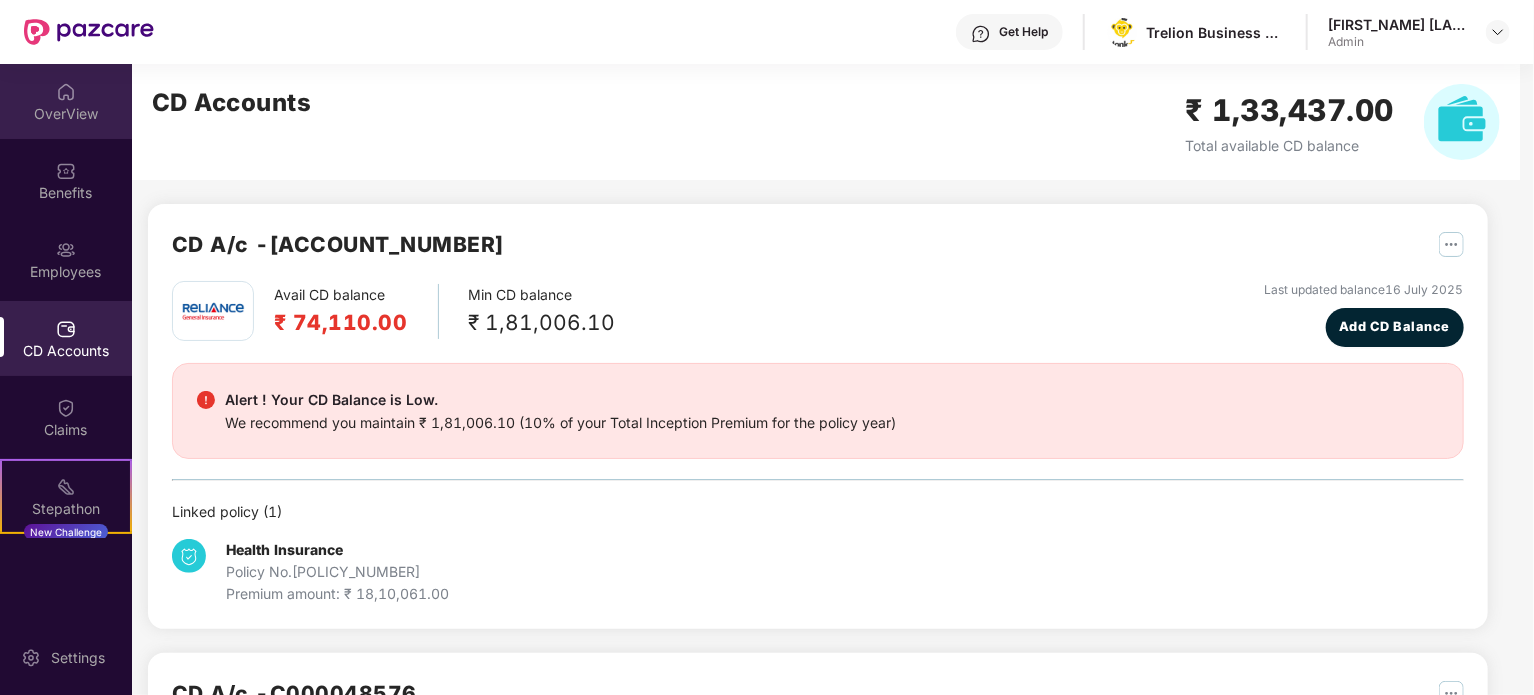 click on "OverView" at bounding box center (66, 114) 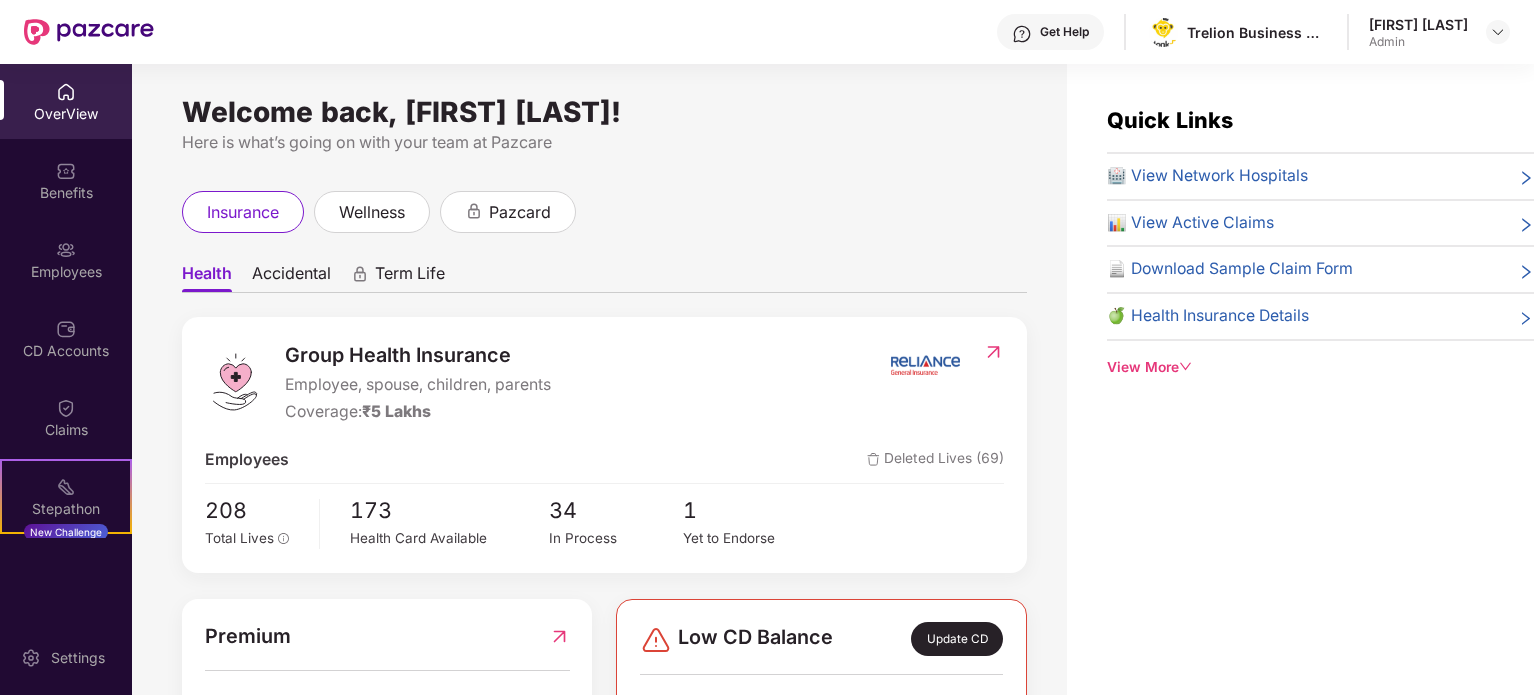 scroll, scrollTop: 0, scrollLeft: 0, axis: both 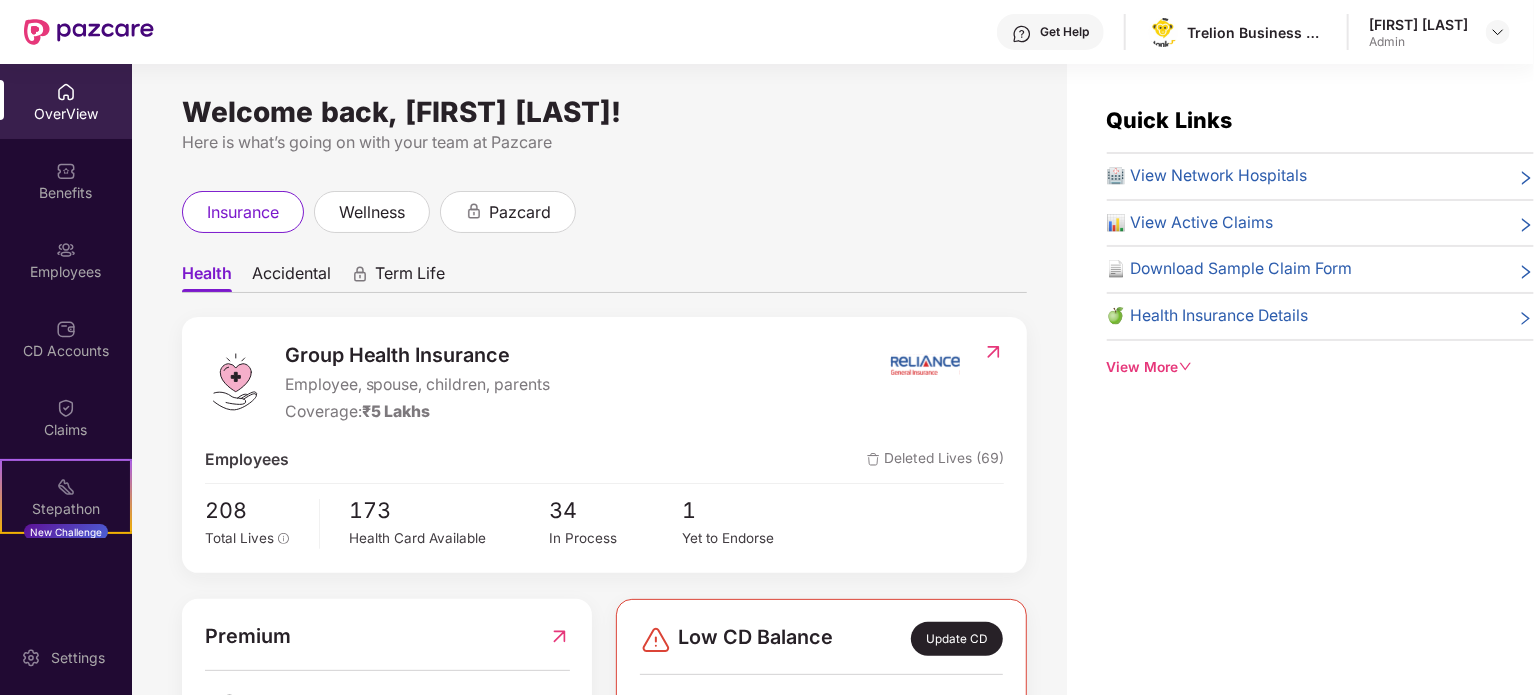 click on "OverView" at bounding box center (66, 114) 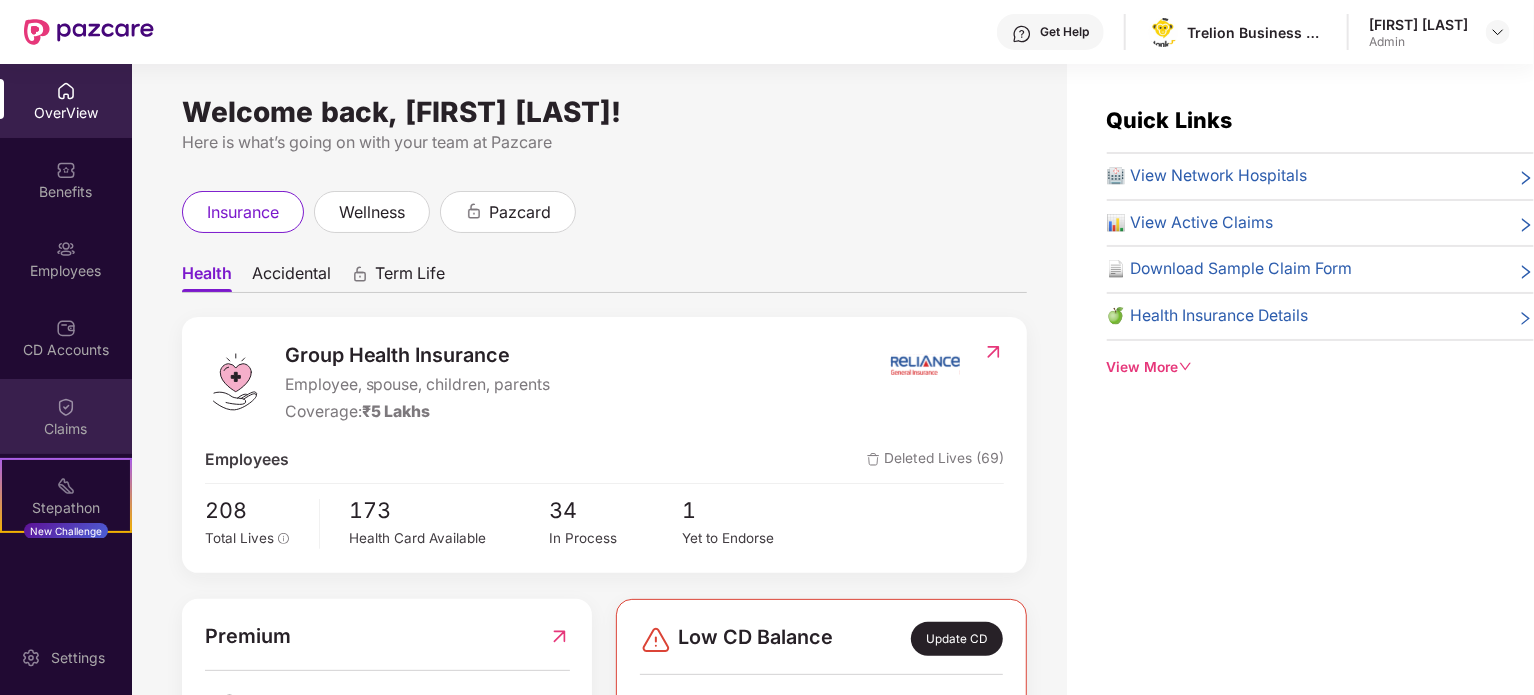 scroll, scrollTop: 2, scrollLeft: 0, axis: vertical 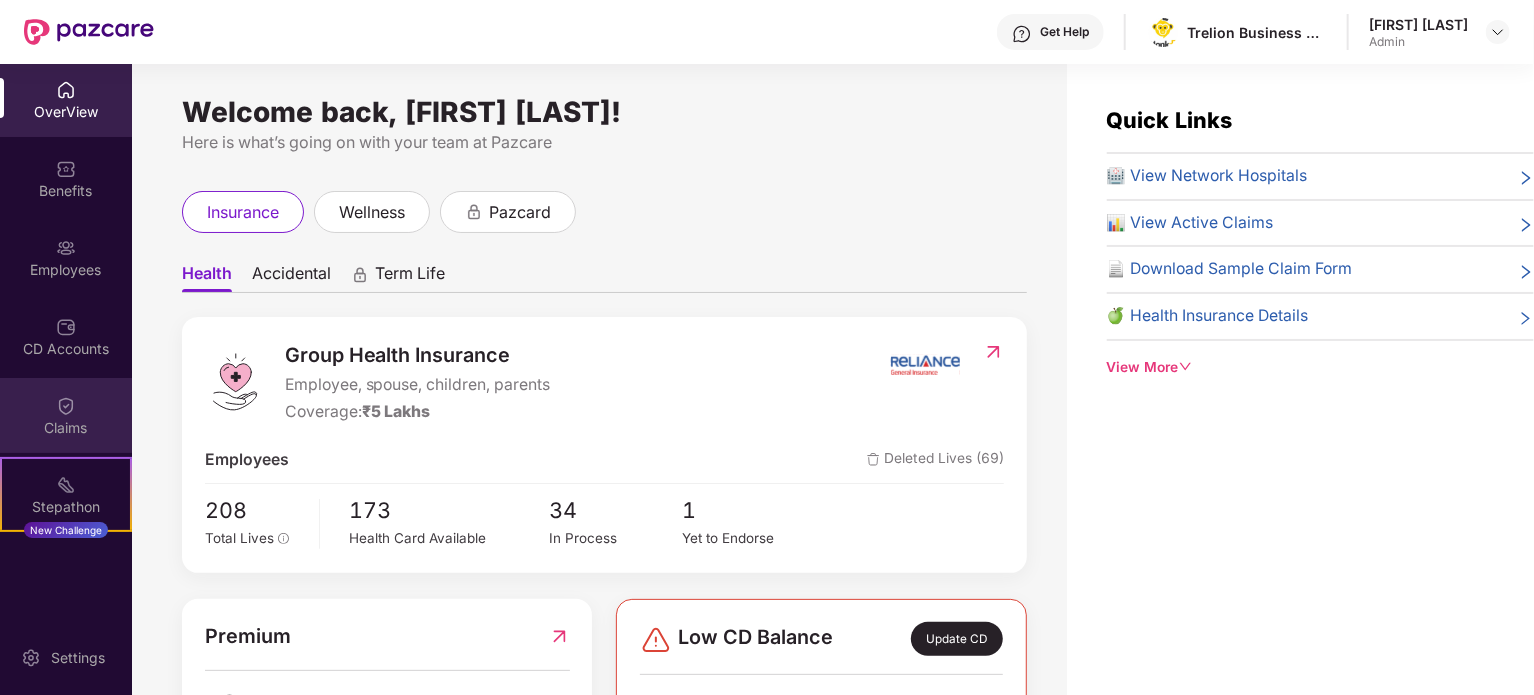 click at bounding box center (66, 406) 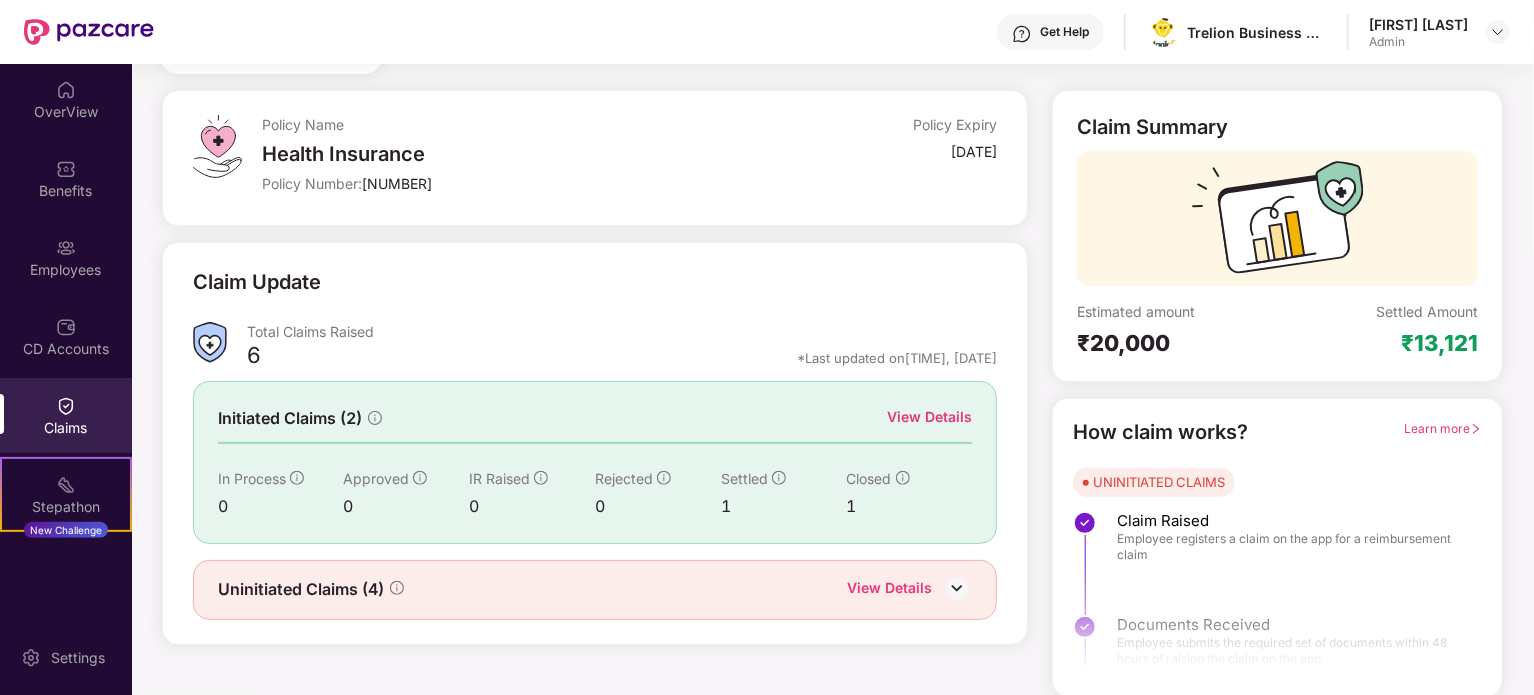 scroll, scrollTop: 87, scrollLeft: 0, axis: vertical 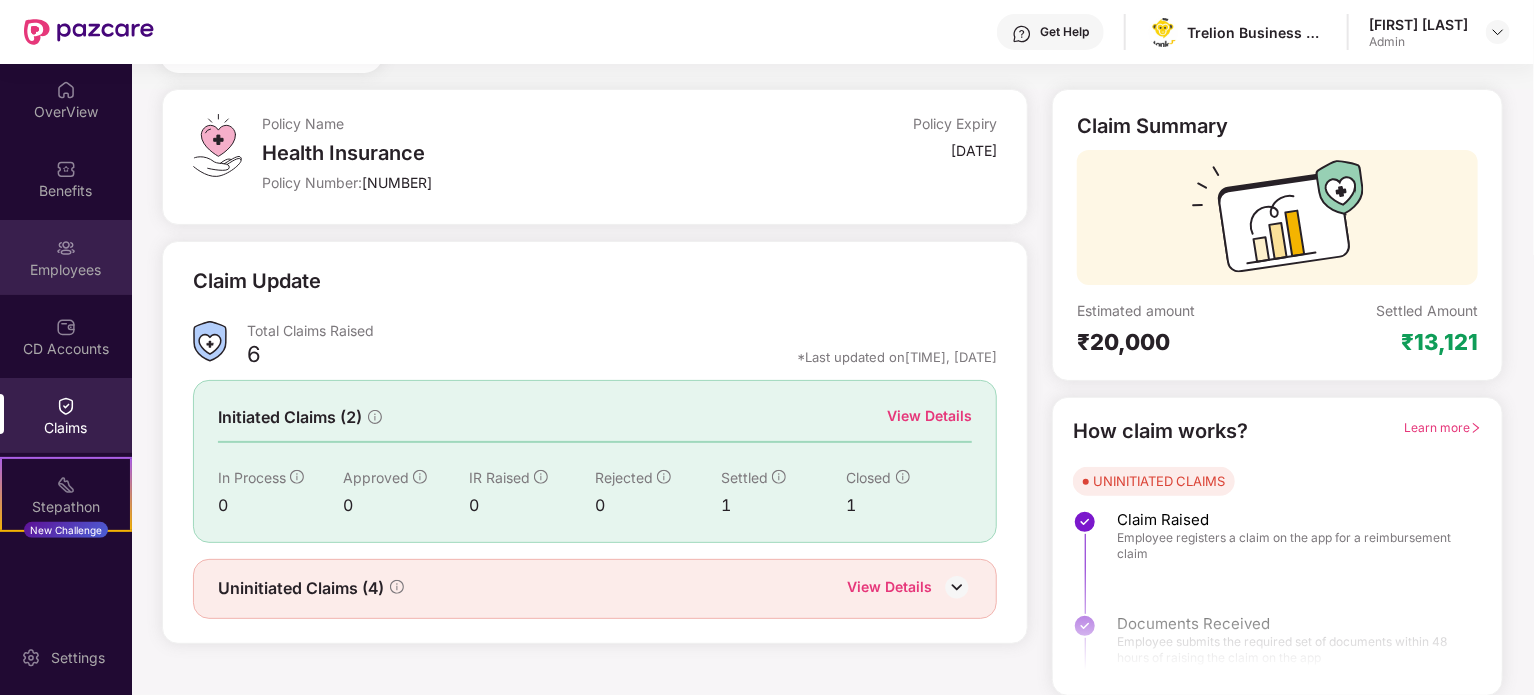 click on "Employees" at bounding box center (66, 257) 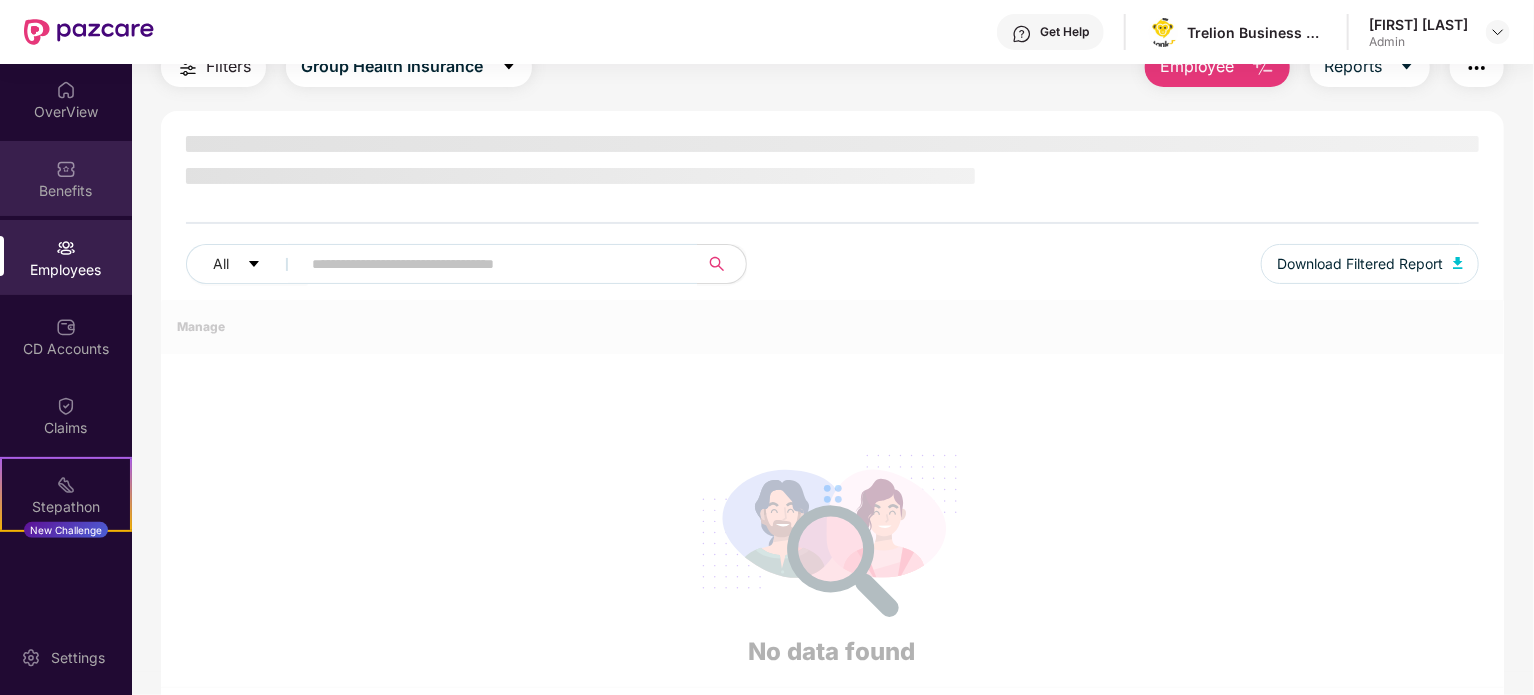 click on "Benefits" at bounding box center [66, 178] 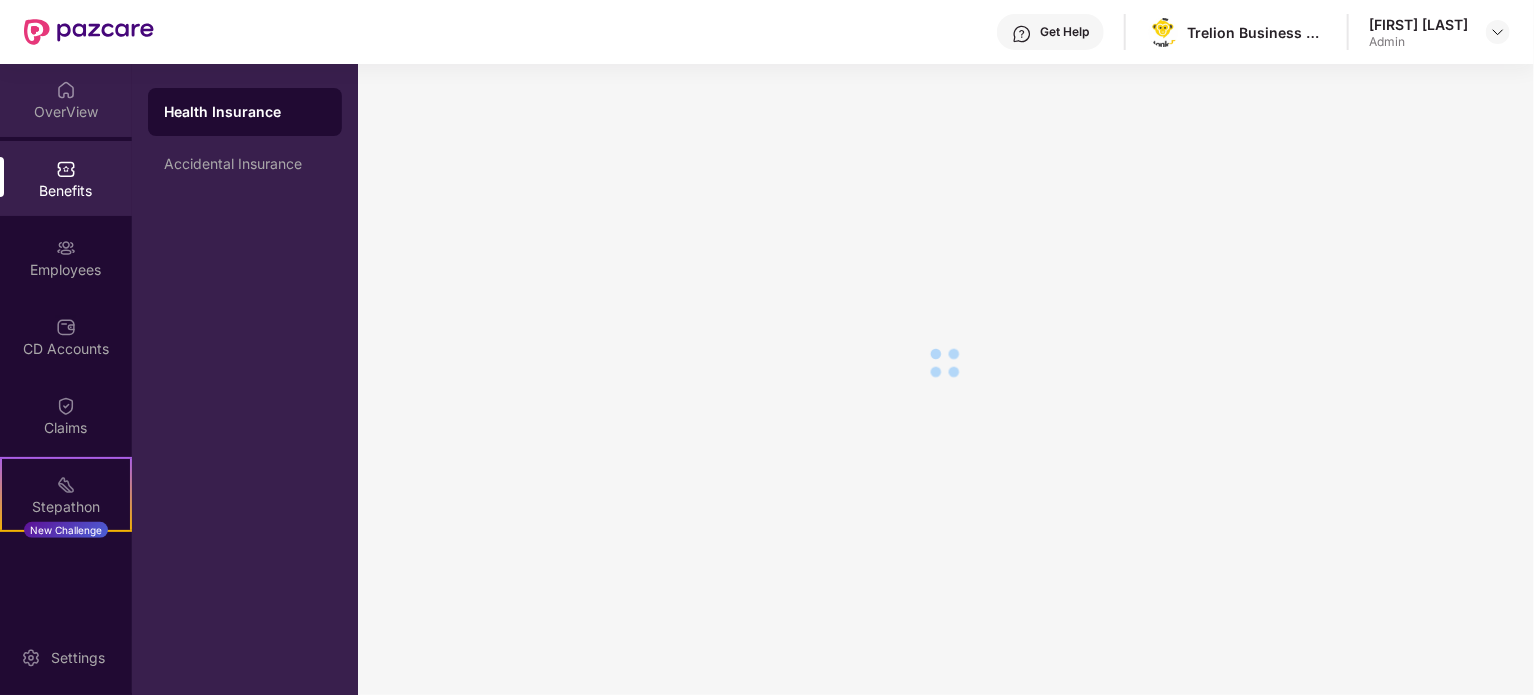 click on "OverView" at bounding box center (66, 112) 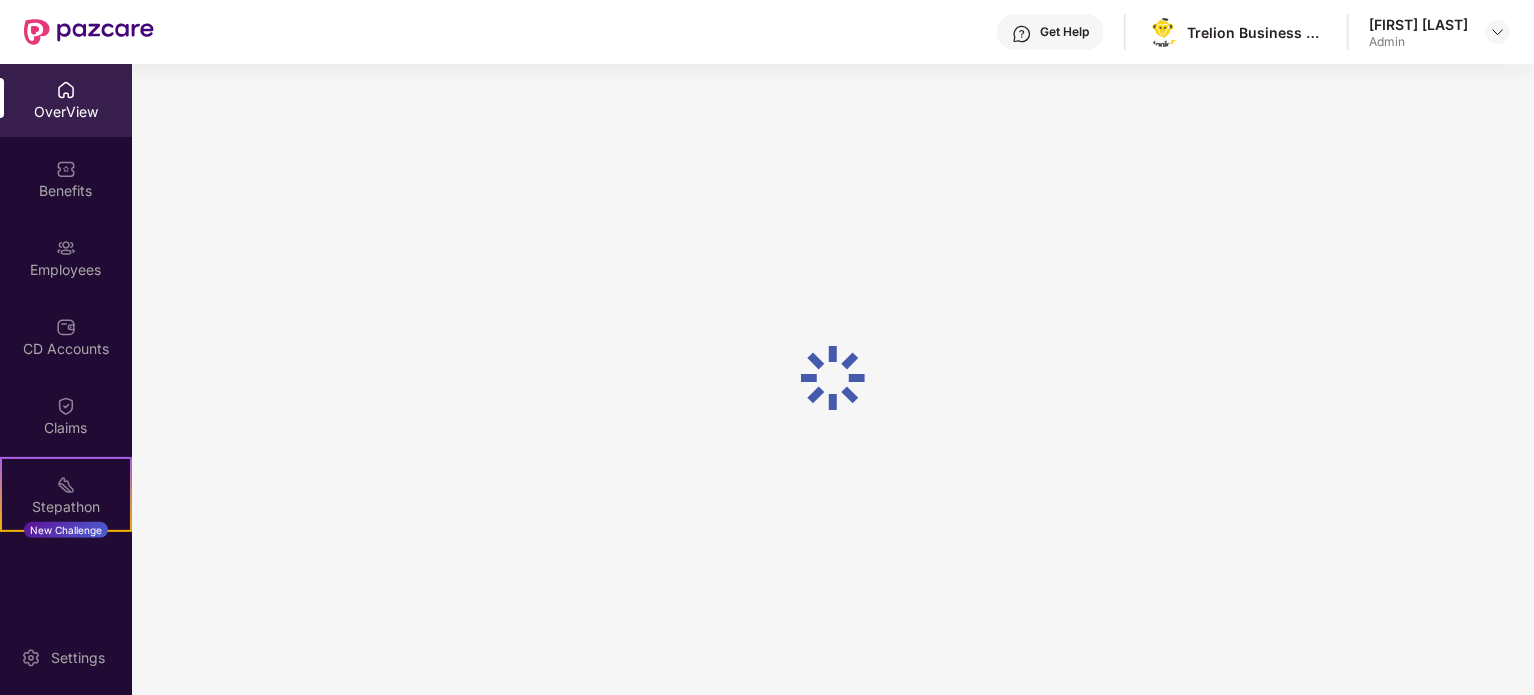 scroll, scrollTop: 64, scrollLeft: 0, axis: vertical 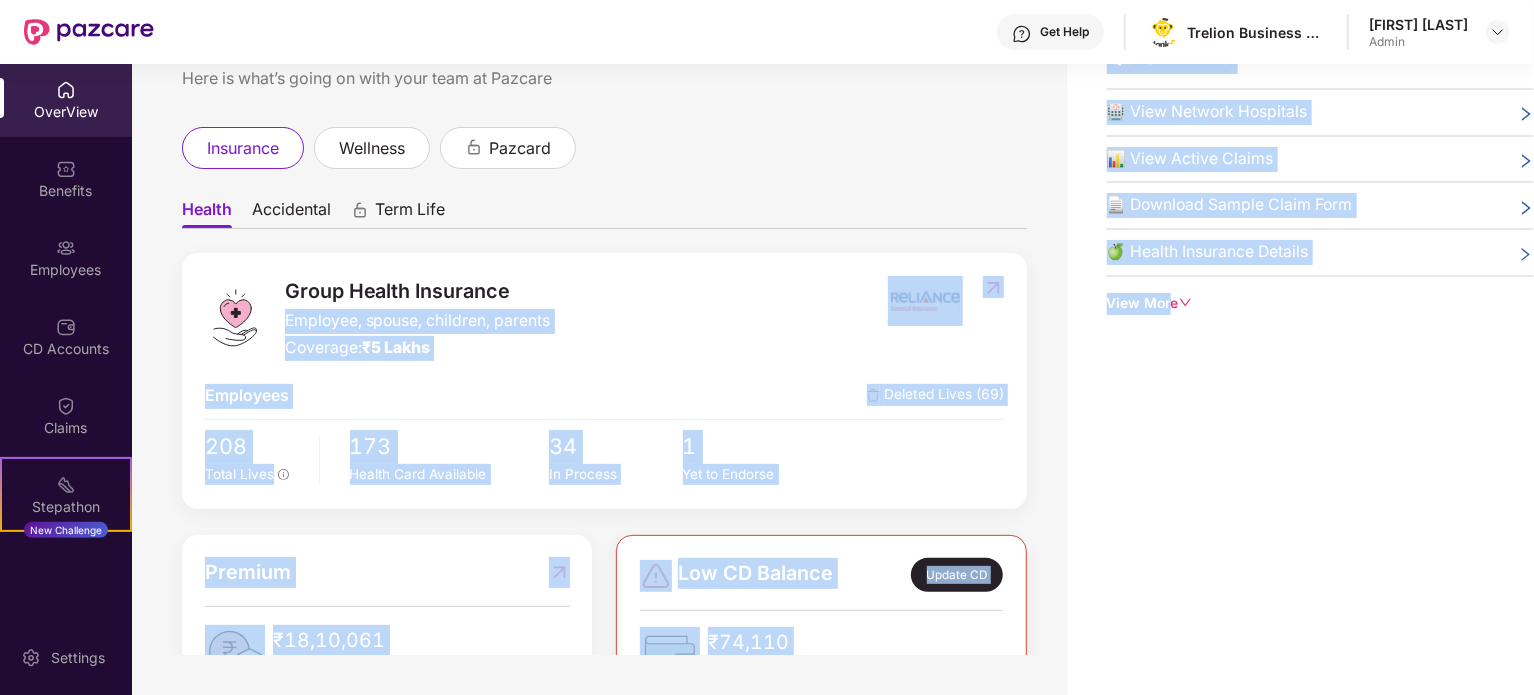 drag, startPoint x: 879, startPoint y: 294, endPoint x: 1172, endPoint y: 335, distance: 295.8547 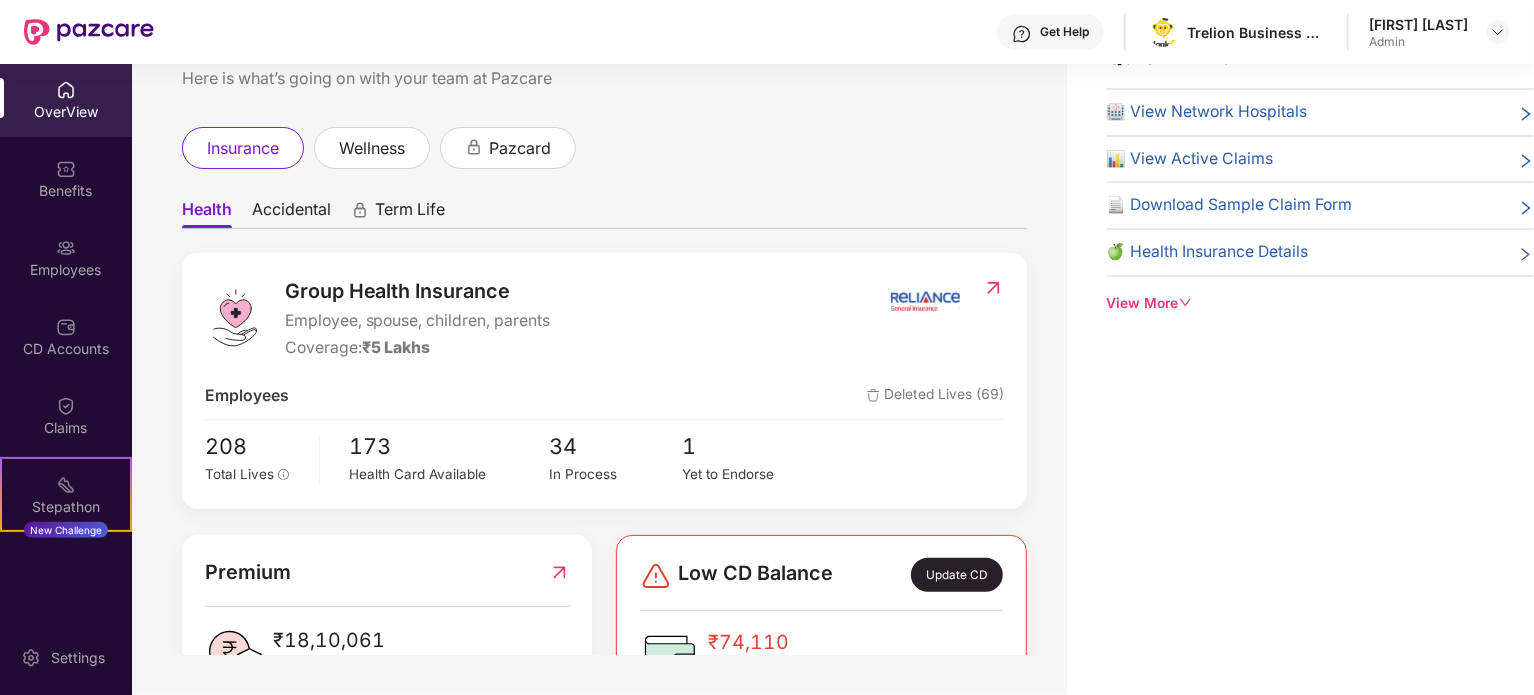 click on "Quick Links 🏥 View Network Hospitals 📊 View Active Claims 📄 Download Sample Claim Form 🍏 Health Insurance Details View More" at bounding box center (1300, 347) 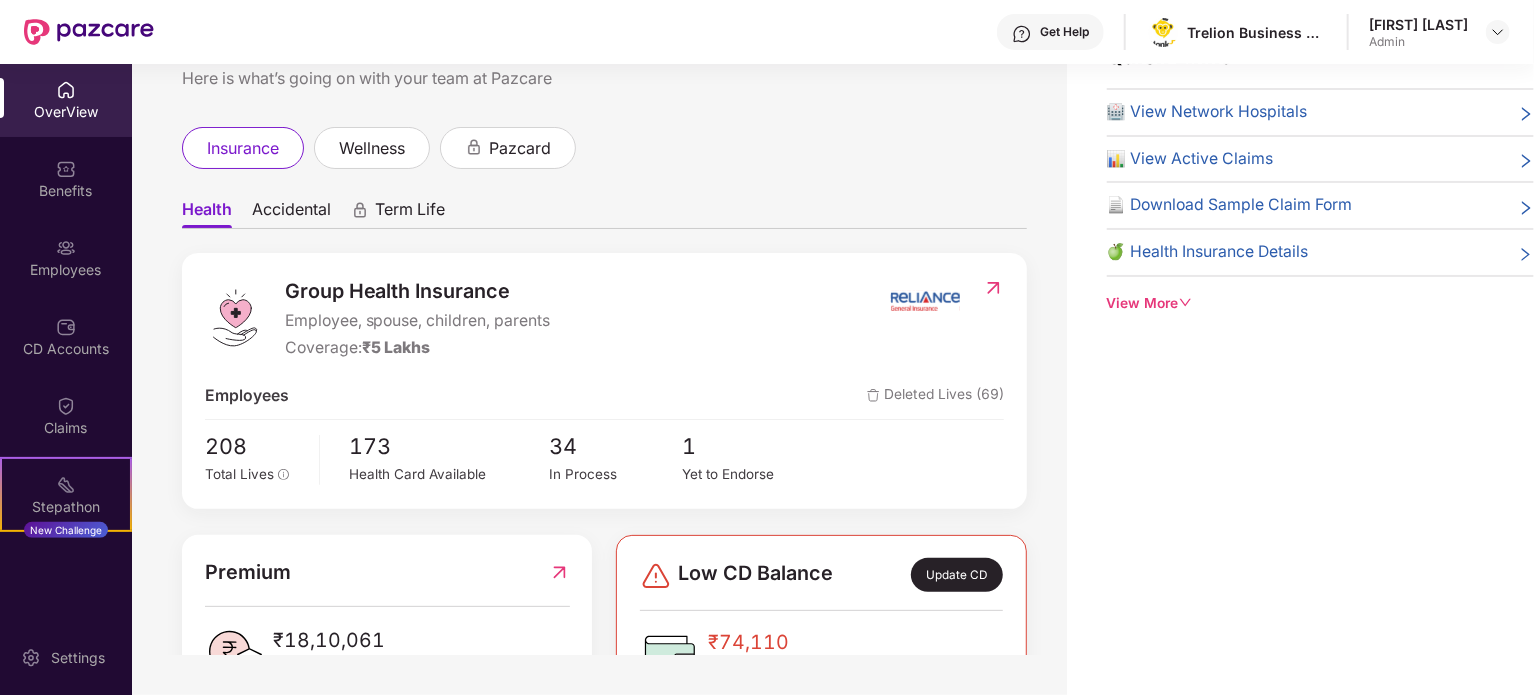 click on "Health   Accidental   Term Life Group Health Insurance Employee, spouse, children, parents Coverage:  ₹5 Lakhs Employees   Deleted Lives (69) 208 Total Lives 173 Health Card Available 34 In Process 1 Yet to Endorse Premium ₹18,10,061 Total Paid Premium Low CD Balance Update CD ₹74,110 Available CD Balance Claim Update Total Claims Raised 6 *Last updated on  12:44 PM, 04 Jul 2025 Initiated Claims (2) In Process 0 Approved 0 IR Raised 0 Rejected 0 Settled 1 Closed 1 Uninitiated Claims (4)" at bounding box center [604, 653] 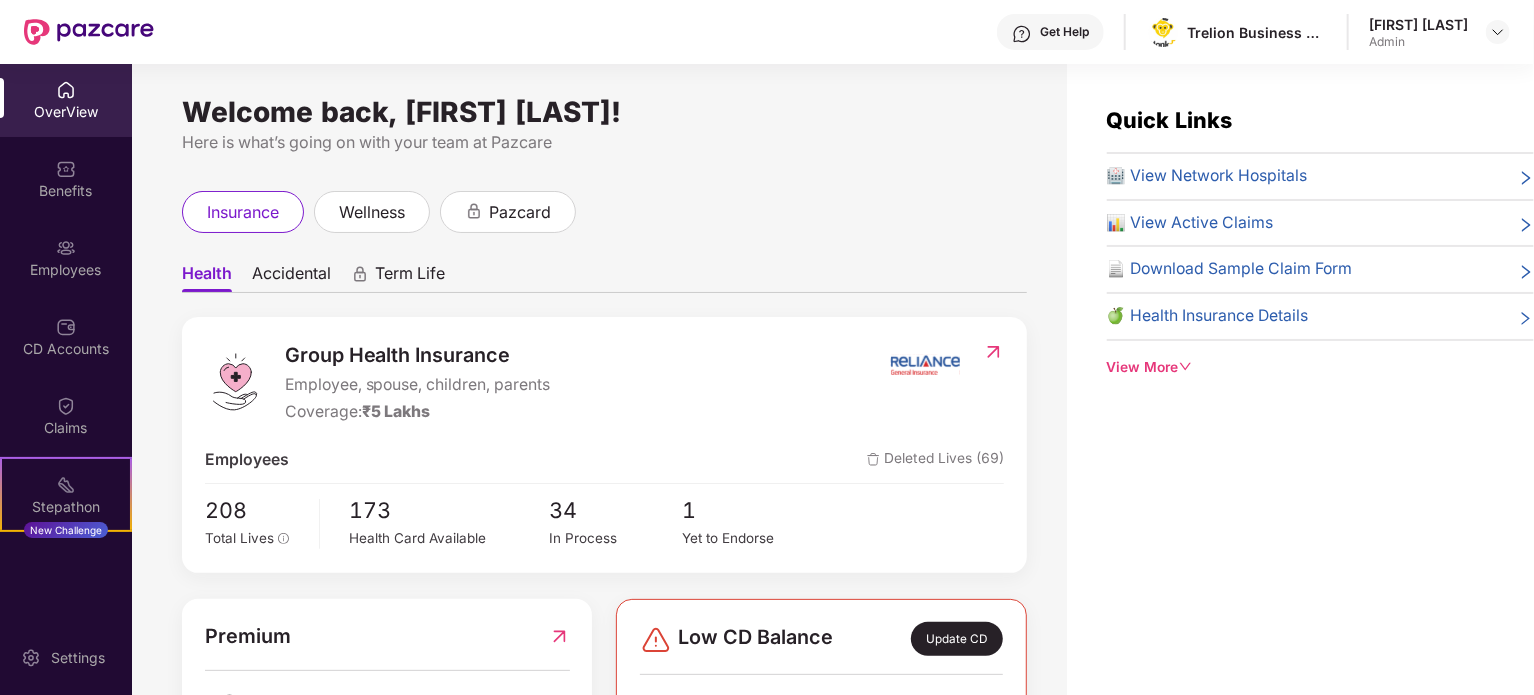 scroll, scrollTop: 0, scrollLeft: 0, axis: both 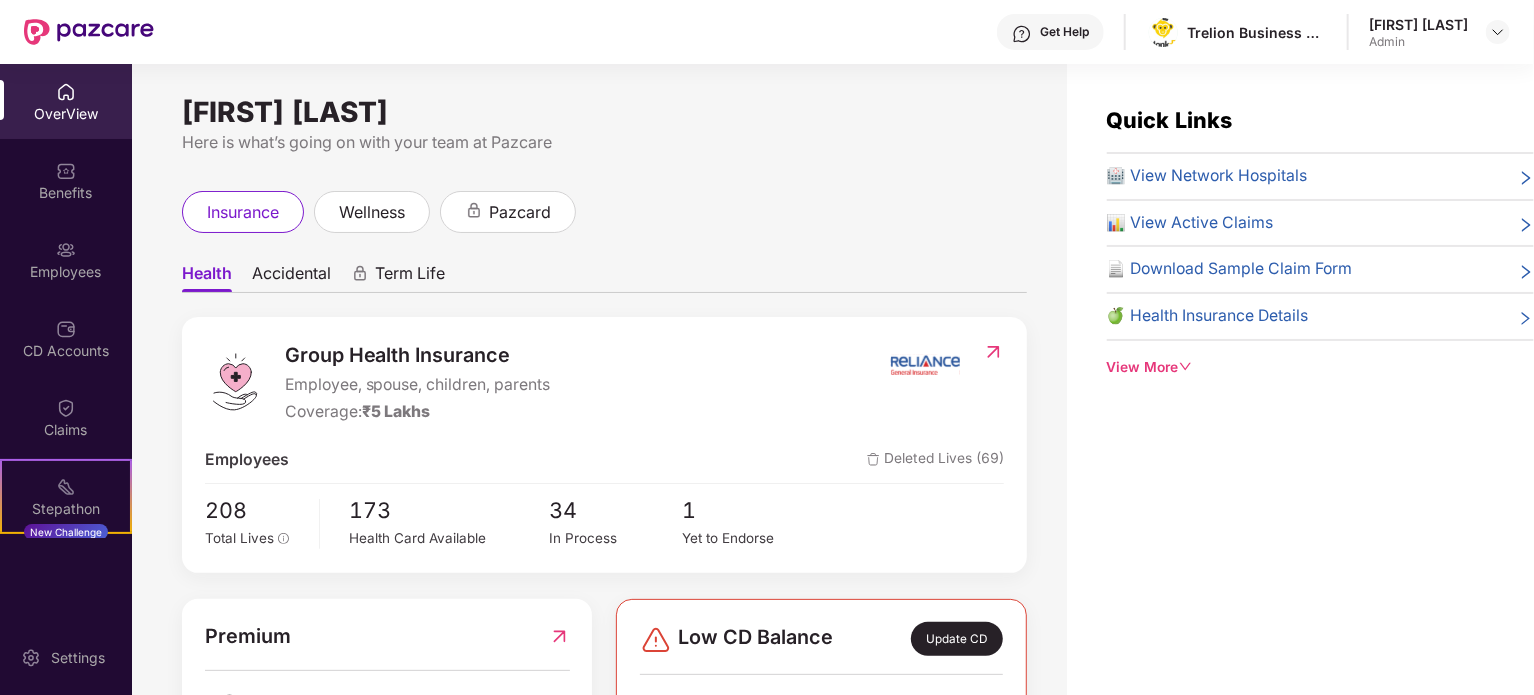 click on "Health   Accidental   Term Life" at bounding box center [604, 273] 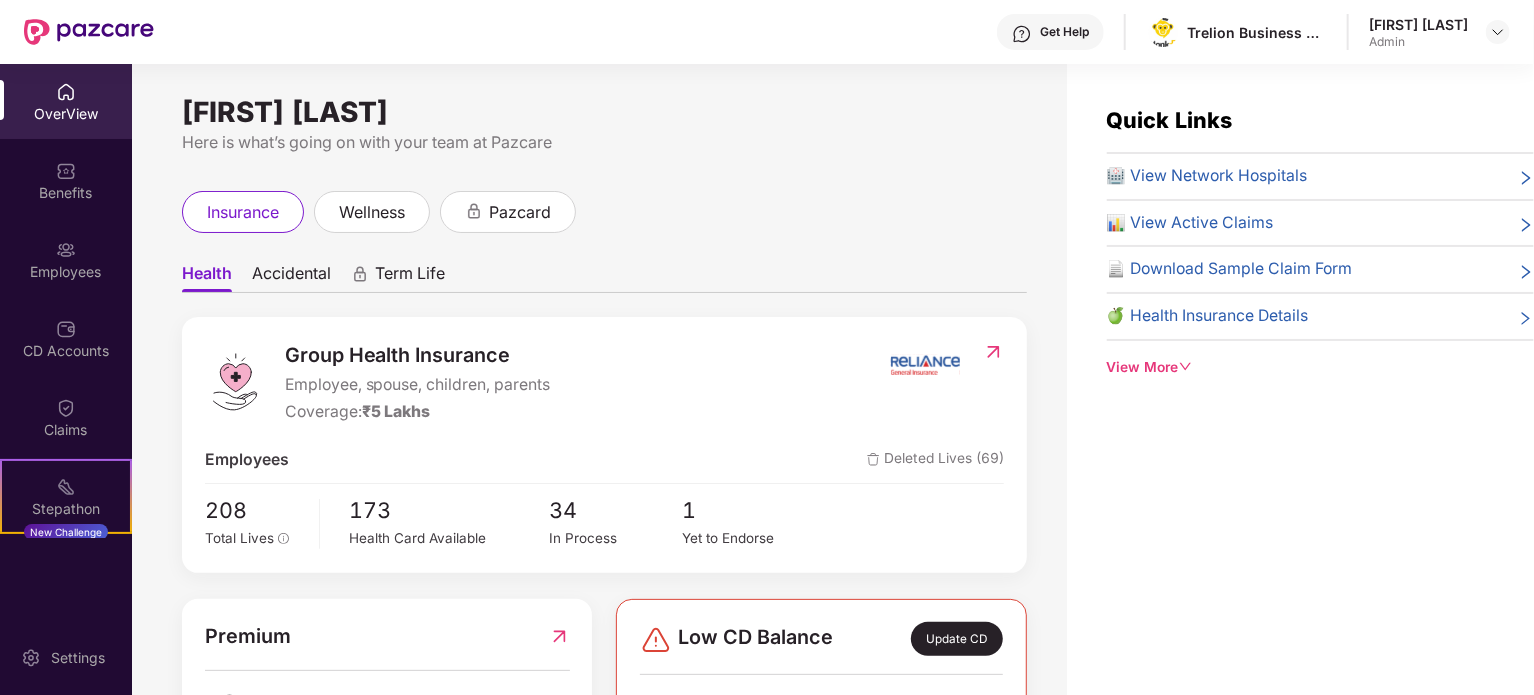 click on "View More" at bounding box center [1320, 368] 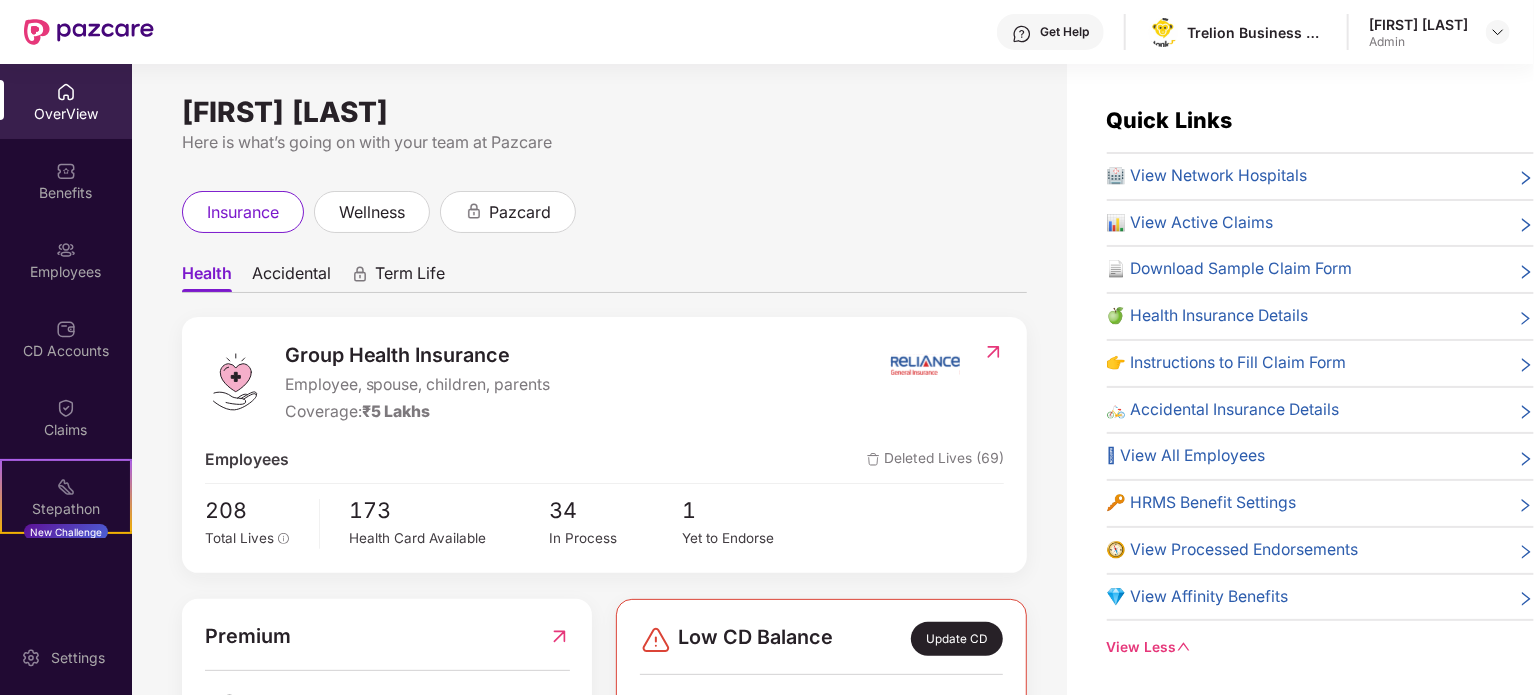 click on "Welcome back, [FIRST] [LAST]! Here is what’s going on with your team at Pazcare insurance wellness pazcard Health Accidental Term Life Group Health Insurance Employee, spouse, children, parents Coverage: ₹5 Lakhs Employees Deleted Lives (69) 208 Total Lives 173 Health Card Available 34 In Process 1 Yet to Endorse Premium ₹18,10,061 Total Paid Premium Low CD Balance Update CD ₹74,110 Available CD Balance Claim Update Total Claims Raised 6 *Last updated on [TIME], [DD] [MON] [YYYY] Initiated Claims (2) In Process 0 Approved 0 IR Raised 0 Rejected 0 Settled 1 Closed 1 Uninitiated Claims (4)" at bounding box center [599, 391] 